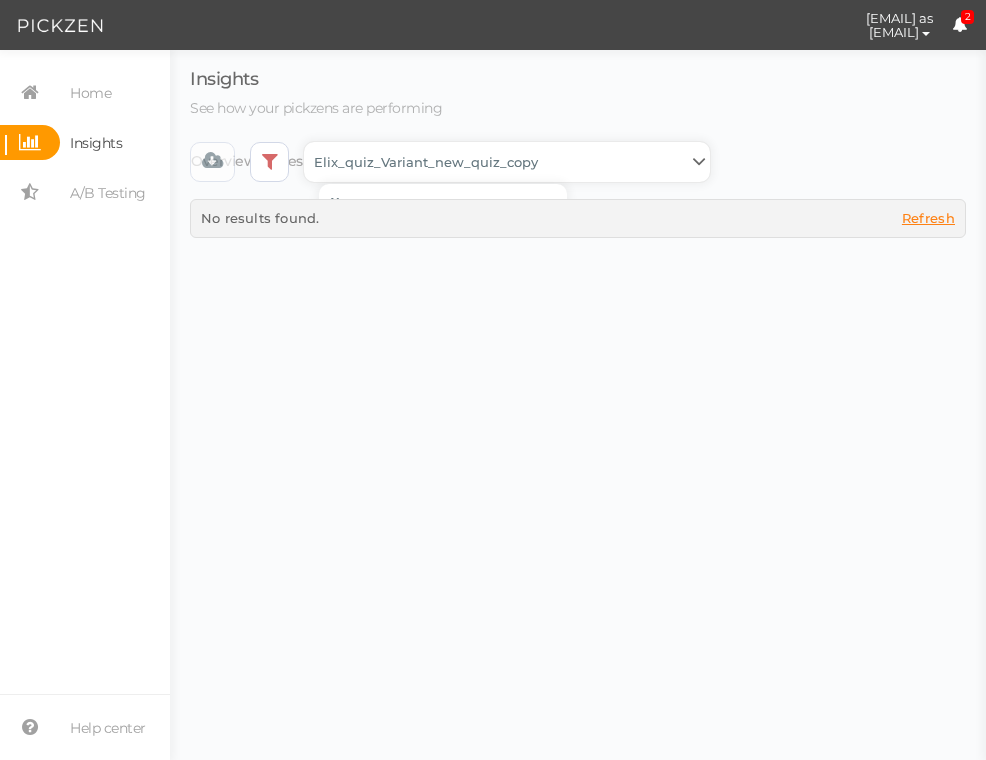scroll, scrollTop: 0, scrollLeft: 0, axis: both 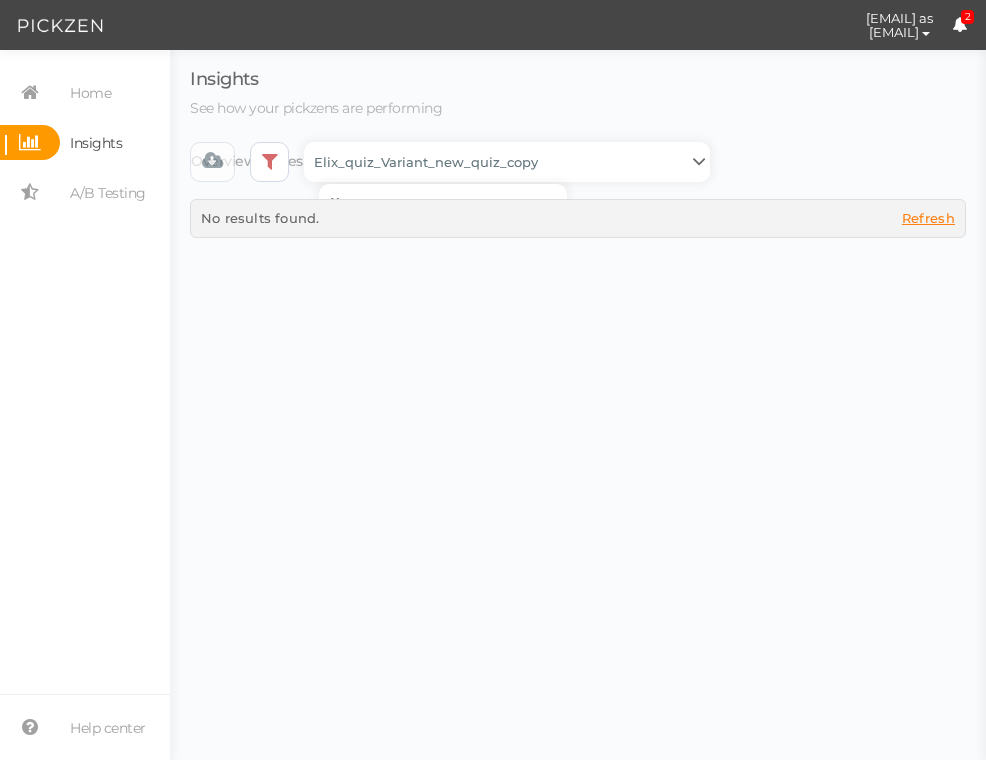 click on "Refresh" at bounding box center (928, 218) 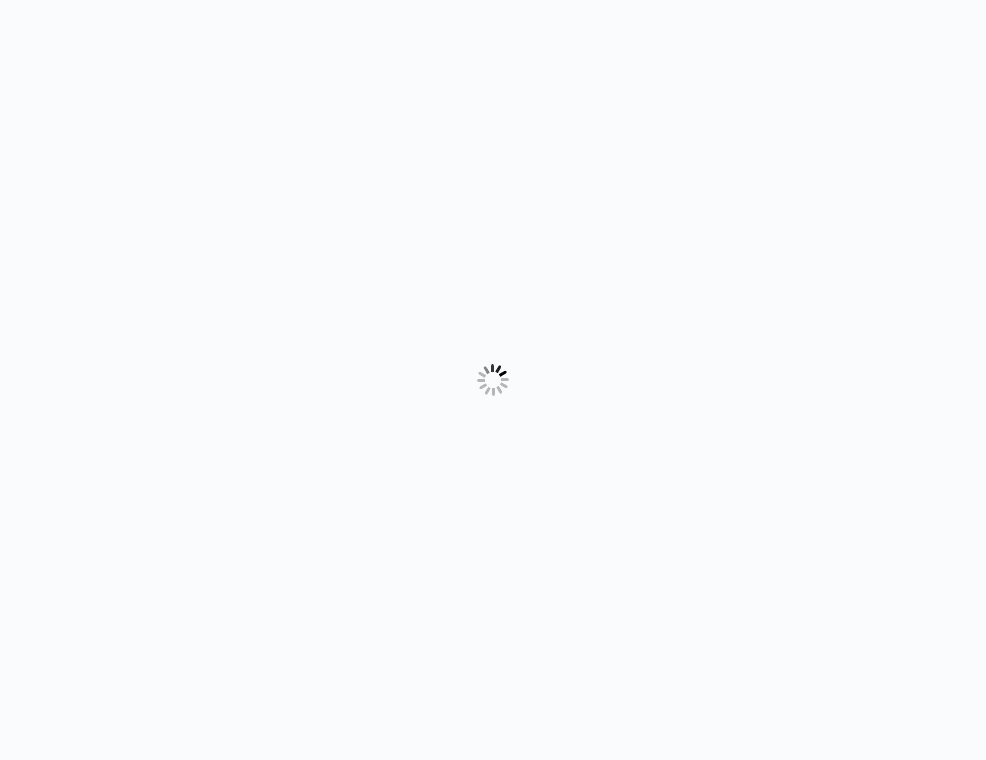 scroll, scrollTop: 0, scrollLeft: 0, axis: both 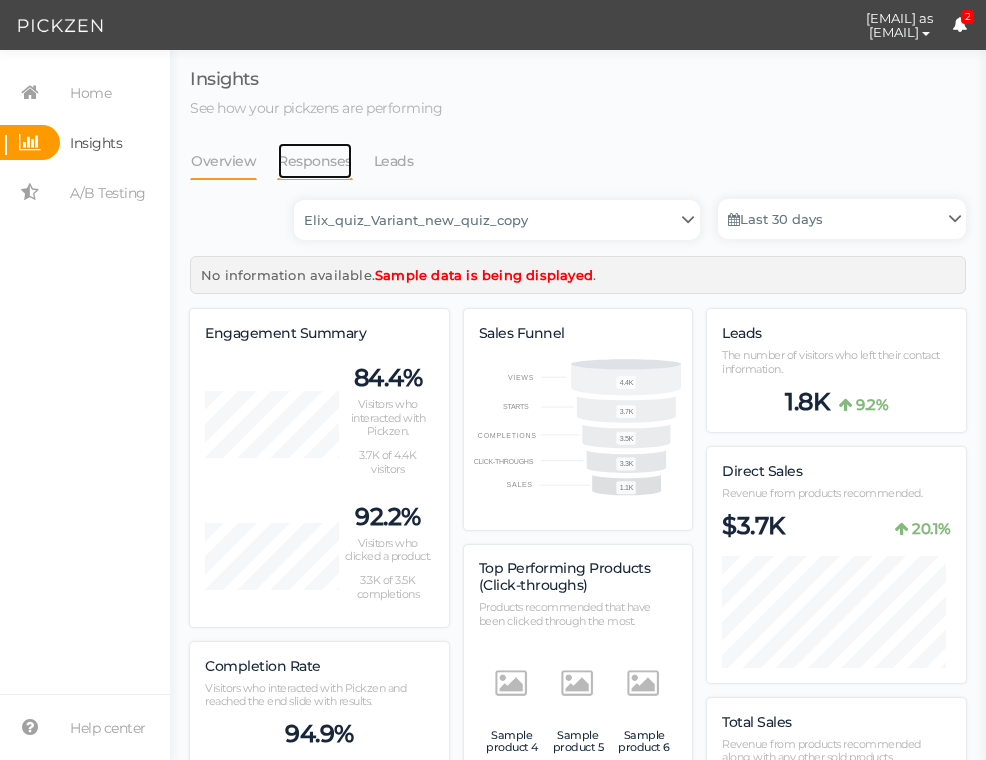 click on "Responses" at bounding box center [223, 161] 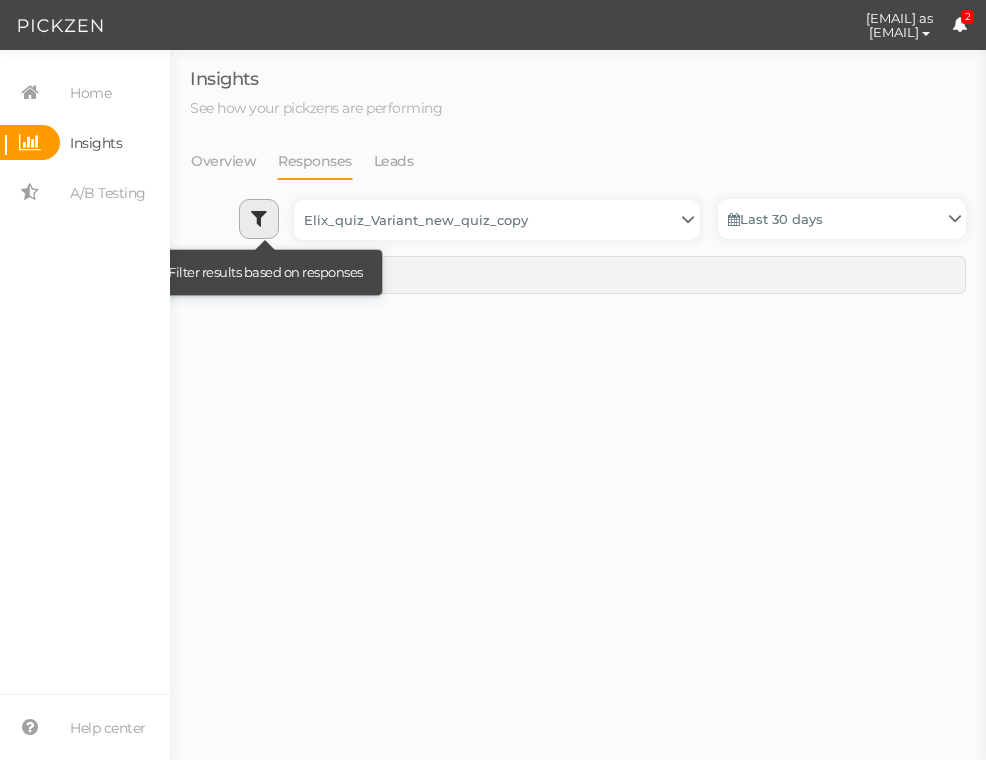 click at bounding box center [259, 218] 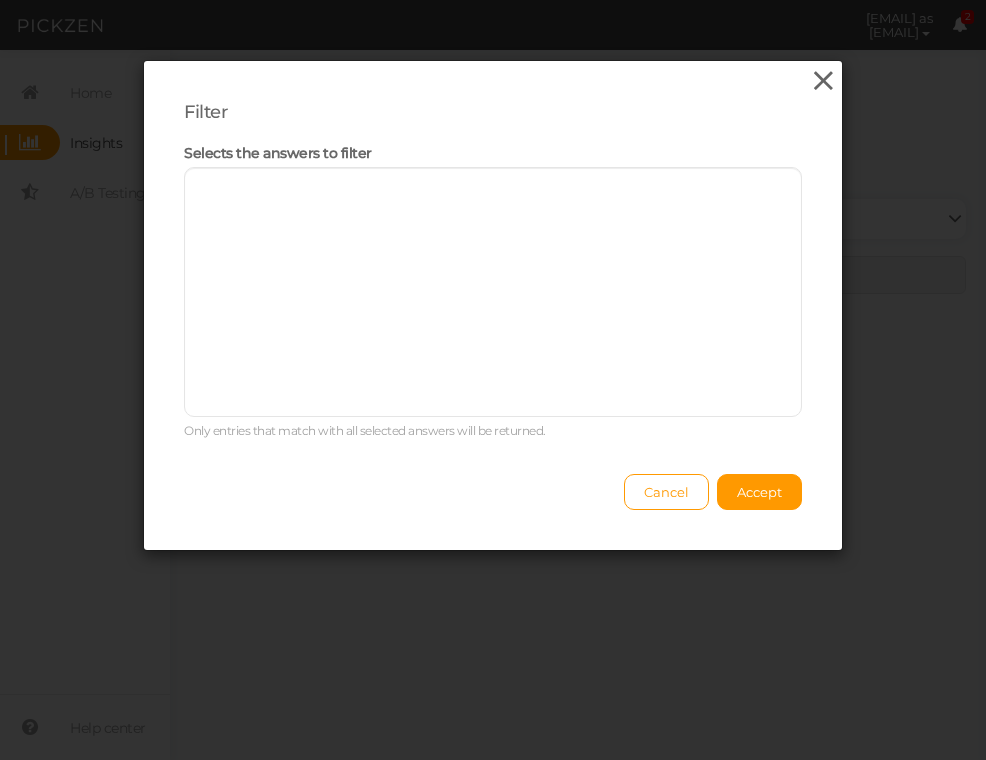 click at bounding box center [823, 81] 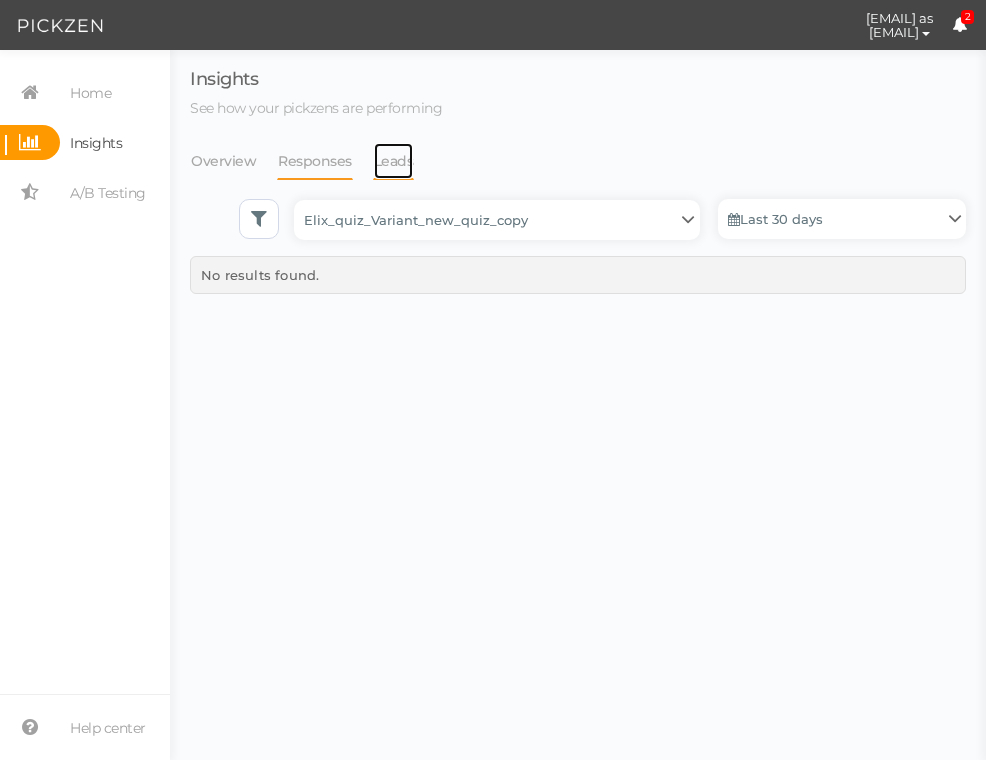 click on "Leads" at bounding box center (223, 161) 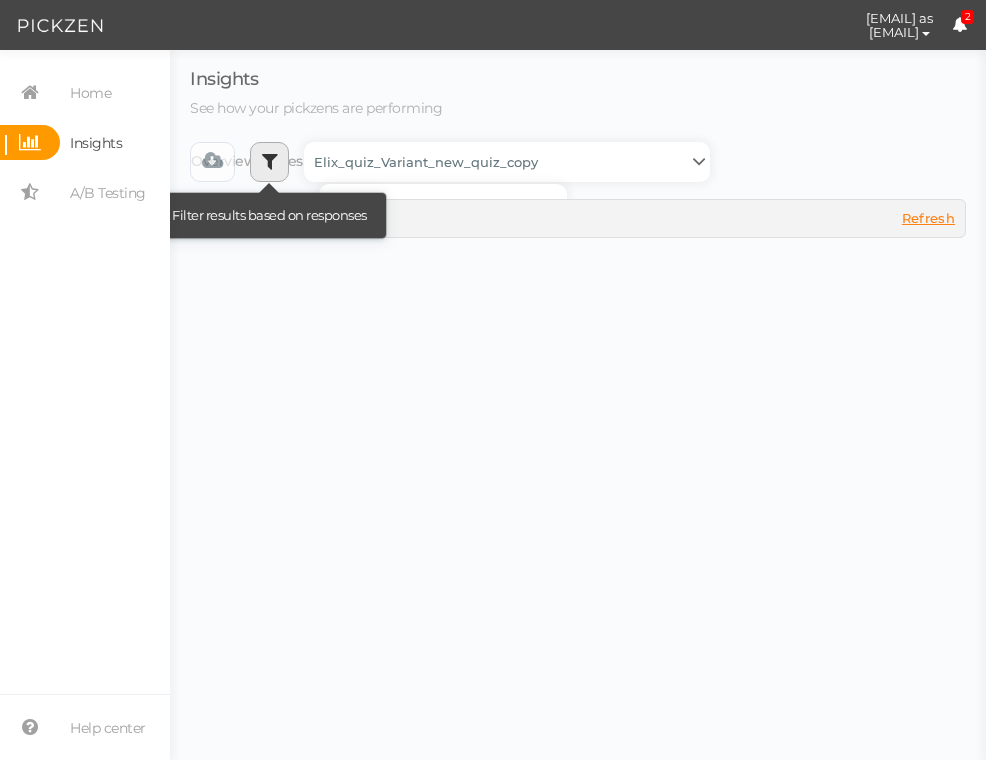 click at bounding box center [270, 162] 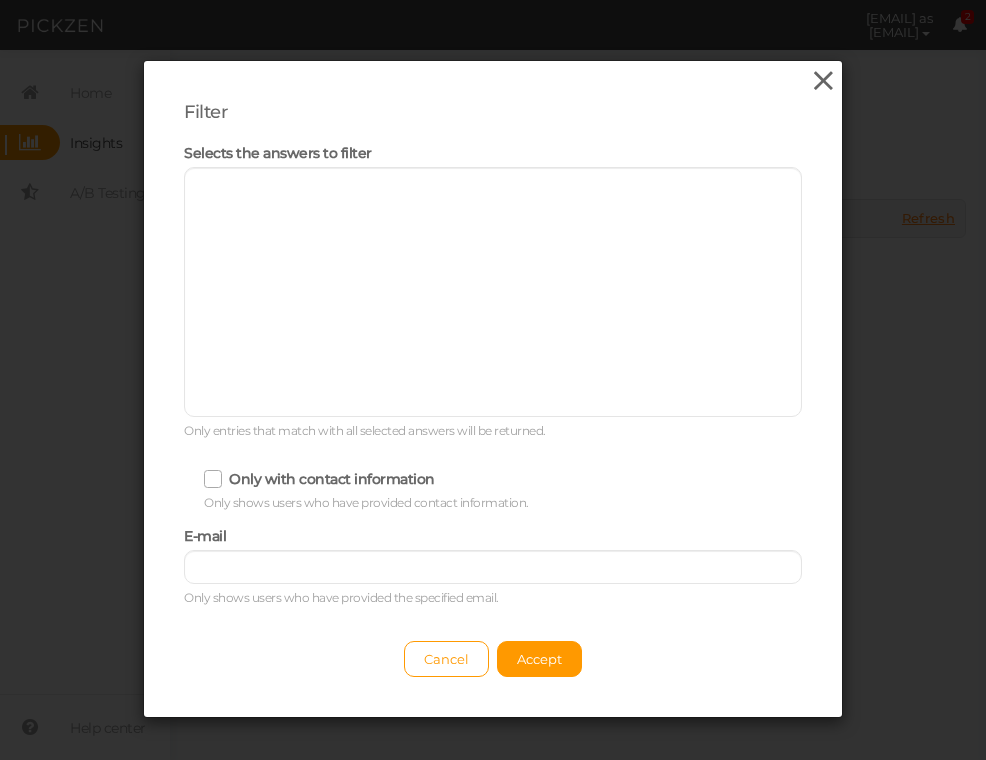 click at bounding box center [823, 81] 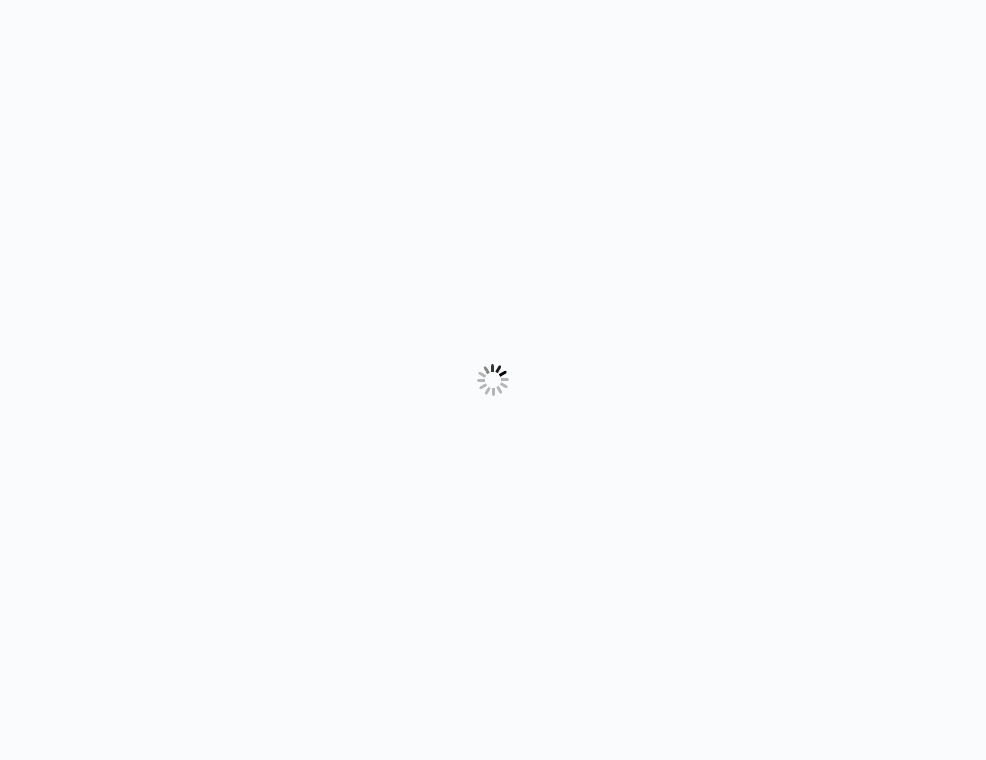 scroll, scrollTop: 0, scrollLeft: 0, axis: both 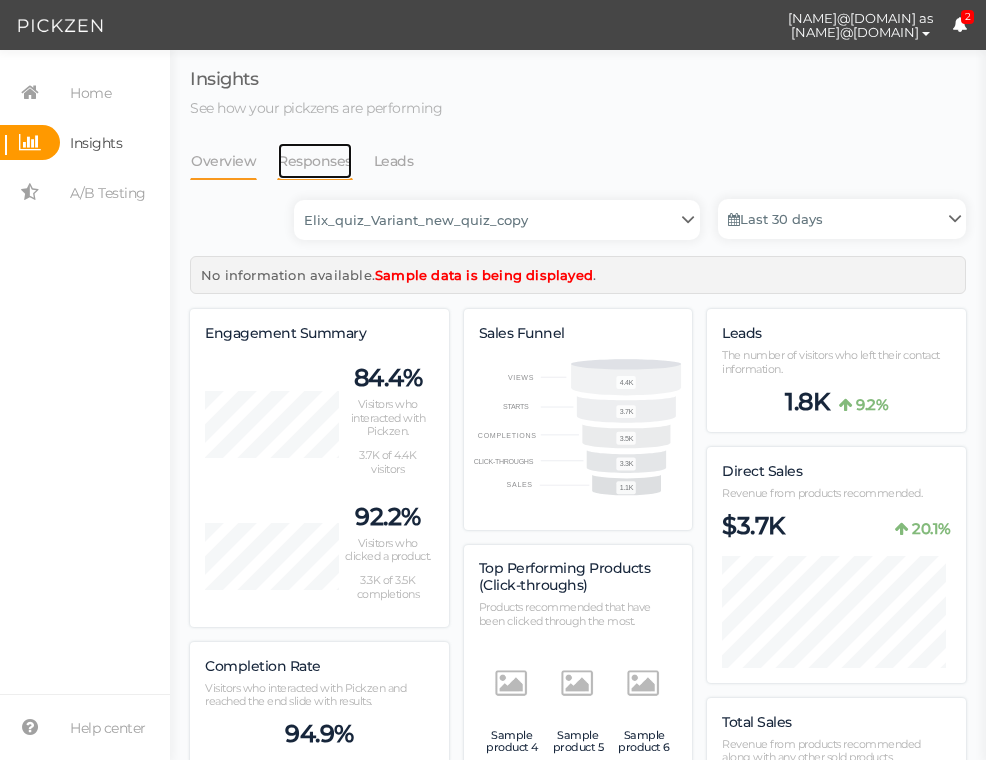 click on "Responses" at bounding box center [223, 161] 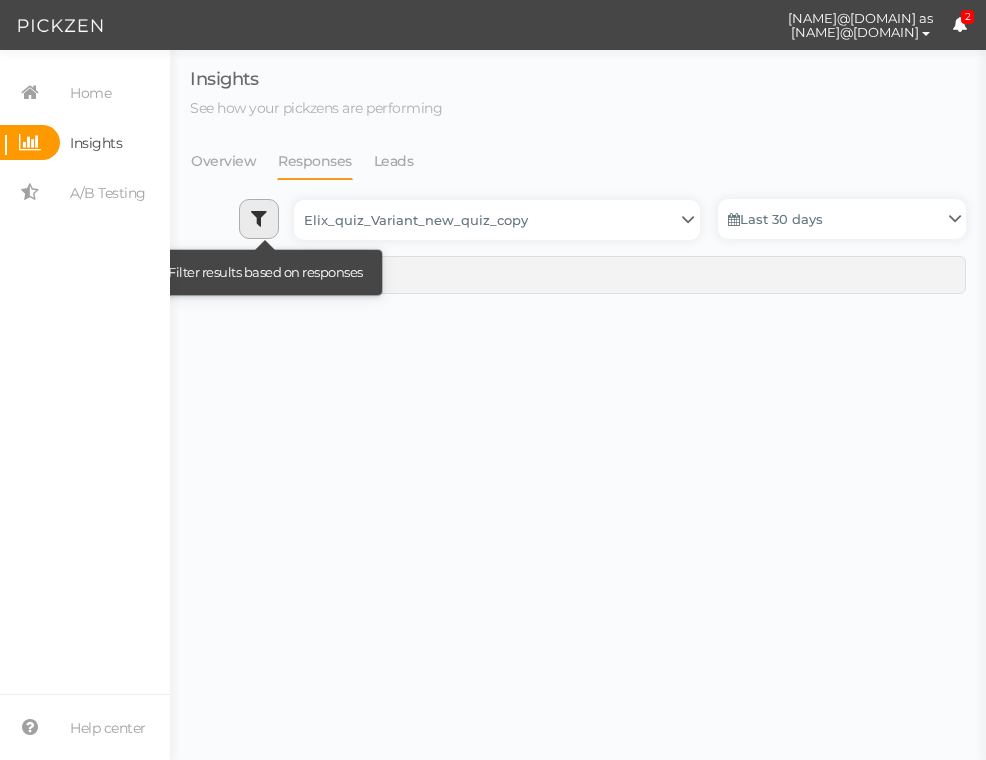 click at bounding box center (259, 218) 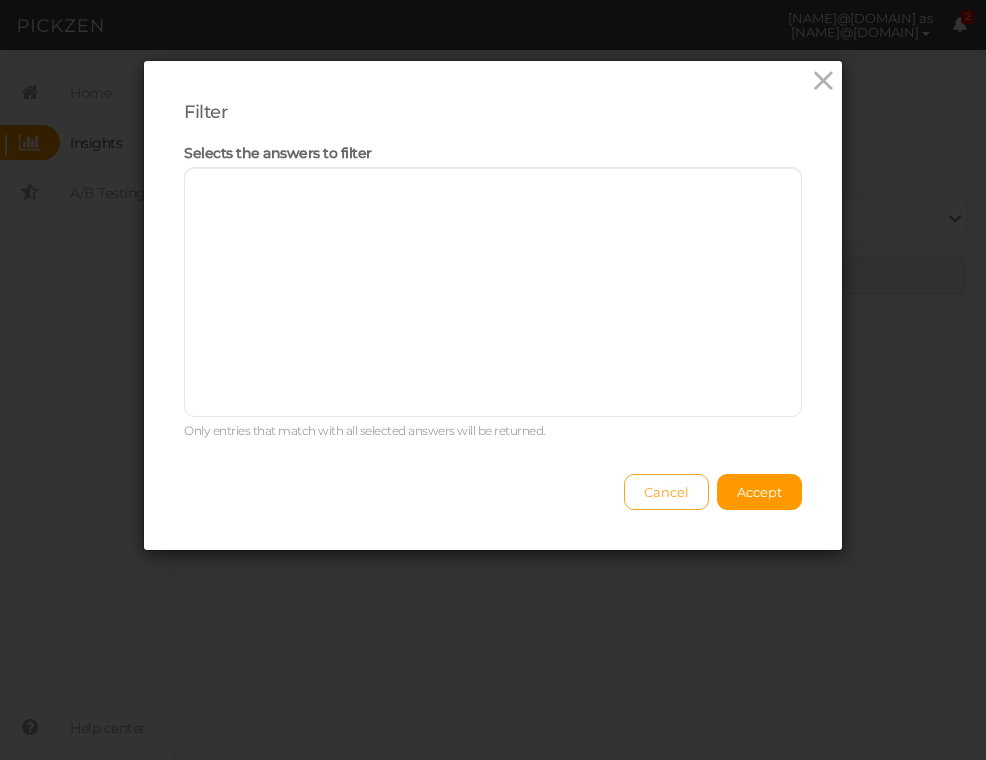 click on "Cancel" at bounding box center [666, 492] 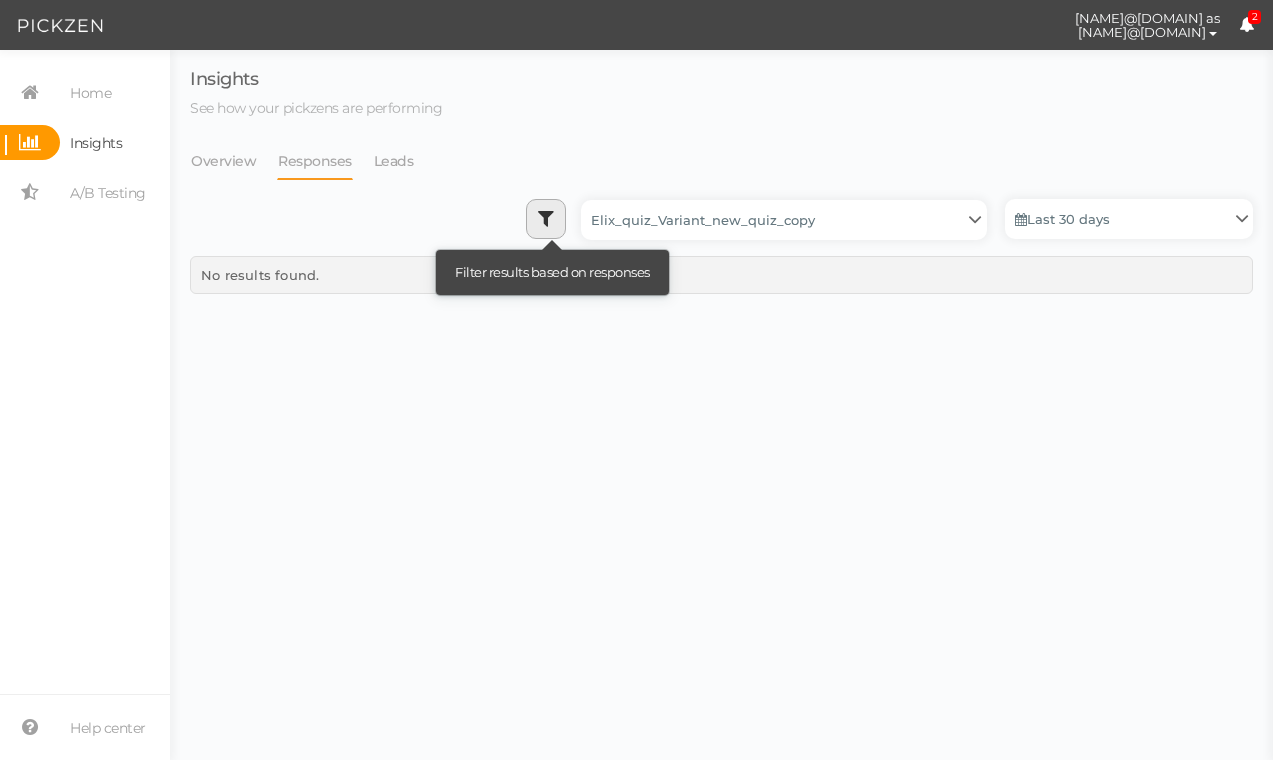 click at bounding box center [546, 218] 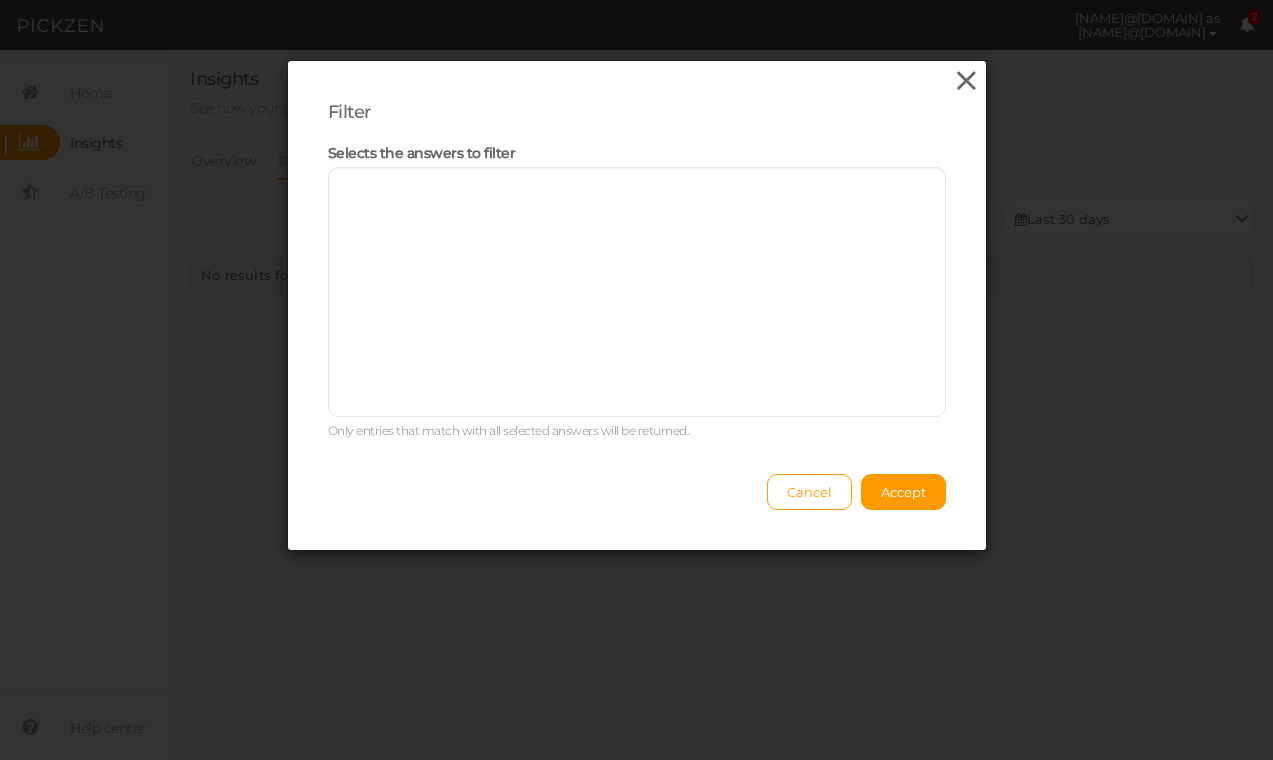 click at bounding box center (966, 81) 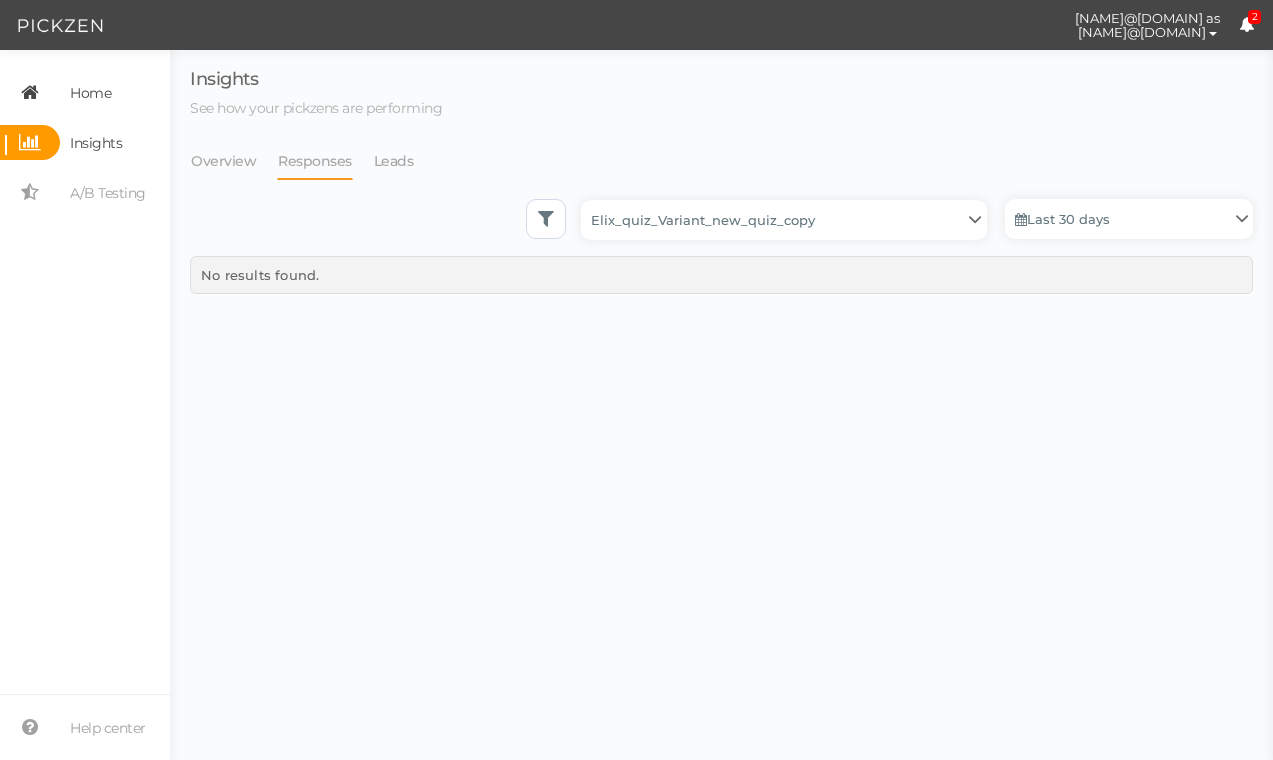 click on "Home" at bounding box center [90, 93] 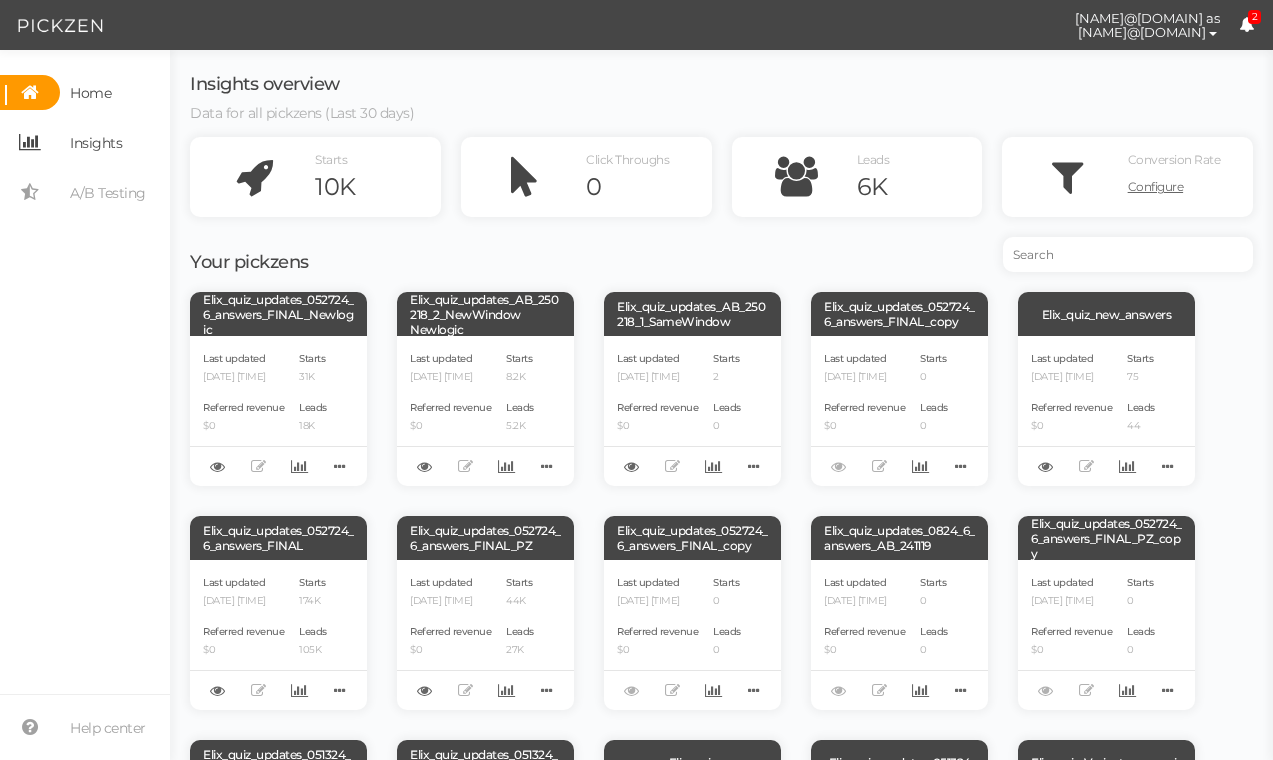 click on "Insights" at bounding box center [85, 142] 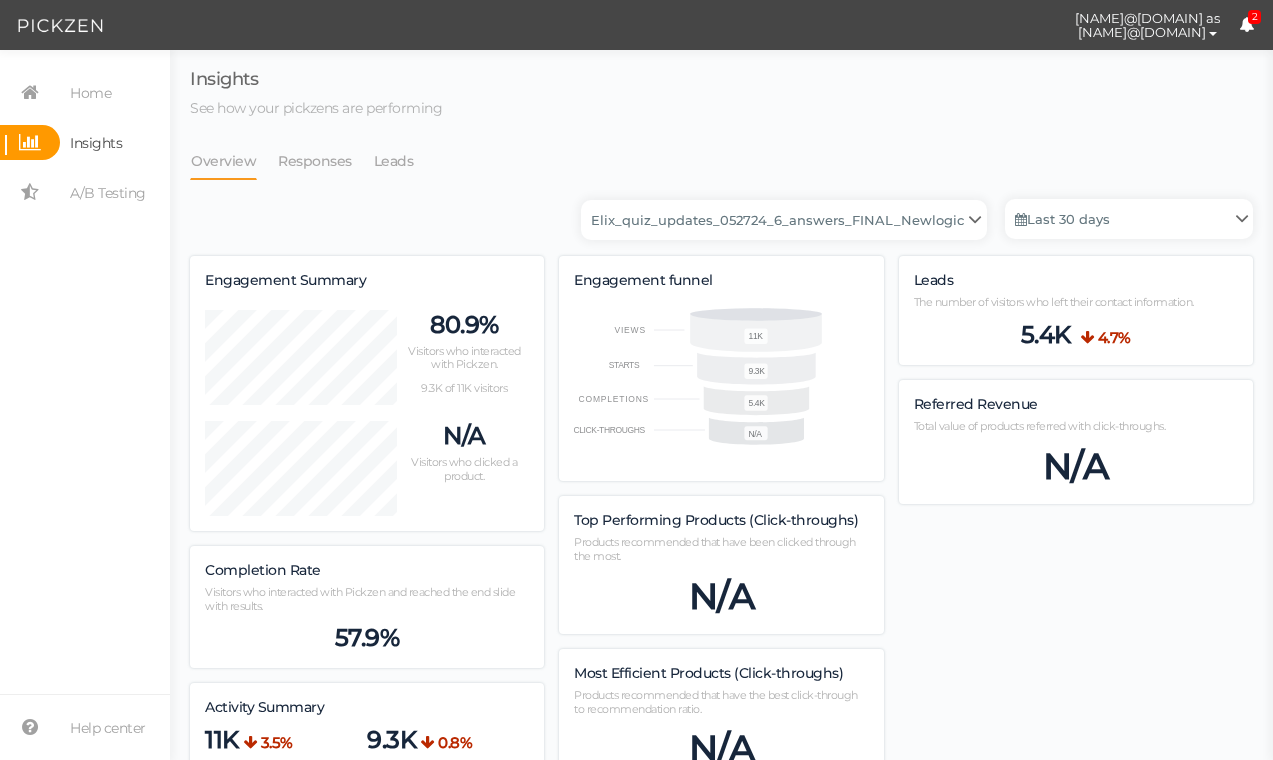 scroll, scrollTop: 996869, scrollLeft: 998952, axis: both 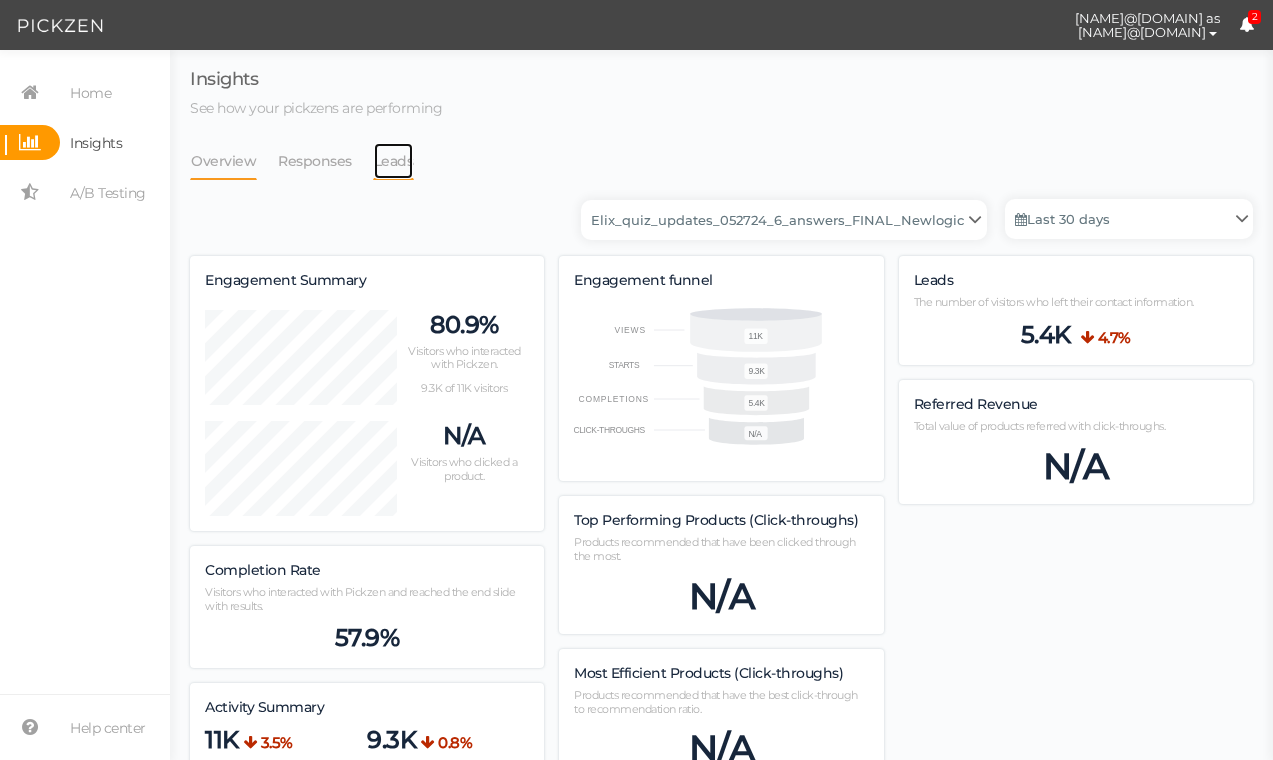 click on "Leads" at bounding box center (223, 161) 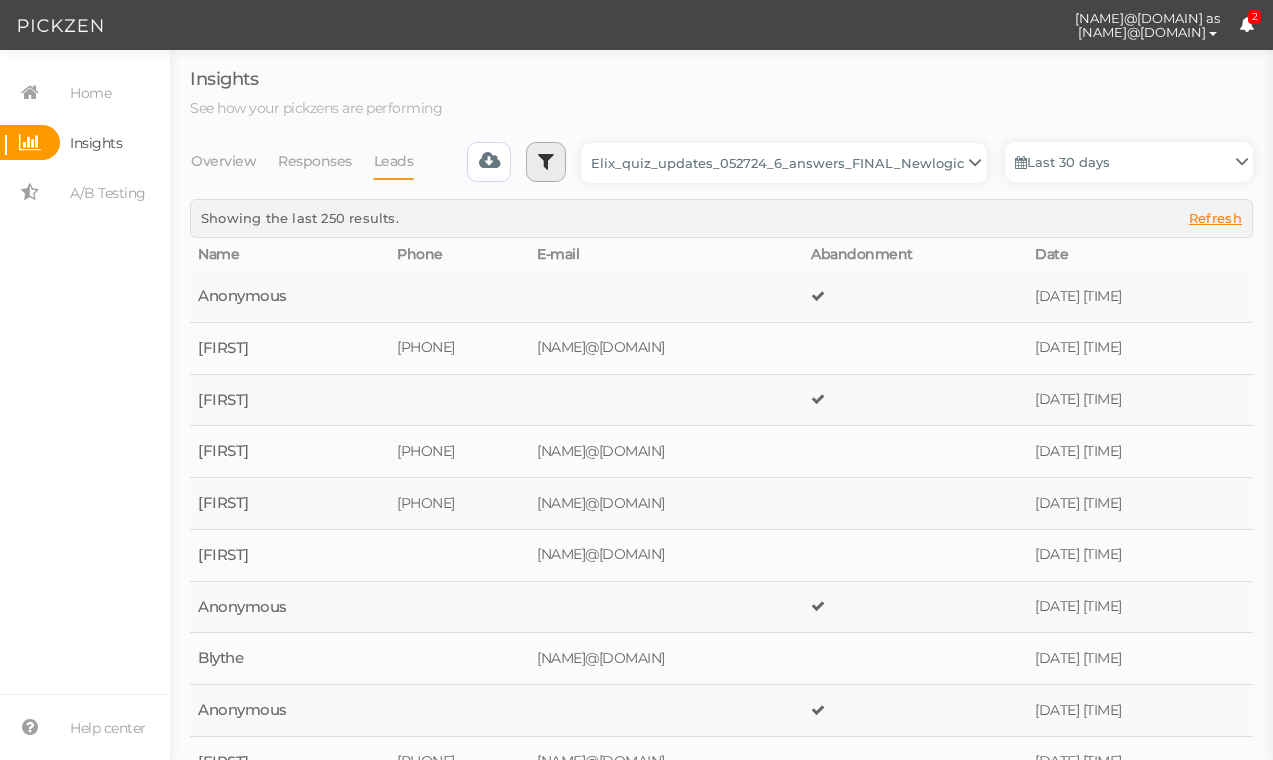 click at bounding box center (546, 162) 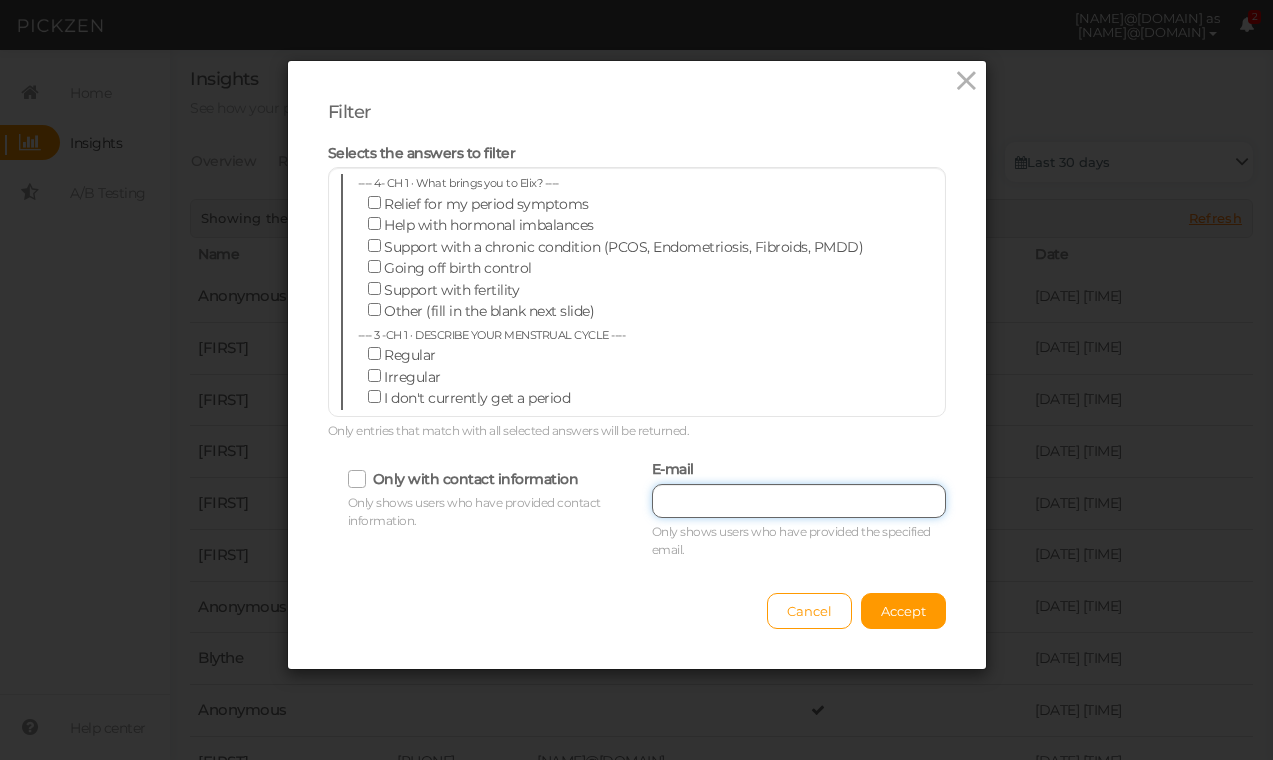 click at bounding box center (799, 501) 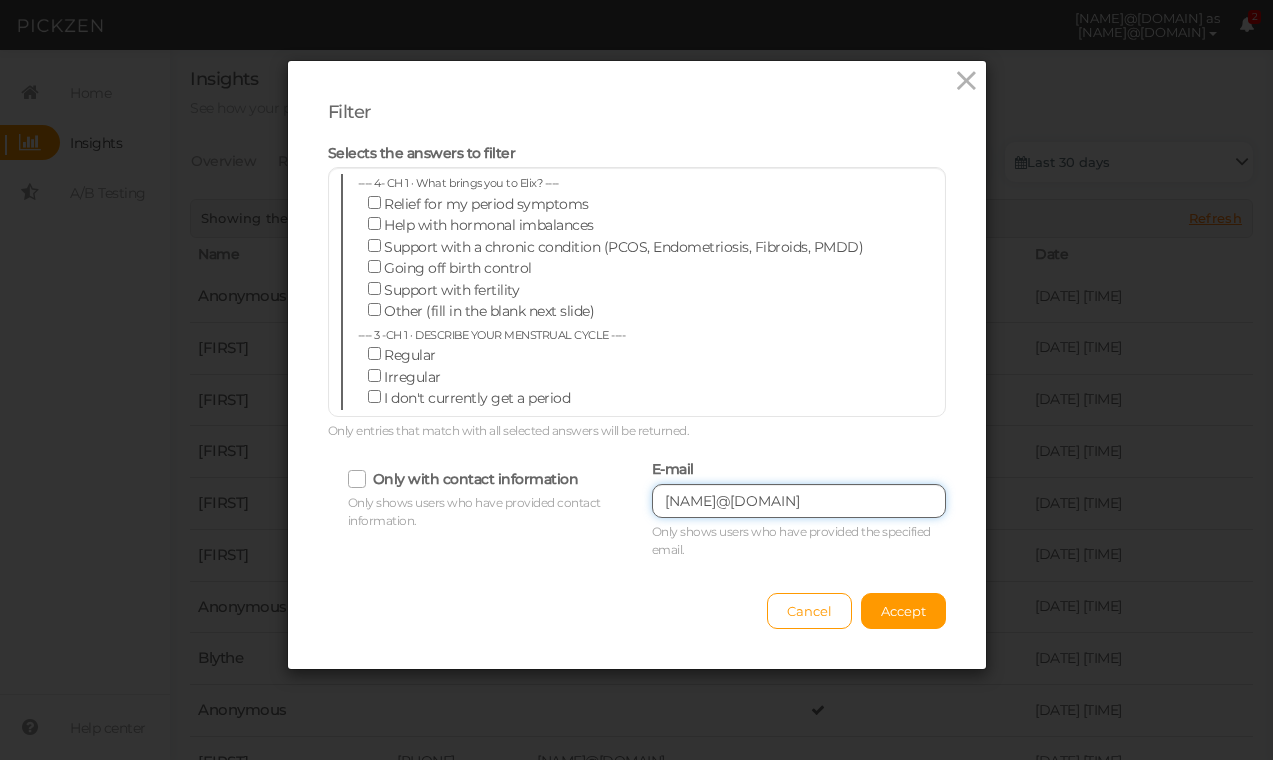 type on "[NAME]@[DOMAIN]" 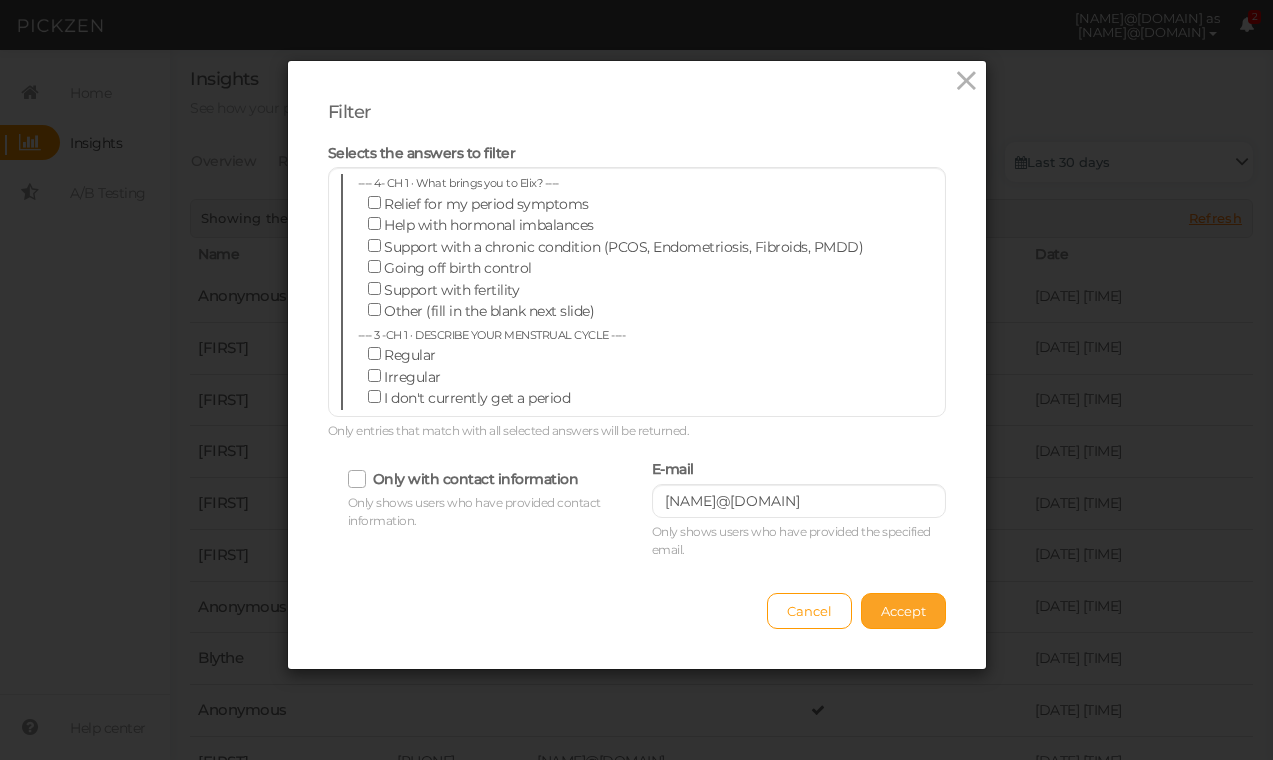 click on "Accept" at bounding box center [903, 611] 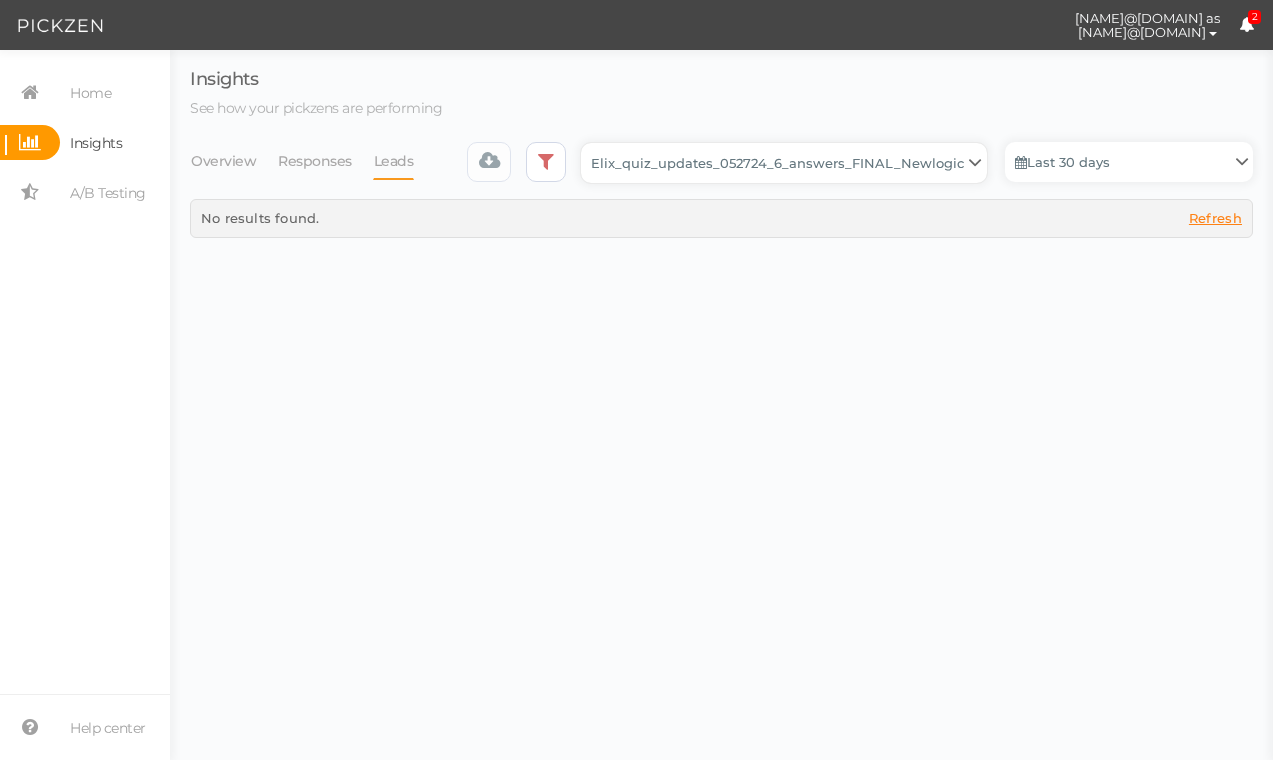 click on "Backup_2020010 backup_20200106 Elix Quiz PopUp Elix_quiz Elix_quiz [OLD] Elix_quiz_backup Elix_quiz_backup Elix_quiz_backup_06_09_22 Elix_quiz_backup_07_22 Elix_quiz_backup_08_24 Elix_quiz_backup_august_20 Elix_quiz_Backup_PZ Elix_quiz_backup_pz_09_02 Elix_quiz_copy Elix_quiz_copy Elix_quiz_copy Elix_quiz_copy Elix_quiz_copy Elix_quiz_copy Elix_quiz_copy 12.15.23 Elix_quiz_copy 2.08.24 Elix_quiz_copy CRO test DO NOT PUBLISH Elix_quiz_copy CRO test DO NOT PUBLISH_copy Elix_quiz_copy_ w research quesitons  Elix_quiz_copy_07_04_22 Elix_quiz_copy_10-27 Elix_quiz_copyScroll Elix_quiz_CRO test V2 DO NOT PUBLISH  Elix_quiz_new Elix_quiz_new_answers Elix_quiz_new_answers_BACKUP Elix_quiz_new_answers_copy Elix_quiz_new_backup Elix_quiz_new_edits_copy Elix_quiz_new_headline Elix_quiz_original version Elix_quiz_triplewhale_bear Elix_quiz_updates_051324 Elix_quiz_updates_051324_6_answers Elix_quiz_updates_051324_8_answers Elix_quiz_updates_052724_6_answers_FINAL Elix_quiz_updates_052724_6_answers_FINAL_copy Untitled" at bounding box center (784, 163) 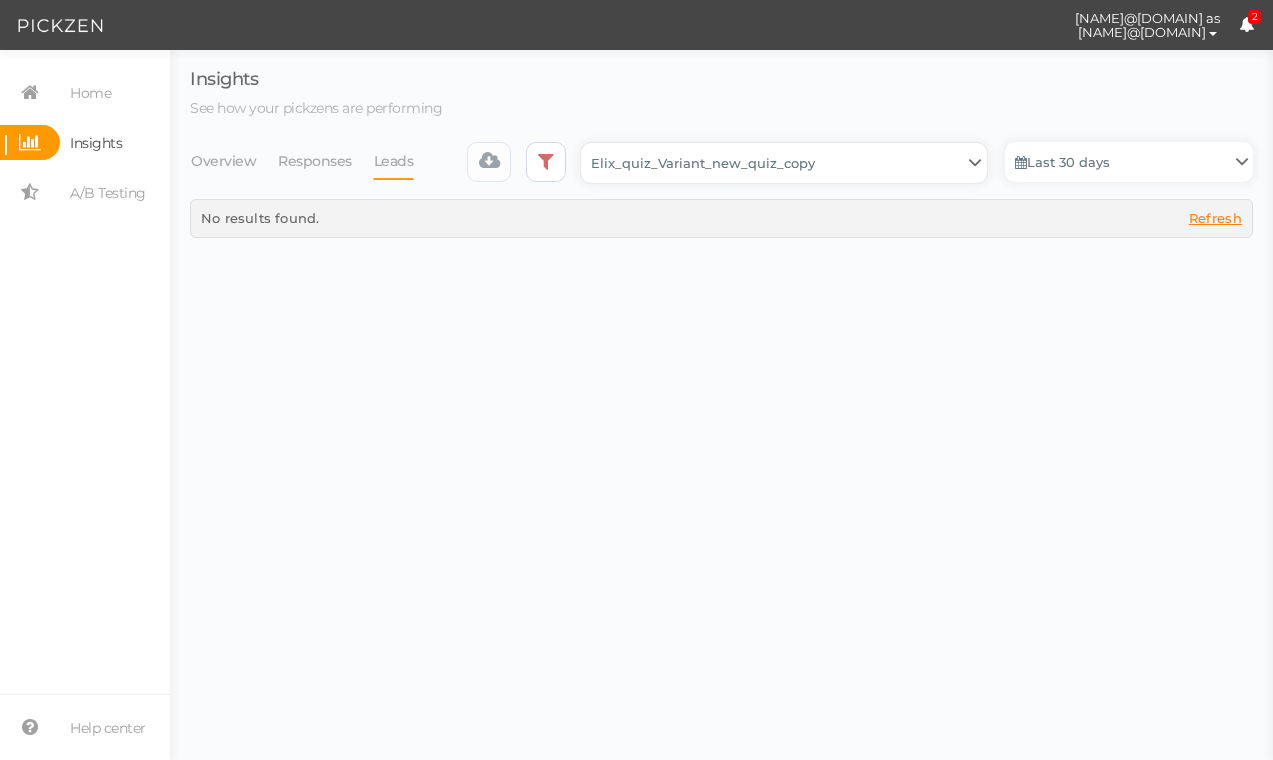 click on "Backup_2020010 backup_20200106 Elix Quiz PopUp Elix_quiz Elix_quiz [OLD] Elix_quiz_backup Elix_quiz_backup Elix_quiz_backup_06_09_22 Elix_quiz_backup_07_22 Elix_quiz_backup_08_24 Elix_quiz_backup_august_20 Elix_quiz_Backup_PZ Elix_quiz_backup_pz_09_02 Elix_quiz_copy Elix_quiz_copy Elix_quiz_copy Elix_quiz_copy Elix_quiz_copy Elix_quiz_copy Elix_quiz_copy 12.15.23 Elix_quiz_copy 2.08.24 Elix_quiz_copy CRO test DO NOT PUBLISH Elix_quiz_copy CRO test DO NOT PUBLISH_copy Elix_quiz_copy_ w research quesitons  Elix_quiz_copy_07_04_22 Elix_quiz_copy_10-27 Elix_quiz_copyScroll Elix_quiz_CRO test V2 DO NOT PUBLISH  Elix_quiz_new Elix_quiz_new_answers Elix_quiz_new_answers_BACKUP Elix_quiz_new_answers_copy Elix_quiz_new_backup Elix_quiz_new_edits_copy Elix_quiz_new_headline Elix_quiz_original version Elix_quiz_triplewhale_bear Elix_quiz_updates_051324 Elix_quiz_updates_051324_6_answers Elix_quiz_updates_051324_8_answers Elix_quiz_updates_052724_6_answers_FINAL Elix_quiz_updates_052724_6_answers_FINAL_copy Untitled" at bounding box center [784, 163] 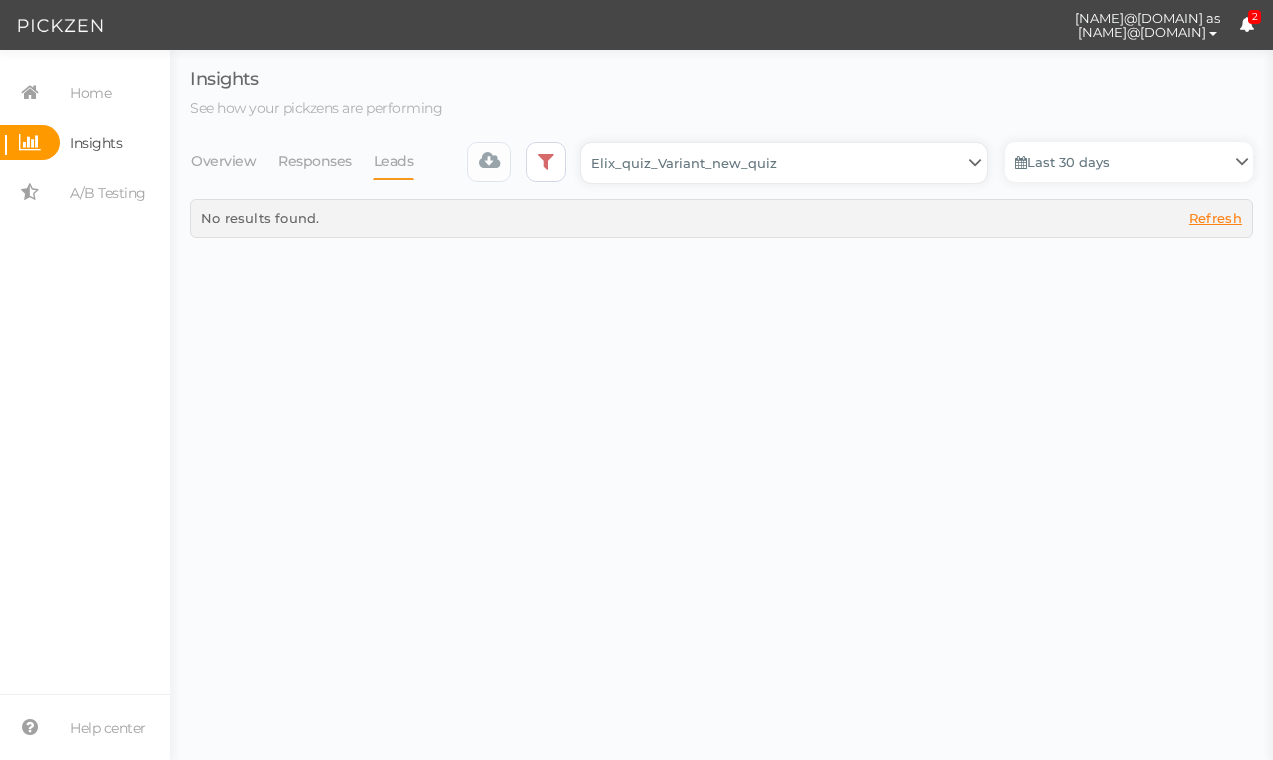 click on "Backup_2020010 backup_20200106 Elix Quiz PopUp Elix_quiz Elix_quiz [OLD] Elix_quiz_backup Elix_quiz_backup Elix_quiz_backup_06_09_22 Elix_quiz_backup_07_22 Elix_quiz_backup_08_24 Elix_quiz_backup_august_20 Elix_quiz_Backup_PZ Elix_quiz_backup_pz_09_02 Elix_quiz_copy Elix_quiz_copy Elix_quiz_copy Elix_quiz_copy Elix_quiz_copy Elix_quiz_copy Elix_quiz_copy 12.15.23 Elix_quiz_copy 2.08.24 Elix_quiz_copy CRO test DO NOT PUBLISH Elix_quiz_copy CRO test DO NOT PUBLISH_copy Elix_quiz_copy_ w research quesitons  Elix_quiz_copy_07_04_22 Elix_quiz_copy_10-27 Elix_quiz_copyScroll Elix_quiz_CRO test V2 DO NOT PUBLISH  Elix_quiz_new Elix_quiz_new_answers Elix_quiz_new_answers_BACKUP Elix_quiz_new_answers_copy Elix_quiz_new_backup Elix_quiz_new_edits_copy Elix_quiz_new_headline Elix_quiz_original version Elix_quiz_triplewhale_bear Elix_quiz_updates_051324 Elix_quiz_updates_051324_6_answers Elix_quiz_updates_051324_8_answers Elix_quiz_updates_052724_6_answers_FINAL Elix_quiz_updates_052724_6_answers_FINAL_copy Untitled" at bounding box center (784, 163) 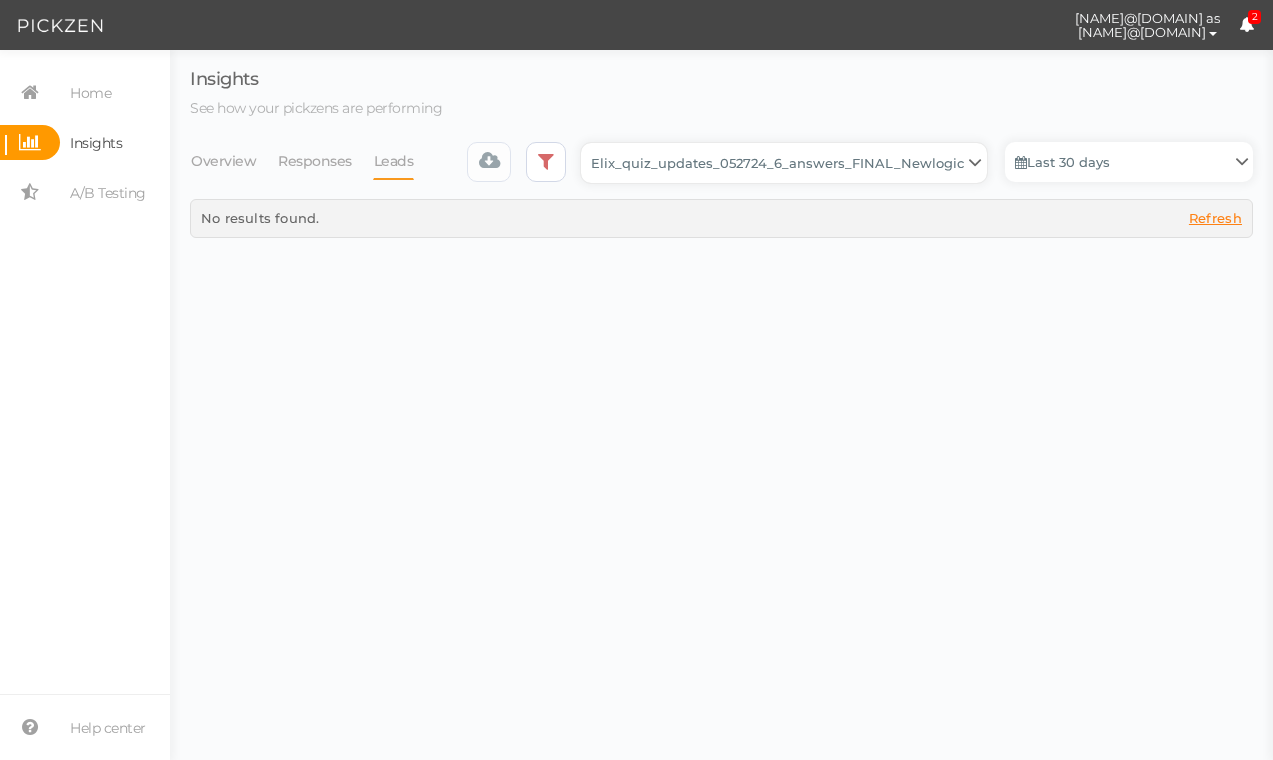 click on "Backup_2020010 backup_20200106 Elix Quiz PopUp Elix_quiz Elix_quiz [OLD] Elix_quiz_backup Elix_quiz_backup Elix_quiz_backup_06_09_22 Elix_quiz_backup_07_22 Elix_quiz_backup_08_24 Elix_quiz_backup_august_20 Elix_quiz_Backup_PZ Elix_quiz_backup_pz_09_02 Elix_quiz_copy Elix_quiz_copy Elix_quiz_copy Elix_quiz_copy Elix_quiz_copy Elix_quiz_copy Elix_quiz_copy 12.15.23 Elix_quiz_copy 2.08.24 Elix_quiz_copy CRO test DO NOT PUBLISH Elix_quiz_copy CRO test DO NOT PUBLISH_copy Elix_quiz_copy_ w research quesitons  Elix_quiz_copy_07_04_22 Elix_quiz_copy_10-27 Elix_quiz_copyScroll Elix_quiz_CRO test V2 DO NOT PUBLISH  Elix_quiz_new Elix_quiz_new_answers Elix_quiz_new_answers_BACKUP Elix_quiz_new_answers_copy Elix_quiz_new_backup Elix_quiz_new_edits_copy Elix_quiz_new_headline Elix_quiz_original version Elix_quiz_triplewhale_bear Elix_quiz_updates_051324 Elix_quiz_updates_051324_6_answers Elix_quiz_updates_051324_8_answers Elix_quiz_updates_052724_6_answers_FINAL Elix_quiz_updates_052724_6_answers_FINAL_copy Untitled" at bounding box center (784, 163) 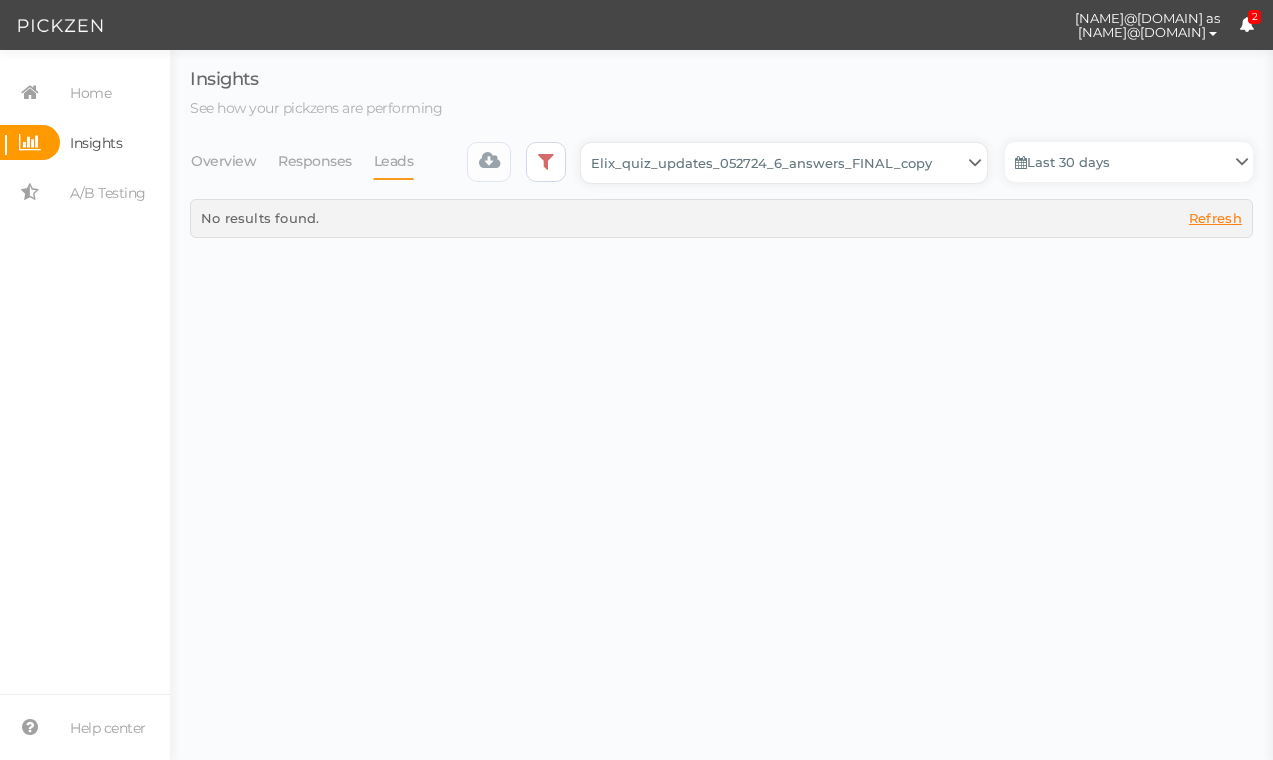 click on "Backup_2020010 backup_20200106 Elix Quiz PopUp Elix_quiz Elix_quiz [OLD] Elix_quiz_backup Elix_quiz_backup Elix_quiz_backup_06_09_22 Elix_quiz_backup_07_22 Elix_quiz_backup_08_24 Elix_quiz_backup_august_20 Elix_quiz_Backup_PZ Elix_quiz_backup_pz_09_02 Elix_quiz_copy Elix_quiz_copy Elix_quiz_copy Elix_quiz_copy Elix_quiz_copy Elix_quiz_copy Elix_quiz_copy 12.15.23 Elix_quiz_copy 2.08.24 Elix_quiz_copy CRO test DO NOT PUBLISH Elix_quiz_copy CRO test DO NOT PUBLISH_copy Elix_quiz_copy_ w research quesitons  Elix_quiz_copy_07_04_22 Elix_quiz_copy_10-27 Elix_quiz_copyScroll Elix_quiz_CRO test V2 DO NOT PUBLISH  Elix_quiz_new Elix_quiz_new_answers Elix_quiz_new_answers_BACKUP Elix_quiz_new_answers_copy Elix_quiz_new_backup Elix_quiz_new_edits_copy Elix_quiz_new_headline Elix_quiz_original version Elix_quiz_triplewhale_bear Elix_quiz_updates_051324 Elix_quiz_updates_051324_6_answers Elix_quiz_updates_051324_8_answers Elix_quiz_updates_052724_6_answers_FINAL Elix_quiz_updates_052724_6_answers_FINAL_copy Untitled" at bounding box center (784, 163) 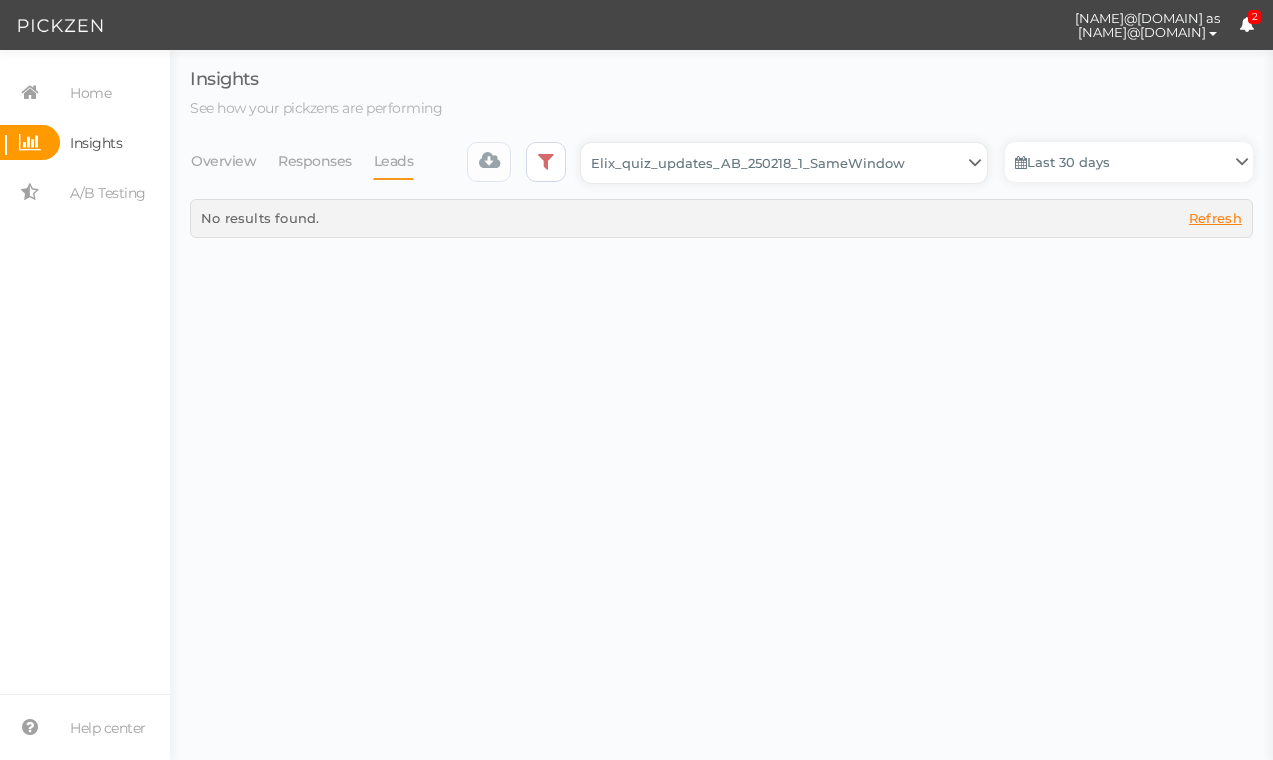 click on "Backup_2020010 backup_20200106 Elix Quiz PopUp Elix_quiz Elix_quiz [OLD] Elix_quiz_backup Elix_quiz_backup Elix_quiz_backup_06_09_22 Elix_quiz_backup_07_22 Elix_quiz_backup_08_24 Elix_quiz_backup_august_20 Elix_quiz_Backup_PZ Elix_quiz_backup_pz_09_02 Elix_quiz_copy Elix_quiz_copy Elix_quiz_copy Elix_quiz_copy Elix_quiz_copy Elix_quiz_copy Elix_quiz_copy 12.15.23 Elix_quiz_copy 2.08.24 Elix_quiz_copy CRO test DO NOT PUBLISH Elix_quiz_copy CRO test DO NOT PUBLISH_copy Elix_quiz_copy_ w research quesitons  Elix_quiz_copy_07_04_22 Elix_quiz_copy_10-27 Elix_quiz_copyScroll Elix_quiz_CRO test V2 DO NOT PUBLISH  Elix_quiz_new Elix_quiz_new_answers Elix_quiz_new_answers_BACKUP Elix_quiz_new_answers_copy Elix_quiz_new_backup Elix_quiz_new_edits_copy Elix_quiz_new_headline Elix_quiz_original version Elix_quiz_triplewhale_bear Elix_quiz_updates_051324 Elix_quiz_updates_051324_6_answers Elix_quiz_updates_051324_8_answers Elix_quiz_updates_052724_6_answers_FINAL Elix_quiz_updates_052724_6_answers_FINAL_copy Untitled" at bounding box center (784, 163) 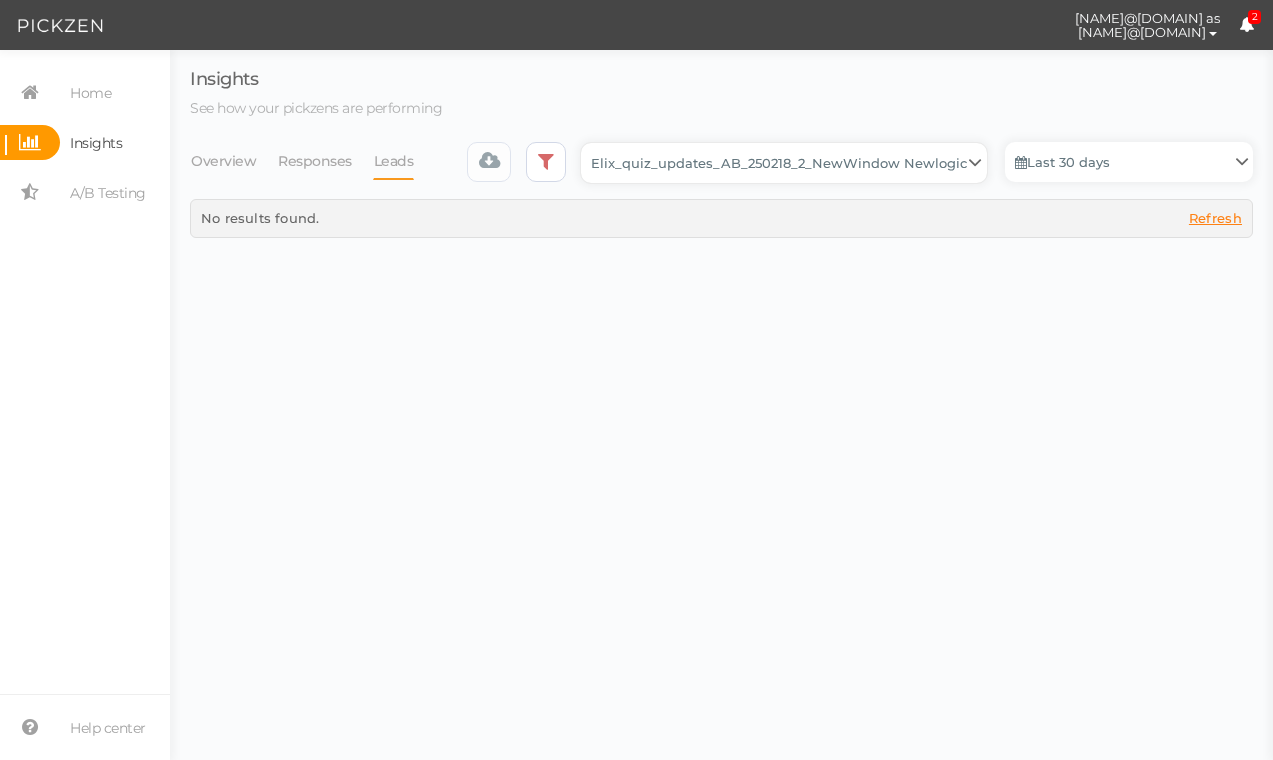 click on "Backup_2020010 backup_20200106 Elix Quiz PopUp Elix_quiz Elix_quiz [OLD] Elix_quiz_backup Elix_quiz_backup Elix_quiz_backup_06_09_22 Elix_quiz_backup_07_22 Elix_quiz_backup_08_24 Elix_quiz_backup_august_20 Elix_quiz_Backup_PZ Elix_quiz_backup_pz_09_02 Elix_quiz_copy Elix_quiz_copy Elix_quiz_copy Elix_quiz_copy Elix_quiz_copy Elix_quiz_copy Elix_quiz_copy 12.15.23 Elix_quiz_copy 2.08.24 Elix_quiz_copy CRO test DO NOT PUBLISH Elix_quiz_copy CRO test DO NOT PUBLISH_copy Elix_quiz_copy_ w research quesitons  Elix_quiz_copy_07_04_22 Elix_quiz_copy_10-27 Elix_quiz_copyScroll Elix_quiz_CRO test V2 DO NOT PUBLISH  Elix_quiz_new Elix_quiz_new_answers Elix_quiz_new_answers_BACKUP Elix_quiz_new_answers_copy Elix_quiz_new_backup Elix_quiz_new_edits_copy Elix_quiz_new_headline Elix_quiz_original version Elix_quiz_triplewhale_bear Elix_quiz_updates_051324 Elix_quiz_updates_051324_6_answers Elix_quiz_updates_051324_8_answers Elix_quiz_updates_052724_6_answers_FINAL Elix_quiz_updates_052724_6_answers_FINAL_copy Untitled" at bounding box center [784, 163] 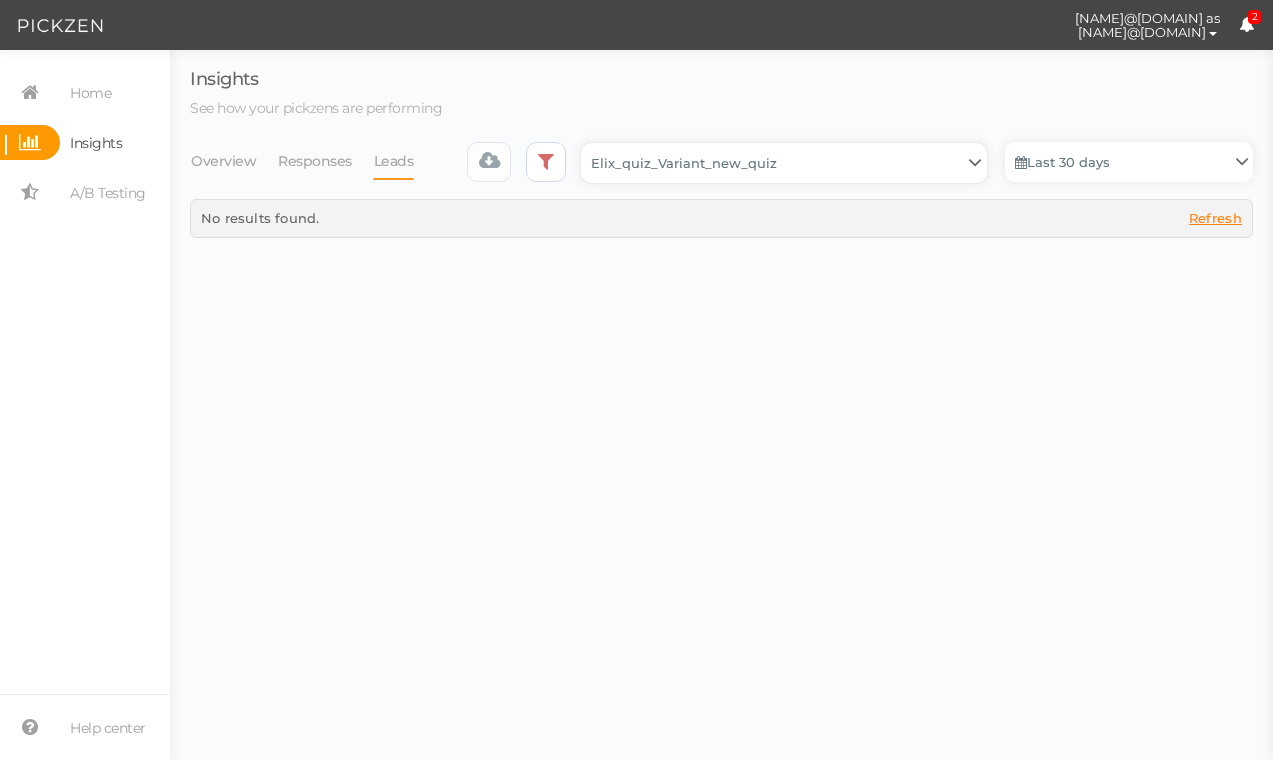 click on "Backup_2020010 backup_20200106 Elix Quiz PopUp Elix_quiz Elix_quiz [OLD] Elix_quiz_backup Elix_quiz_backup Elix_quiz_backup_06_09_22 Elix_quiz_backup_07_22 Elix_quiz_backup_08_24 Elix_quiz_backup_august_20 Elix_quiz_Backup_PZ Elix_quiz_backup_pz_09_02 Elix_quiz_copy Elix_quiz_copy Elix_quiz_copy Elix_quiz_copy Elix_quiz_copy Elix_quiz_copy Elix_quiz_copy 12.15.23 Elix_quiz_copy 2.08.24 Elix_quiz_copy CRO test DO NOT PUBLISH Elix_quiz_copy CRO test DO NOT PUBLISH_copy Elix_quiz_copy_ w research quesitons  Elix_quiz_copy_07_04_22 Elix_quiz_copy_10-27 Elix_quiz_copyScroll Elix_quiz_CRO test V2 DO NOT PUBLISH  Elix_quiz_new Elix_quiz_new_answers Elix_quiz_new_answers_BACKUP Elix_quiz_new_answers_copy Elix_quiz_new_backup Elix_quiz_new_edits_copy Elix_quiz_new_headline Elix_quiz_original version Elix_quiz_triplewhale_bear Elix_quiz_updates_051324 Elix_quiz_updates_051324_6_answers Elix_quiz_updates_051324_8_answers Elix_quiz_updates_052724_6_answers_FINAL Elix_quiz_updates_052724_6_answers_FINAL_copy Untitled" at bounding box center [784, 163] 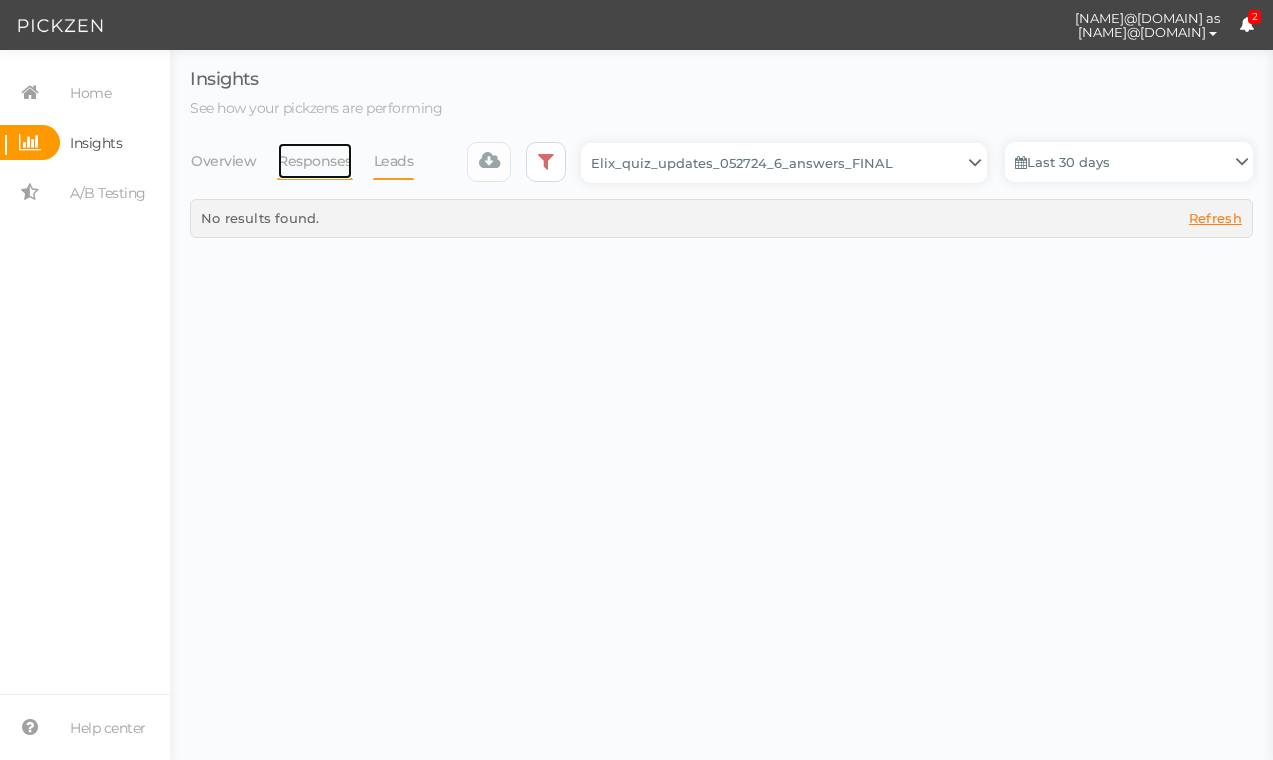 click on "Responses" at bounding box center (223, 161) 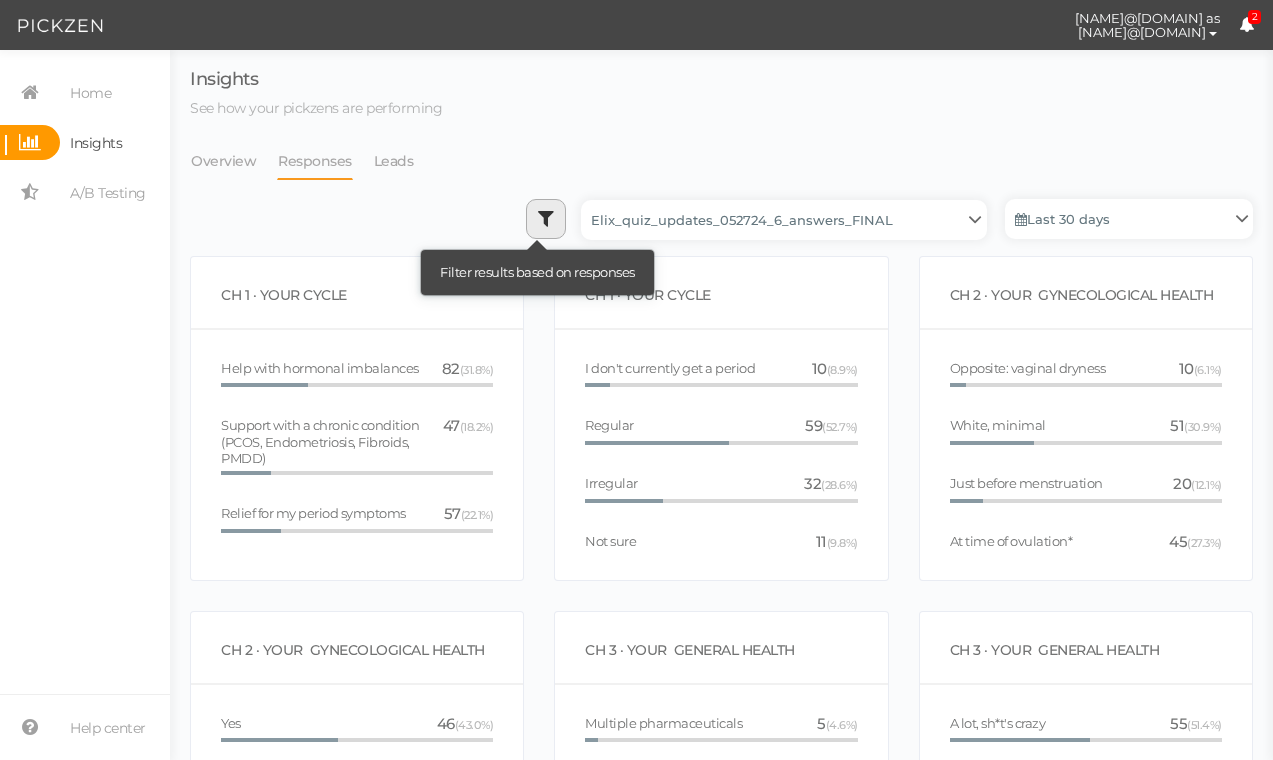 click at bounding box center [546, 218] 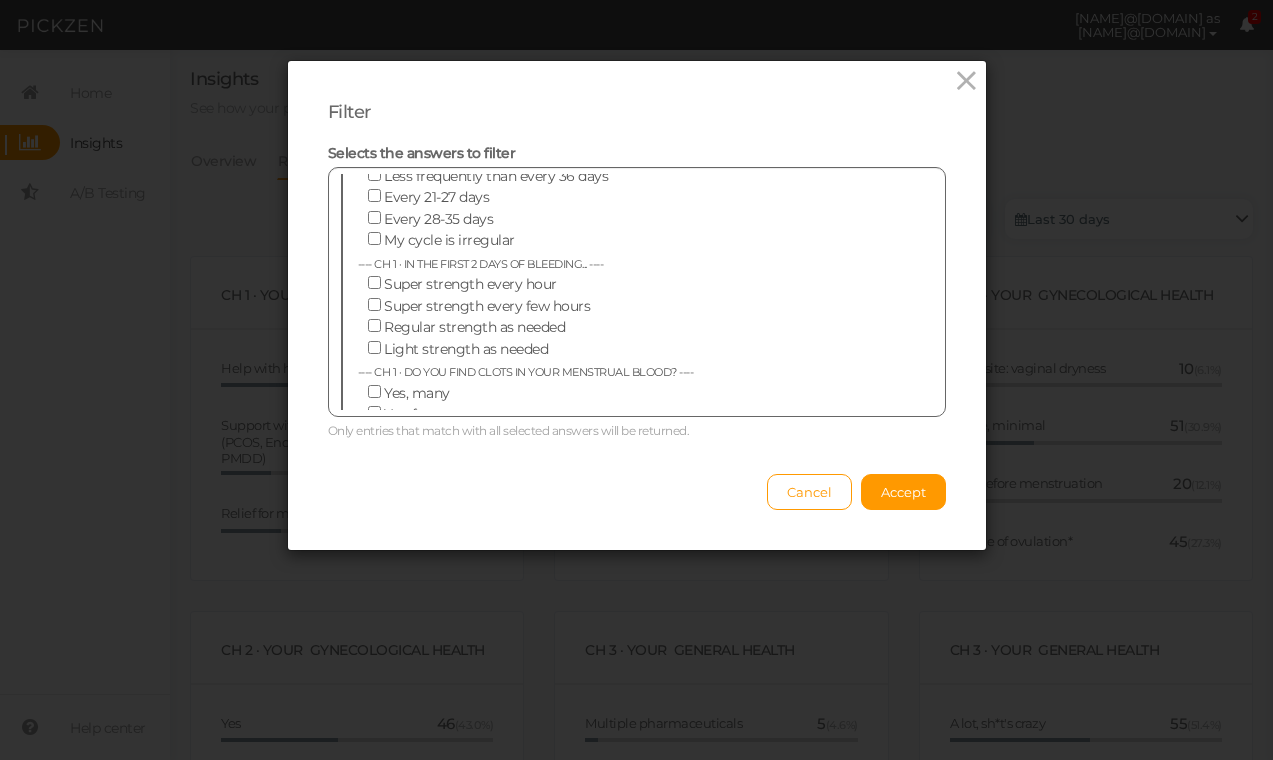 scroll, scrollTop: 1282, scrollLeft: 0, axis: vertical 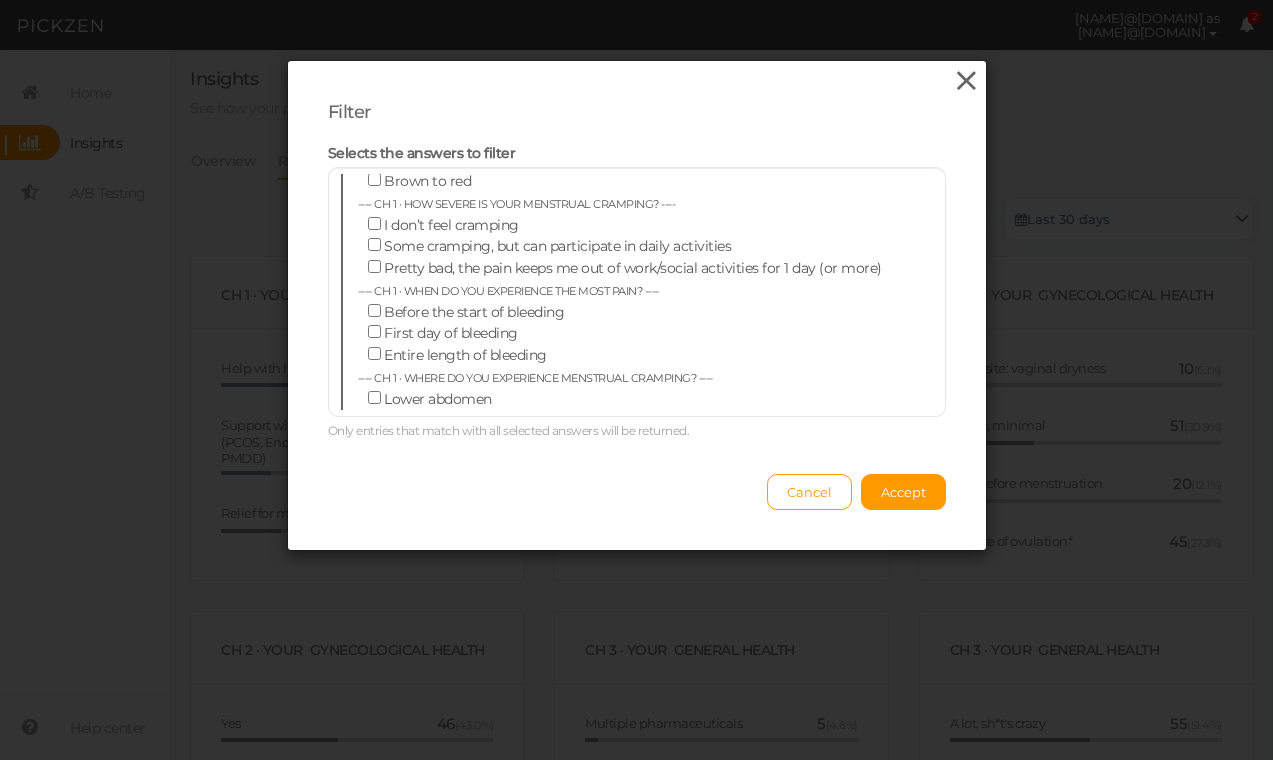 click at bounding box center (966, 81) 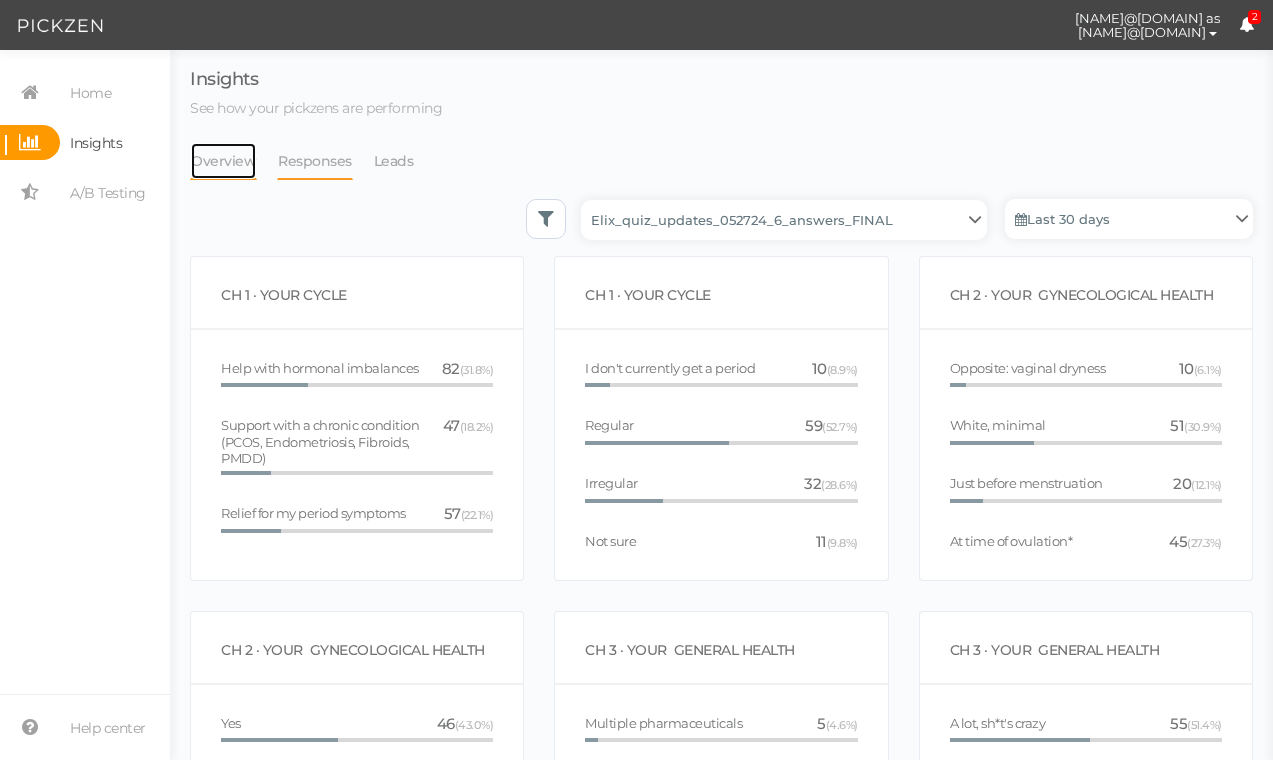 click on "Overview" at bounding box center (223, 161) 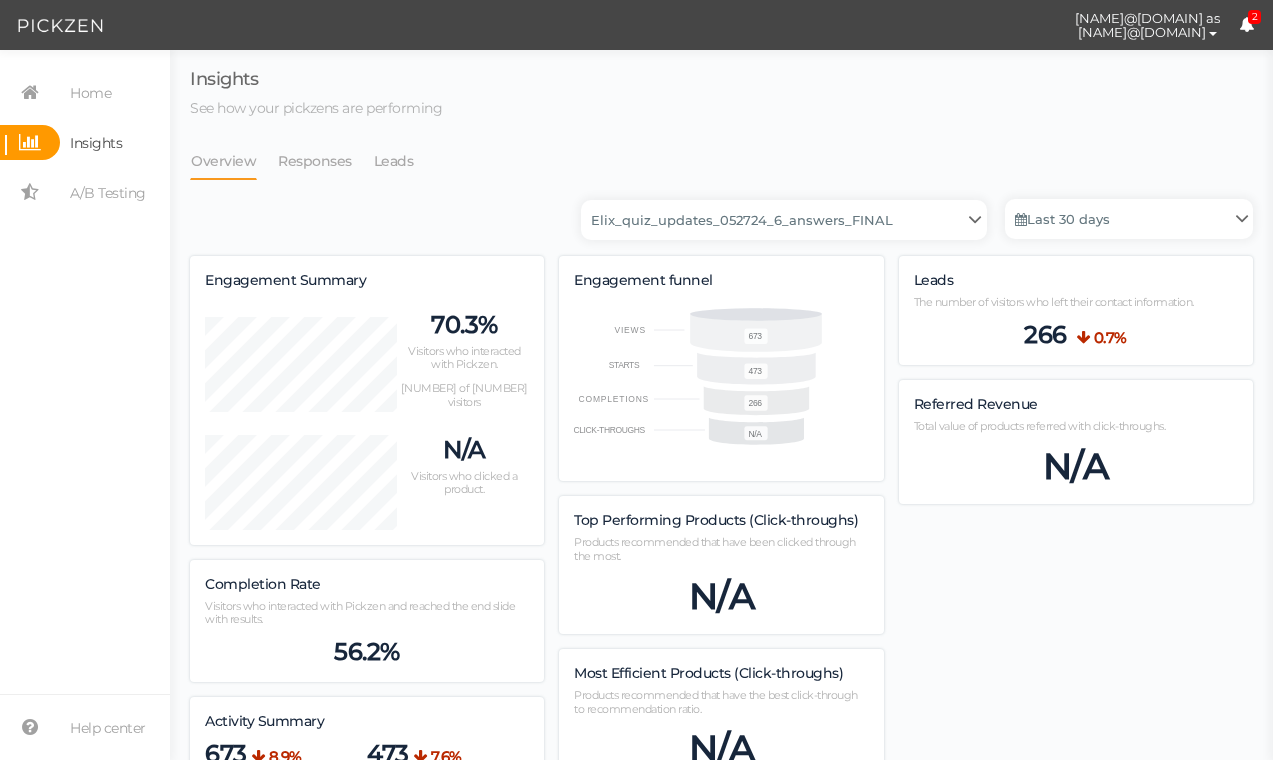 scroll, scrollTop: 997770, scrollLeft: 998952, axis: both 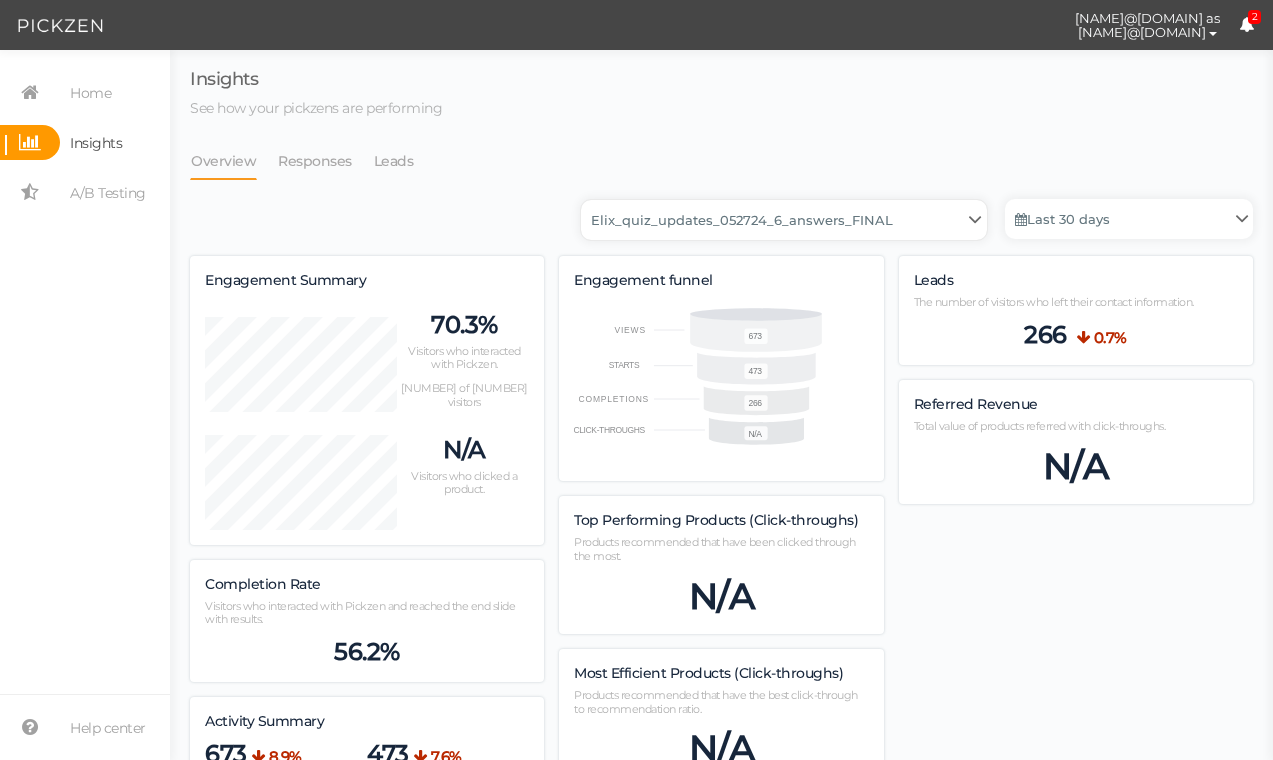 click on "Backup_2020010 backup_20200106 Elix Quiz PopUp Elix_quiz Elix_quiz [OLD] Elix_quiz_backup Elix_quiz_backup Elix_quiz_backup_06_09_22 Elix_quiz_backup_07_22 Elix_quiz_backup_08_24 Elix_quiz_backup_august_20 Elix_quiz_Backup_PZ Elix_quiz_backup_pz_09_02 Elix_quiz_copy Elix_quiz_copy Elix_quiz_copy Elix_quiz_copy Elix_quiz_copy Elix_quiz_copy Elix_quiz_copy 12.15.23 Elix_quiz_copy 2.08.24 Elix_quiz_copy CRO test DO NOT PUBLISH Elix_quiz_copy CRO test DO NOT PUBLISH_copy Elix_quiz_copy_ w research quesitons  Elix_quiz_copy_07_04_22 Elix_quiz_copy_10-27 Elix_quiz_copyScroll Elix_quiz_CRO test V2 DO NOT PUBLISH  Elix_quiz_new Elix_quiz_new_answers Elix_quiz_new_answers_BACKUP Elix_quiz_new_answers_copy Elix_quiz_new_backup Elix_quiz_new_edits_copy Elix_quiz_new_headline Elix_quiz_original version Elix_quiz_triplewhale_bear Elix_quiz_updates_051324 Elix_quiz_updates_051324_6_answers Elix_quiz_updates_051324_8_answers Elix_quiz_updates_052724_6_answers_FINAL Elix_quiz_updates_052724_6_answers_FINAL_copy Untitled" at bounding box center (784, 220) 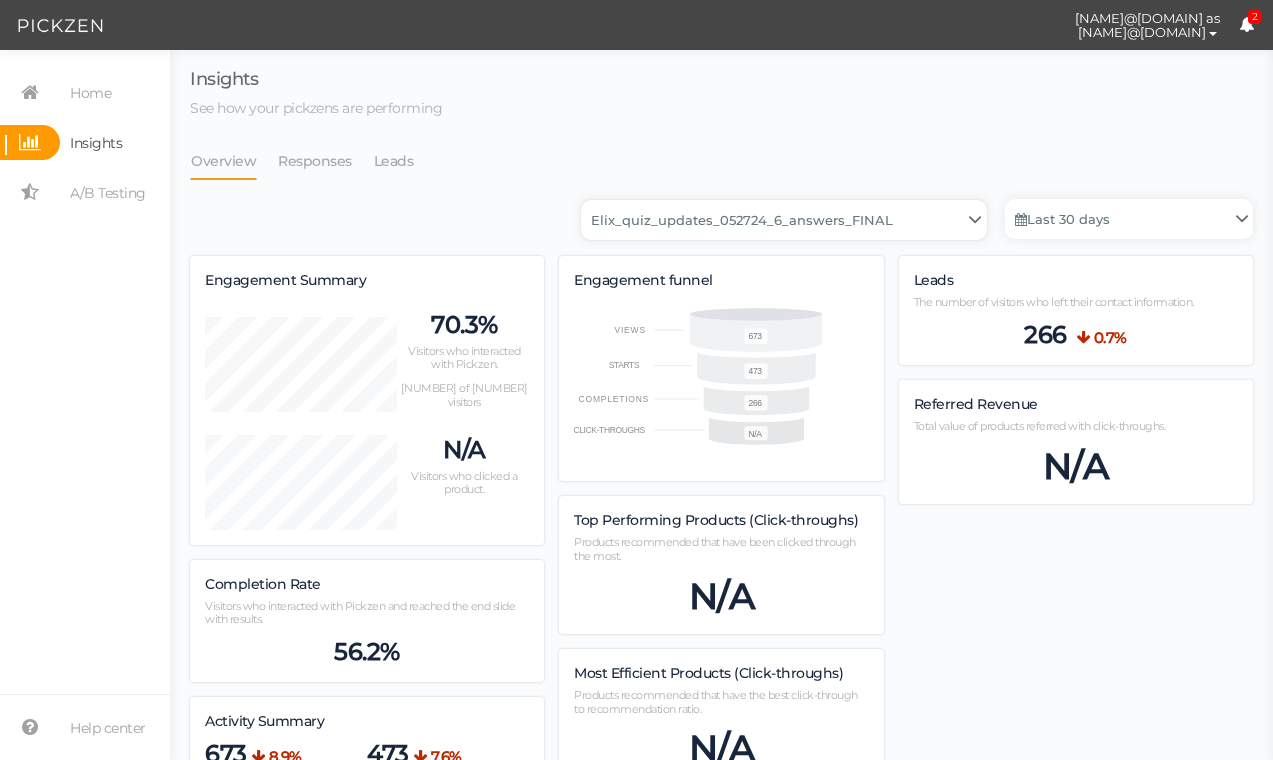 click on "Backup_2020010 backup_20200106 Elix Quiz PopUp Elix_quiz Elix_quiz [OLD] Elix_quiz_backup Elix_quiz_backup Elix_quiz_backup_06_09_22 Elix_quiz_backup_07_22 Elix_quiz_backup_08_24 Elix_quiz_backup_august_20 Elix_quiz_Backup_PZ Elix_quiz_backup_pz_09_02 Elix_quiz_copy Elix_quiz_copy Elix_quiz_copy Elix_quiz_copy Elix_quiz_copy Elix_quiz_copy Elix_quiz_copy 12.15.23 Elix_quiz_copy 2.08.24 Elix_quiz_copy CRO test DO NOT PUBLISH Elix_quiz_copy CRO test DO NOT PUBLISH_copy Elix_quiz_copy_ w research quesitons  Elix_quiz_copy_07_04_22 Elix_quiz_copy_10-27 Elix_quiz_copyScroll Elix_quiz_CRO test V2 DO NOT PUBLISH  Elix_quiz_new Elix_quiz_new_answers Elix_quiz_new_answers_BACKUP Elix_quiz_new_answers_copy Elix_quiz_new_backup Elix_quiz_new_edits_copy Elix_quiz_new_headline Elix_quiz_original version Elix_quiz_triplewhale_bear Elix_quiz_updates_051324 Elix_quiz_updates_051324_6_answers Elix_quiz_updates_051324_8_answers Elix_quiz_updates_052724_6_answers_FINAL Elix_quiz_updates_052724_6_answers_FINAL_copy Untitled" at bounding box center [784, 220] 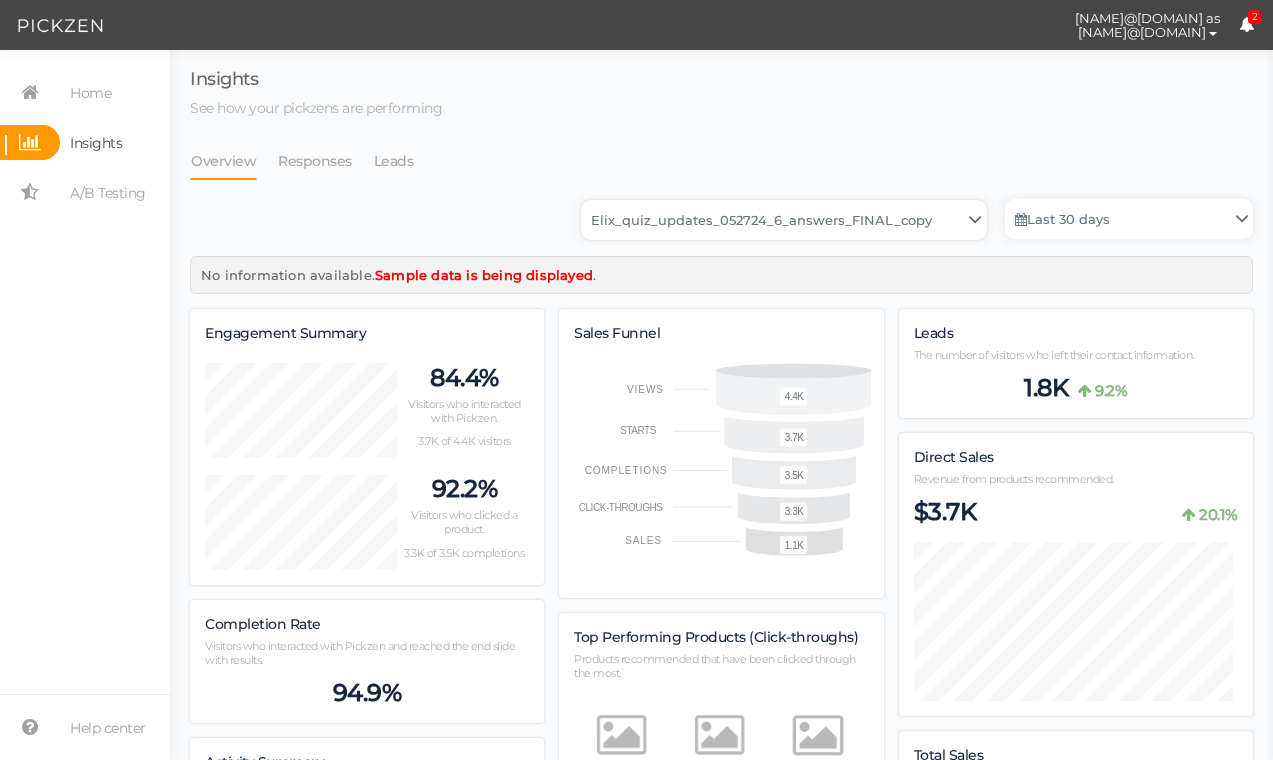 scroll, scrollTop: 997792, scrollLeft: 998952, axis: both 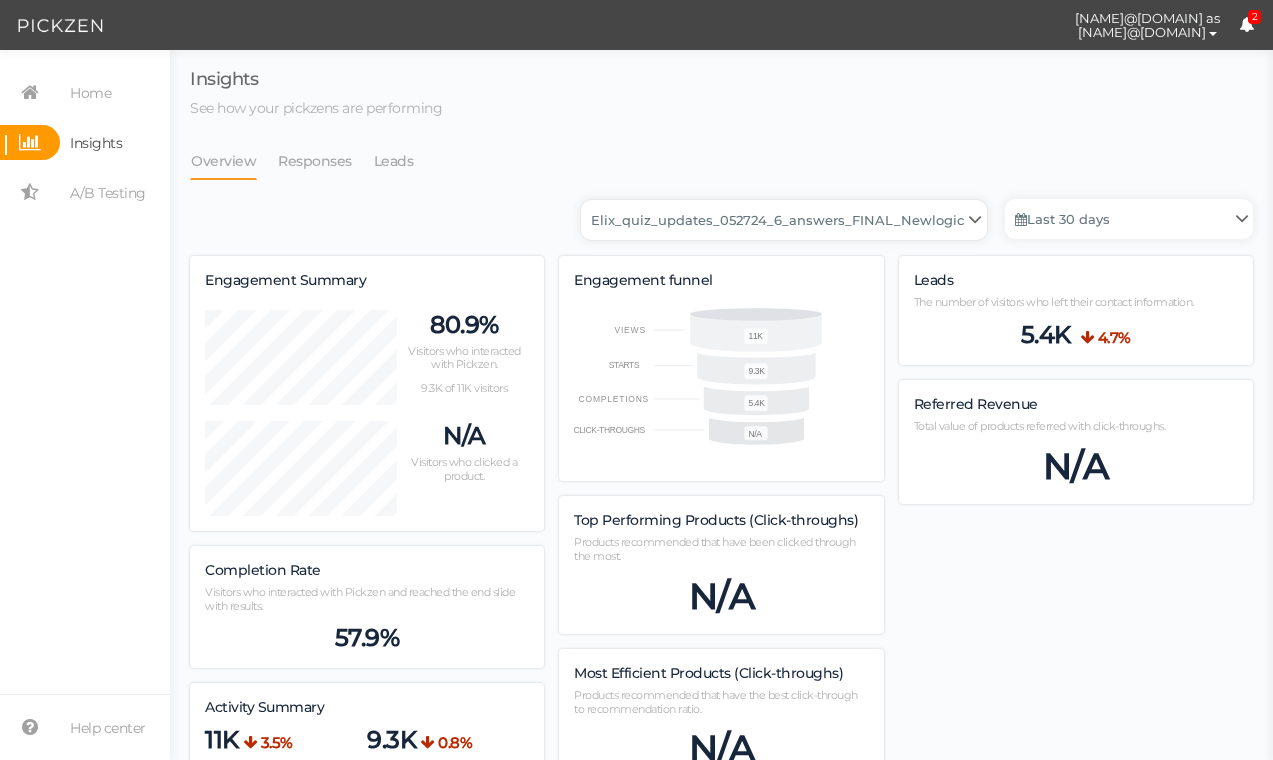 click on "Backup_2020010 backup_20200106 Elix Quiz PopUp Elix_quiz Elix_quiz [OLD] Elix_quiz_backup Elix_quiz_backup Elix_quiz_backup_06_09_22 Elix_quiz_backup_07_22 Elix_quiz_backup_08_24 Elix_quiz_backup_august_20 Elix_quiz_Backup_PZ Elix_quiz_backup_pz_09_02 Elix_quiz_copy Elix_quiz_copy Elix_quiz_copy Elix_quiz_copy Elix_quiz_copy Elix_quiz_copy Elix_quiz_copy 12.15.23 Elix_quiz_copy 2.08.24 Elix_quiz_copy CRO test DO NOT PUBLISH Elix_quiz_copy CRO test DO NOT PUBLISH_copy Elix_quiz_copy_ w research quesitons  Elix_quiz_copy_07_04_22 Elix_quiz_copy_10-27 Elix_quiz_copyScroll Elix_quiz_CRO test V2 DO NOT PUBLISH  Elix_quiz_new Elix_quiz_new_answers Elix_quiz_new_answers_BACKUP Elix_quiz_new_answers_copy Elix_quiz_new_backup Elix_quiz_new_edits_copy Elix_quiz_new_headline Elix_quiz_original version Elix_quiz_triplewhale_bear Elix_quiz_updates_051324 Elix_quiz_updates_051324_6_answers Elix_quiz_updates_051324_8_answers Elix_quiz_updates_052724_6_answers_FINAL Elix_quiz_updates_052724_6_answers_FINAL_copy Untitled" at bounding box center [784, 220] 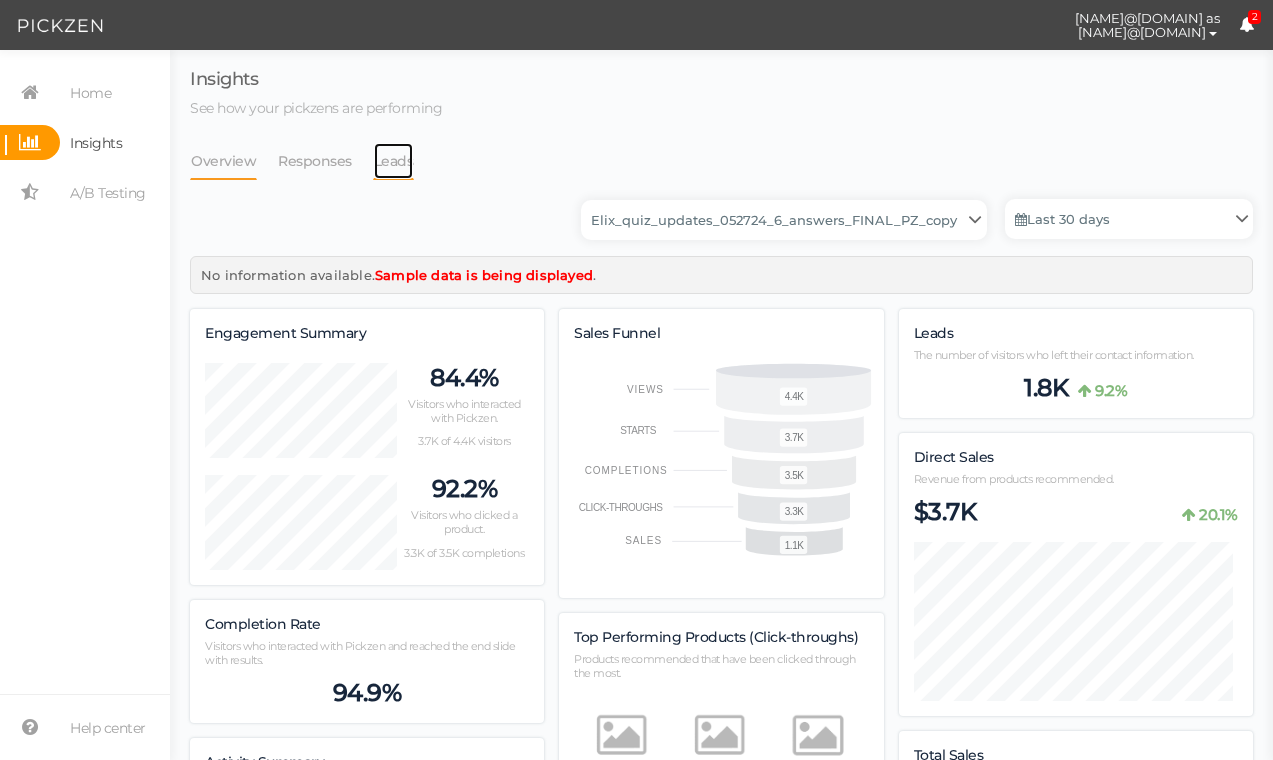 click on "Leads" at bounding box center [223, 161] 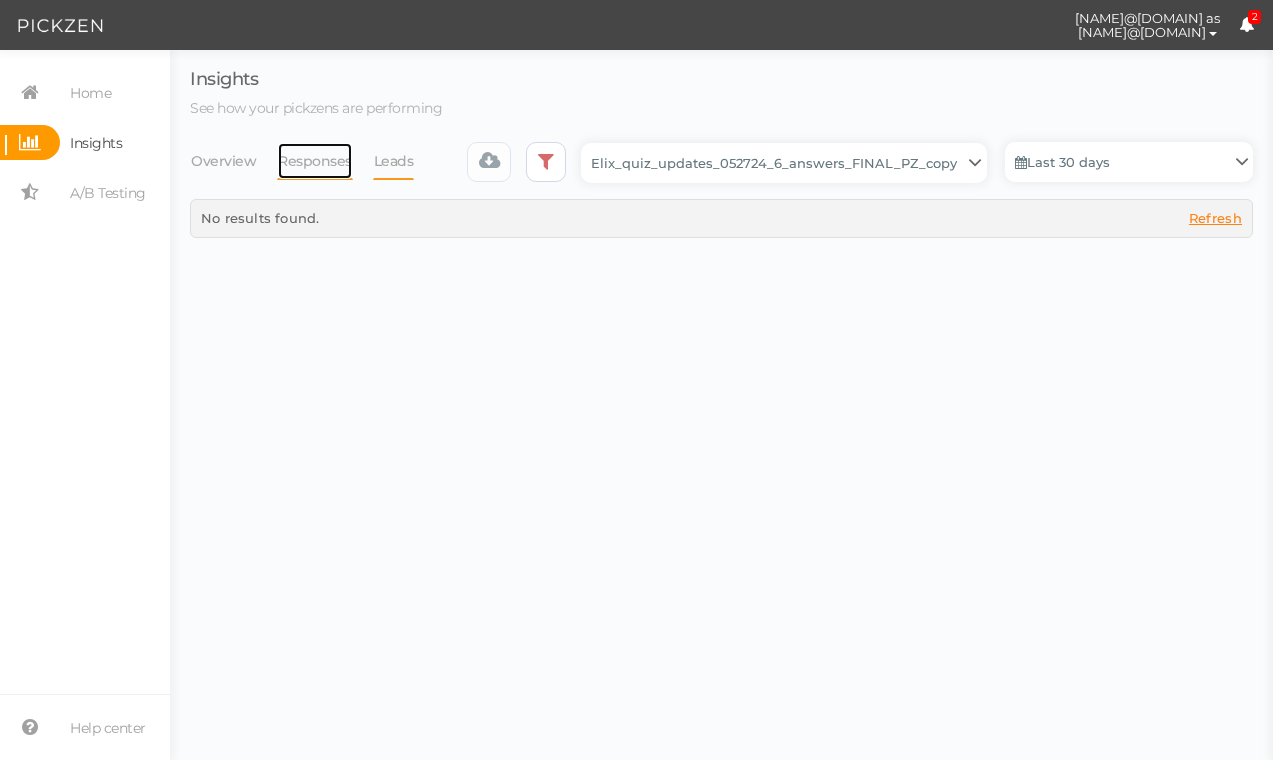 click on "Responses" at bounding box center [223, 161] 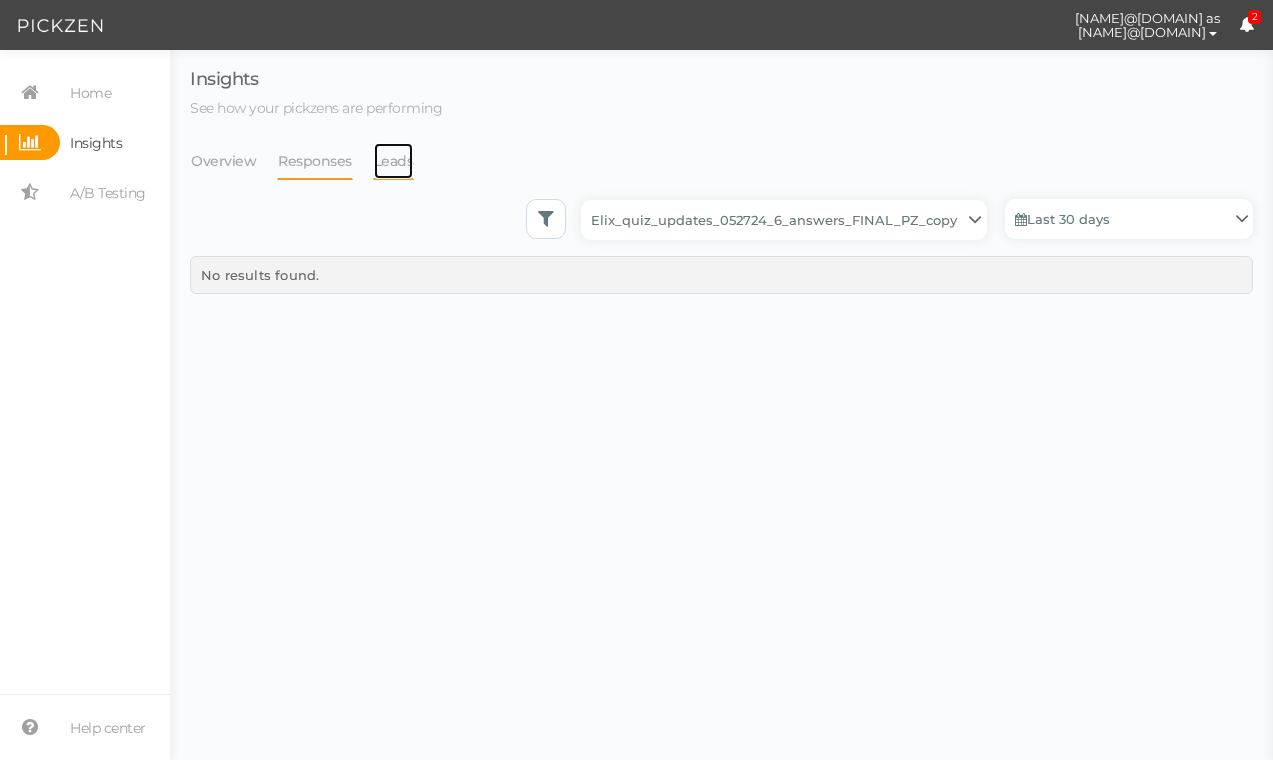 click on "Leads" at bounding box center (223, 161) 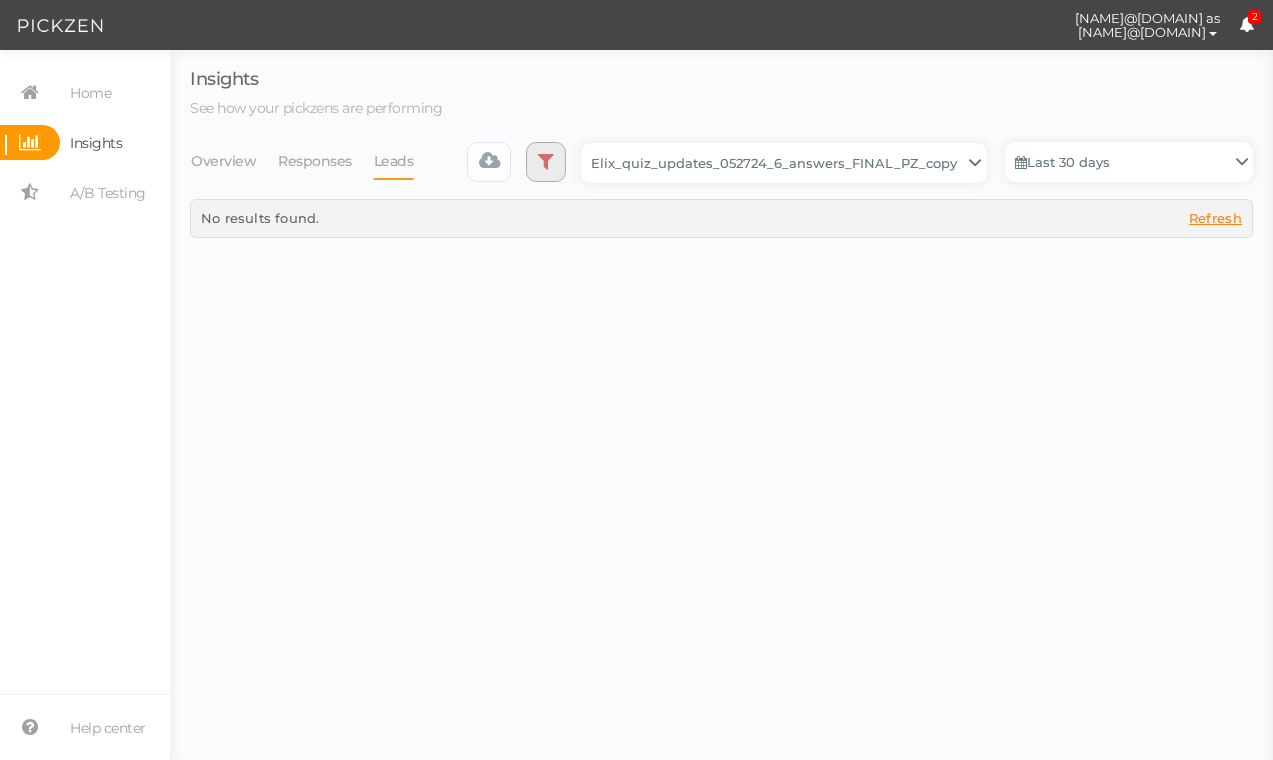 click at bounding box center (546, 162) 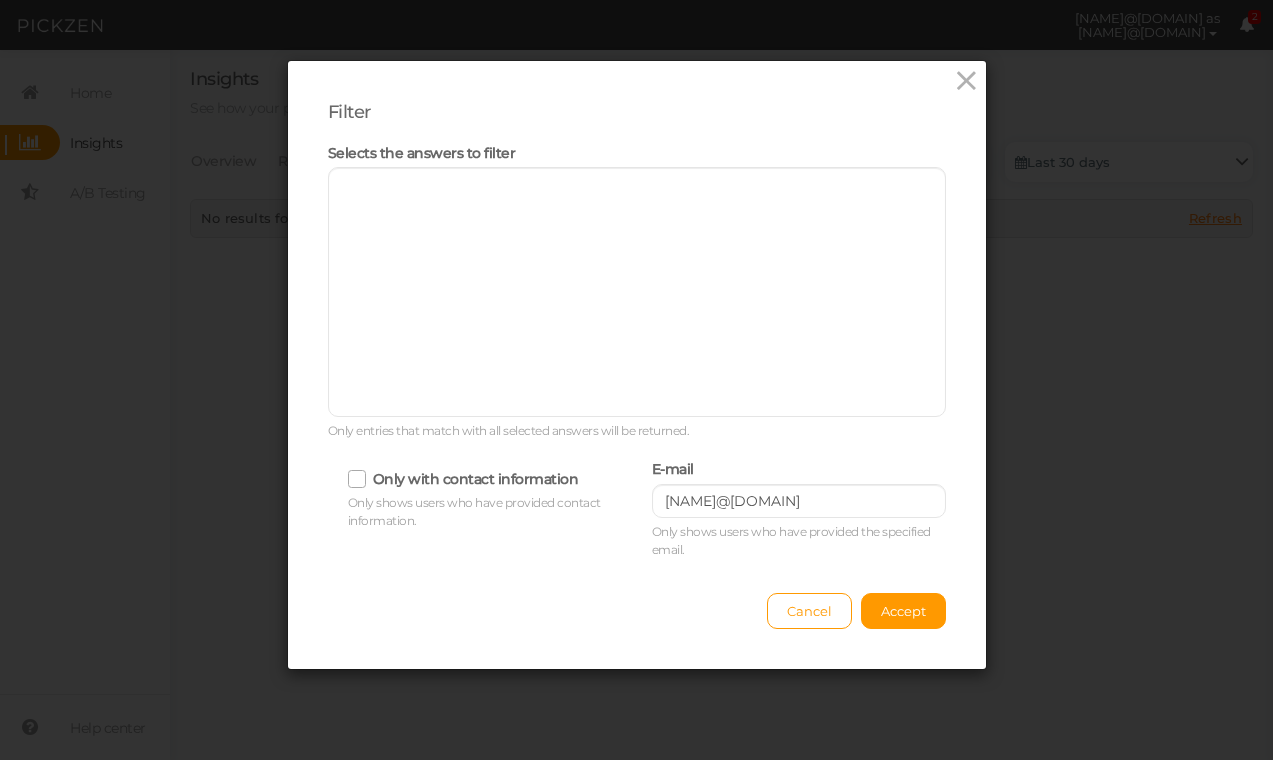 click on "Filter         Selects the answers to filter         Only entries that match with all selected answers will be returned.                  Only with contact information    Only shows users who have provided contact information.           E-mail   [NAME]@[DOMAIN]    Only shows users who have provided the specified email.             Cancel   Accept" at bounding box center [637, 365] 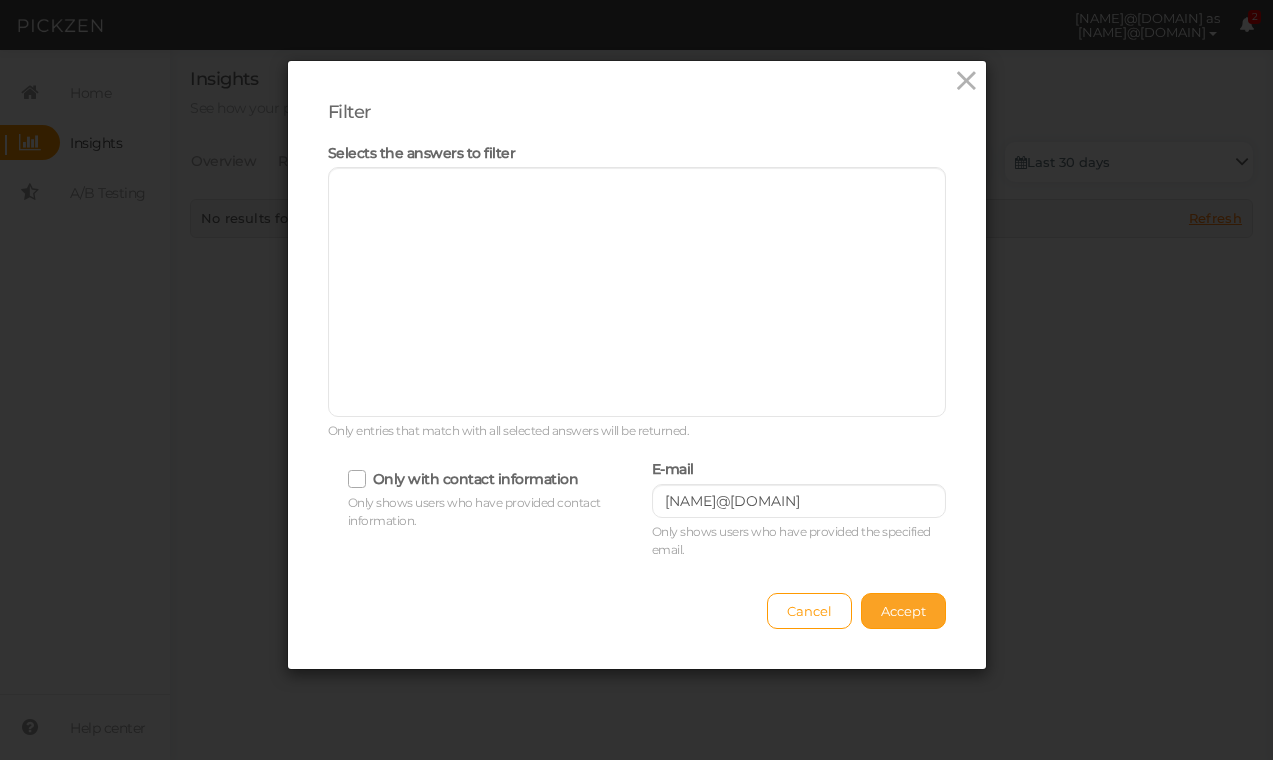 click on "Accept" at bounding box center (903, 611) 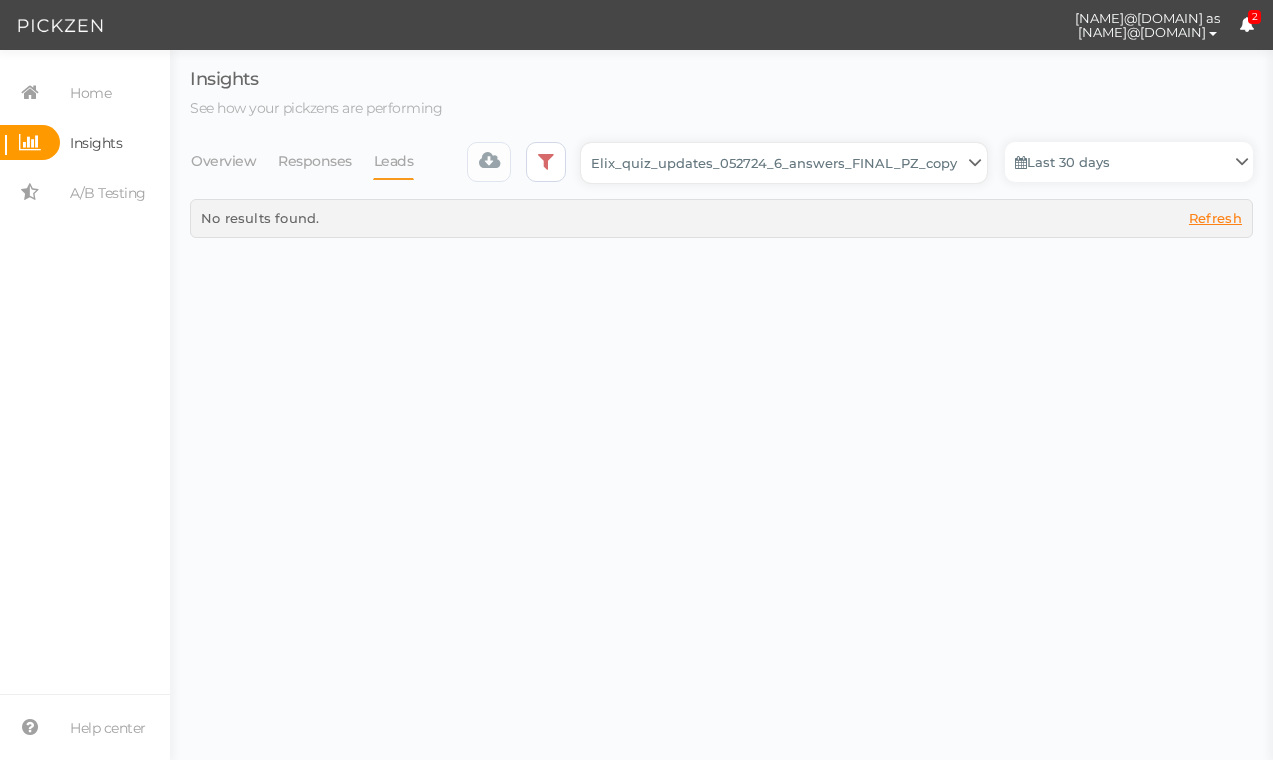 click on "Backup_2020010 backup_20200106 Elix Quiz PopUp Elix_quiz Elix_quiz [OLD] Elix_quiz_backup Elix_quiz_backup Elix_quiz_backup_06_09_22 Elix_quiz_backup_07_22 Elix_quiz_backup_08_24 Elix_quiz_backup_august_20 Elix_quiz_Backup_PZ Elix_quiz_backup_pz_09_02 Elix_quiz_copy Elix_quiz_copy Elix_quiz_copy Elix_quiz_copy Elix_quiz_copy Elix_quiz_copy Elix_quiz_copy 12.15.23 Elix_quiz_copy 2.08.24 Elix_quiz_copy CRO test DO NOT PUBLISH Elix_quiz_copy CRO test DO NOT PUBLISH_copy Elix_quiz_copy_ w research quesitons  Elix_quiz_copy_07_04_22 Elix_quiz_copy_10-27 Elix_quiz_copyScroll Elix_quiz_CRO test V2 DO NOT PUBLISH  Elix_quiz_new Elix_quiz_new_answers Elix_quiz_new_answers_BACKUP Elix_quiz_new_answers_copy Elix_quiz_new_backup Elix_quiz_new_edits_copy Elix_quiz_new_headline Elix_quiz_original version Elix_quiz_triplewhale_bear Elix_quiz_updates_051324 Elix_quiz_updates_051324_6_answers Elix_quiz_updates_051324_8_answers Elix_quiz_updates_052724_6_answers_FINAL Elix_quiz_updates_052724_6_answers_FINAL_copy Untitled" at bounding box center [784, 163] 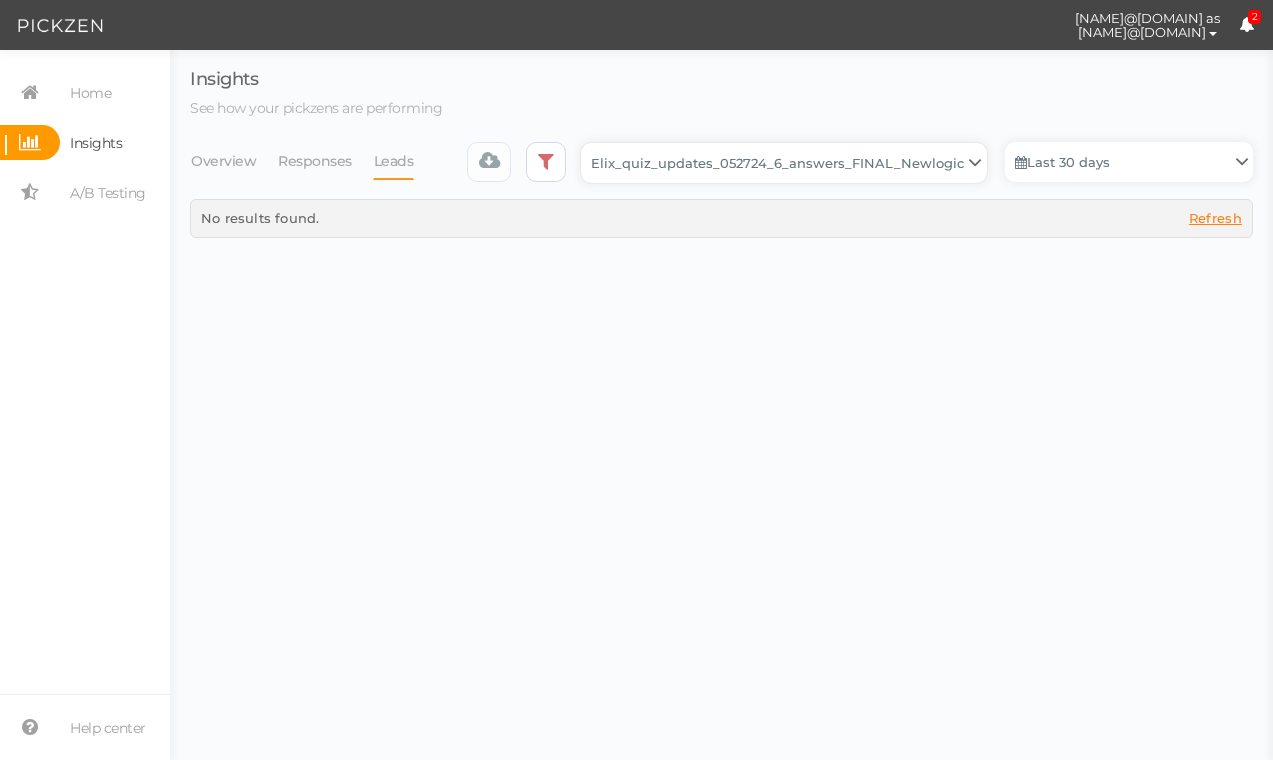 click on "Backup_2020010 backup_20200106 Elix Quiz PopUp Elix_quiz Elix_quiz [OLD] Elix_quiz_backup Elix_quiz_backup Elix_quiz_backup_06_09_22 Elix_quiz_backup_07_22 Elix_quiz_backup_08_24 Elix_quiz_backup_august_20 Elix_quiz_Backup_PZ Elix_quiz_backup_pz_09_02 Elix_quiz_copy Elix_quiz_copy Elix_quiz_copy Elix_quiz_copy Elix_quiz_copy Elix_quiz_copy Elix_quiz_copy 12.15.23 Elix_quiz_copy 2.08.24 Elix_quiz_copy CRO test DO NOT PUBLISH Elix_quiz_copy CRO test DO NOT PUBLISH_copy Elix_quiz_copy_ w research quesitons  Elix_quiz_copy_07_04_22 Elix_quiz_copy_10-27 Elix_quiz_copyScroll Elix_quiz_CRO test V2 DO NOT PUBLISH  Elix_quiz_new Elix_quiz_new_answers Elix_quiz_new_answers_BACKUP Elix_quiz_new_answers_copy Elix_quiz_new_backup Elix_quiz_new_edits_copy Elix_quiz_new_headline Elix_quiz_original version Elix_quiz_triplewhale_bear Elix_quiz_updates_051324 Elix_quiz_updates_051324_6_answers Elix_quiz_updates_051324_8_answers Elix_quiz_updates_052724_6_answers_FINAL Elix_quiz_updates_052724_6_answers_FINAL_copy Untitled" at bounding box center (784, 163) 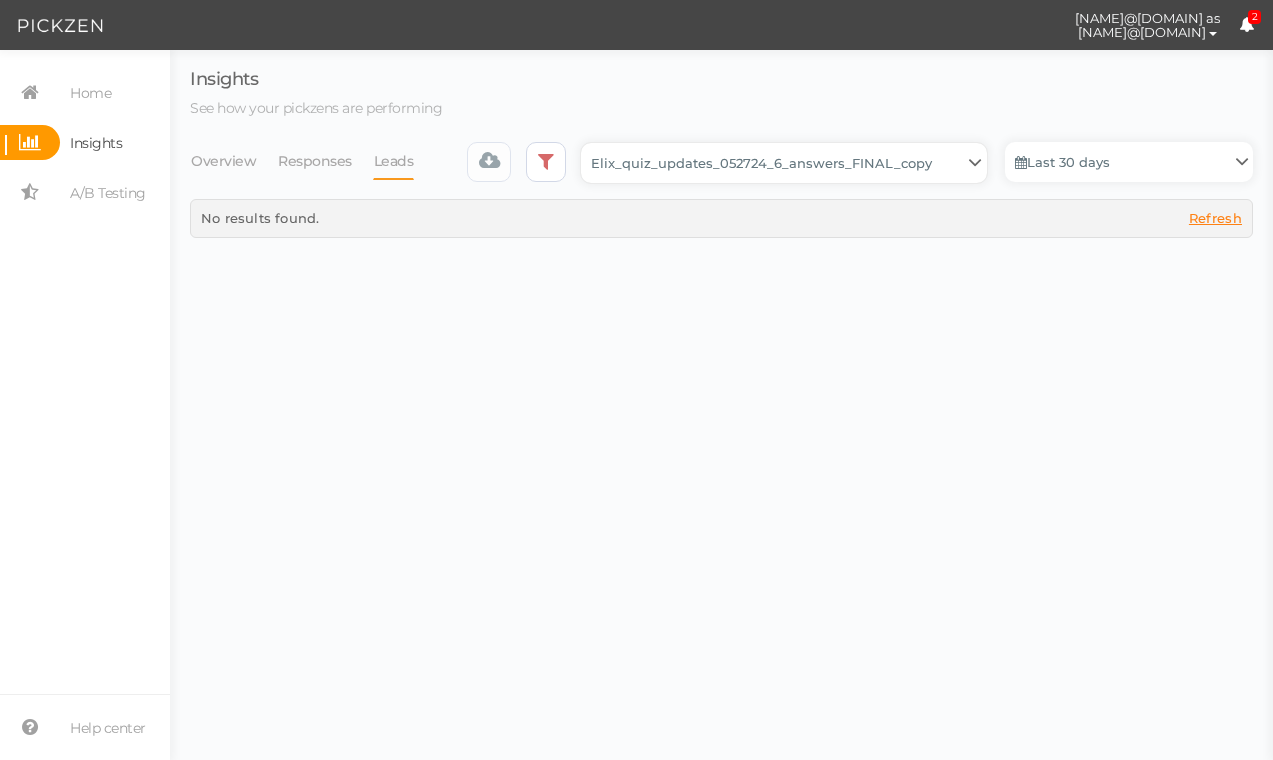 click on "Backup_2020010 backup_20200106 Elix Quiz PopUp Elix_quiz Elix_quiz [OLD] Elix_quiz_backup Elix_quiz_backup Elix_quiz_backup_06_09_22 Elix_quiz_backup_07_22 Elix_quiz_backup_08_24 Elix_quiz_backup_august_20 Elix_quiz_Backup_PZ Elix_quiz_backup_pz_09_02 Elix_quiz_copy Elix_quiz_copy Elix_quiz_copy Elix_quiz_copy Elix_quiz_copy Elix_quiz_copy Elix_quiz_copy 12.15.23 Elix_quiz_copy 2.08.24 Elix_quiz_copy CRO test DO NOT PUBLISH Elix_quiz_copy CRO test DO NOT PUBLISH_copy Elix_quiz_copy_ w research quesitons  Elix_quiz_copy_07_04_22 Elix_quiz_copy_10-27 Elix_quiz_copyScroll Elix_quiz_CRO test V2 DO NOT PUBLISH  Elix_quiz_new Elix_quiz_new_answers Elix_quiz_new_answers_BACKUP Elix_quiz_new_answers_copy Elix_quiz_new_backup Elix_quiz_new_edits_copy Elix_quiz_new_headline Elix_quiz_original version Elix_quiz_triplewhale_bear Elix_quiz_updates_051324 Elix_quiz_updates_051324_6_answers Elix_quiz_updates_051324_8_answers Elix_quiz_updates_052724_6_answers_FINAL Elix_quiz_updates_052724_6_answers_FINAL_copy Untitled" at bounding box center [784, 163] 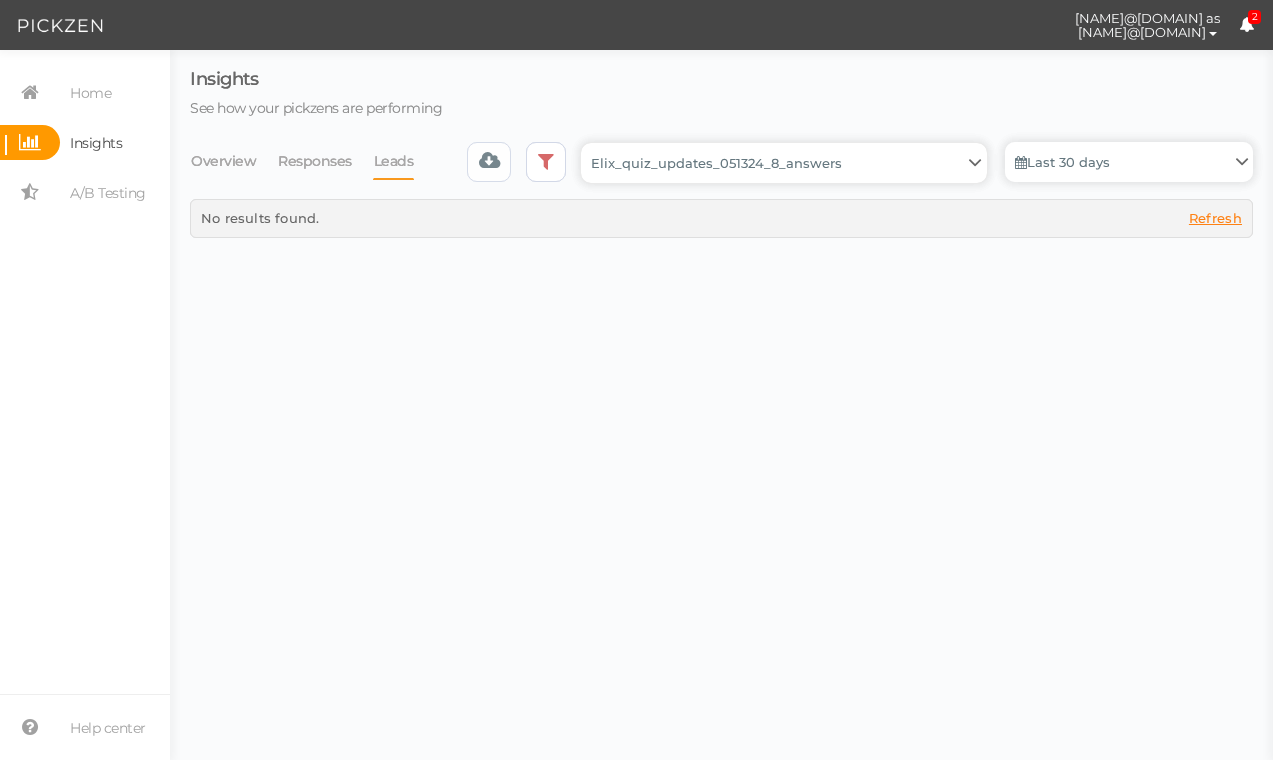 click on "Backup_2020010 backup_20200106 Elix Quiz PopUp Elix_quiz Elix_quiz [OLD] Elix_quiz_backup Elix_quiz_backup Elix_quiz_backup_06_09_22 Elix_quiz_backup_07_22 Elix_quiz_backup_08_24 Elix_quiz_backup_august_20 Elix_quiz_Backup_PZ Elix_quiz_backup_pz_09_02 Elix_quiz_copy Elix_quiz_copy Elix_quiz_copy Elix_quiz_copy Elix_quiz_copy Elix_quiz_copy Elix_quiz_copy 12.15.23 Elix_quiz_copy 2.08.24 Elix_quiz_copy CRO test DO NOT PUBLISH Elix_quiz_copy CRO test DO NOT PUBLISH_copy Elix_quiz_copy_ w research quesitons  Elix_quiz_copy_07_04_22 Elix_quiz_copy_10-27 Elix_quiz_copyScroll Elix_quiz_CRO test V2 DO NOT PUBLISH  Elix_quiz_new Elix_quiz_new_answers Elix_quiz_new_answers_BACKUP Elix_quiz_new_answers_copy Elix_quiz_new_backup Elix_quiz_new_edits_copy Elix_quiz_new_headline Elix_quiz_original version Elix_quiz_triplewhale_bear Elix_quiz_updates_051324 Elix_quiz_updates_051324_6_answers Elix_quiz_updates_051324_8_answers Elix_quiz_updates_052724_6_answers_FINAL Elix_quiz_updates_052724_6_answers_FINAL_copy Untitled" at bounding box center [784, 163] 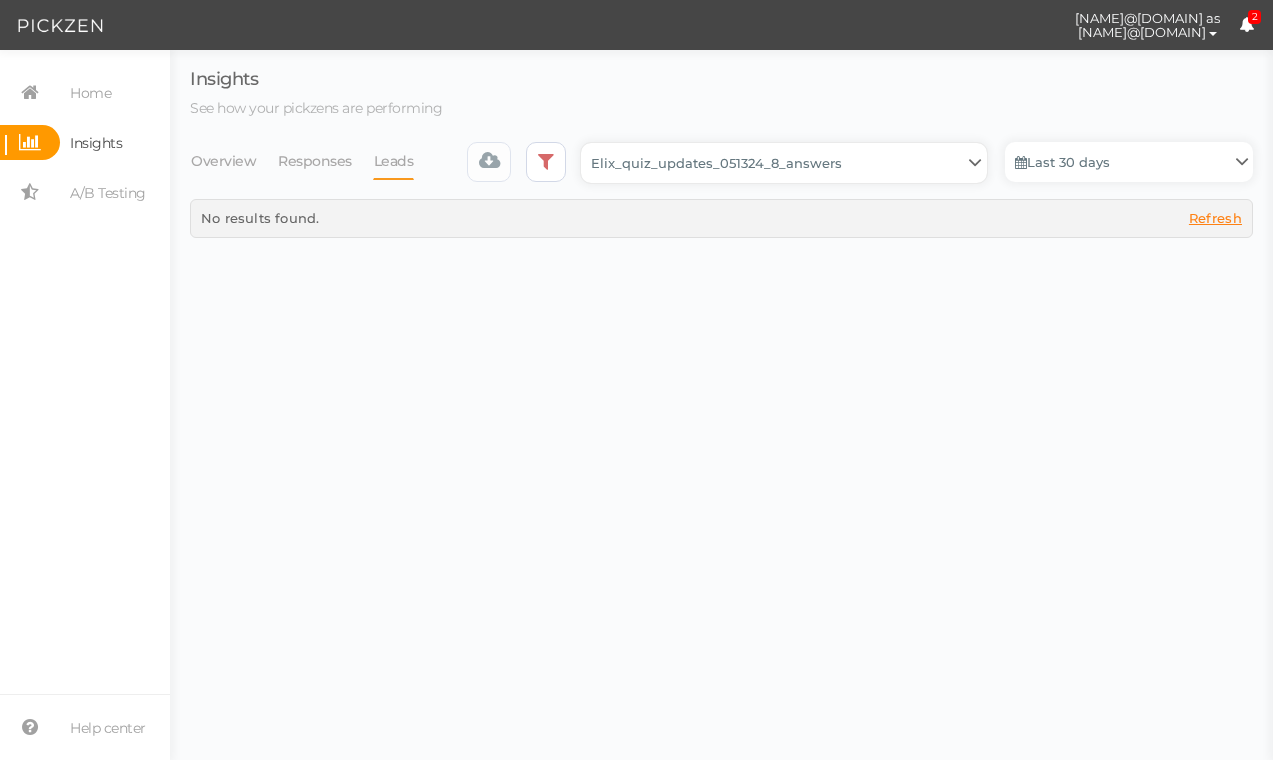 select on "13104" 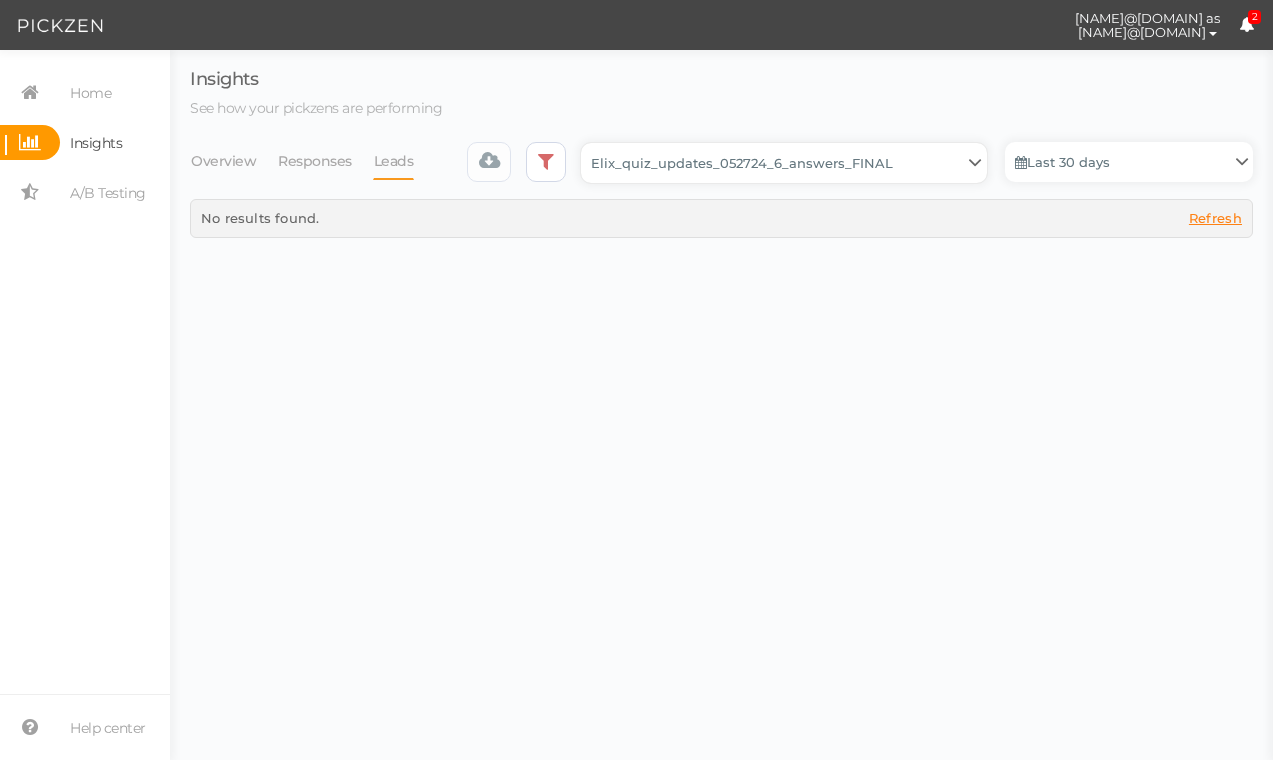 click on "Backup_2020010 backup_20200106 Elix Quiz PopUp Elix_quiz Elix_quiz [OLD] Elix_quiz_backup Elix_quiz_backup Elix_quiz_backup_06_09_22 Elix_quiz_backup_07_22 Elix_quiz_backup_08_24 Elix_quiz_backup_august_20 Elix_quiz_Backup_PZ Elix_quiz_backup_pz_09_02 Elix_quiz_copy Elix_quiz_copy Elix_quiz_copy Elix_quiz_copy Elix_quiz_copy Elix_quiz_copy Elix_quiz_copy 12.15.23 Elix_quiz_copy 2.08.24 Elix_quiz_copy CRO test DO NOT PUBLISH Elix_quiz_copy CRO test DO NOT PUBLISH_copy Elix_quiz_copy_ w research quesitons  Elix_quiz_copy_07_04_22 Elix_quiz_copy_10-27 Elix_quiz_copyScroll Elix_quiz_CRO test V2 DO NOT PUBLISH  Elix_quiz_new Elix_quiz_new_answers Elix_quiz_new_answers_BACKUP Elix_quiz_new_answers_copy Elix_quiz_new_backup Elix_quiz_new_edits_copy Elix_quiz_new_headline Elix_quiz_original version Elix_quiz_triplewhale_bear Elix_quiz_updates_051324 Elix_quiz_updates_051324_6_answers Elix_quiz_updates_051324_8_answers Elix_quiz_updates_052724_6_answers_FINAL Elix_quiz_updates_052724_6_answers_FINAL_copy Untitled" at bounding box center (784, 163) 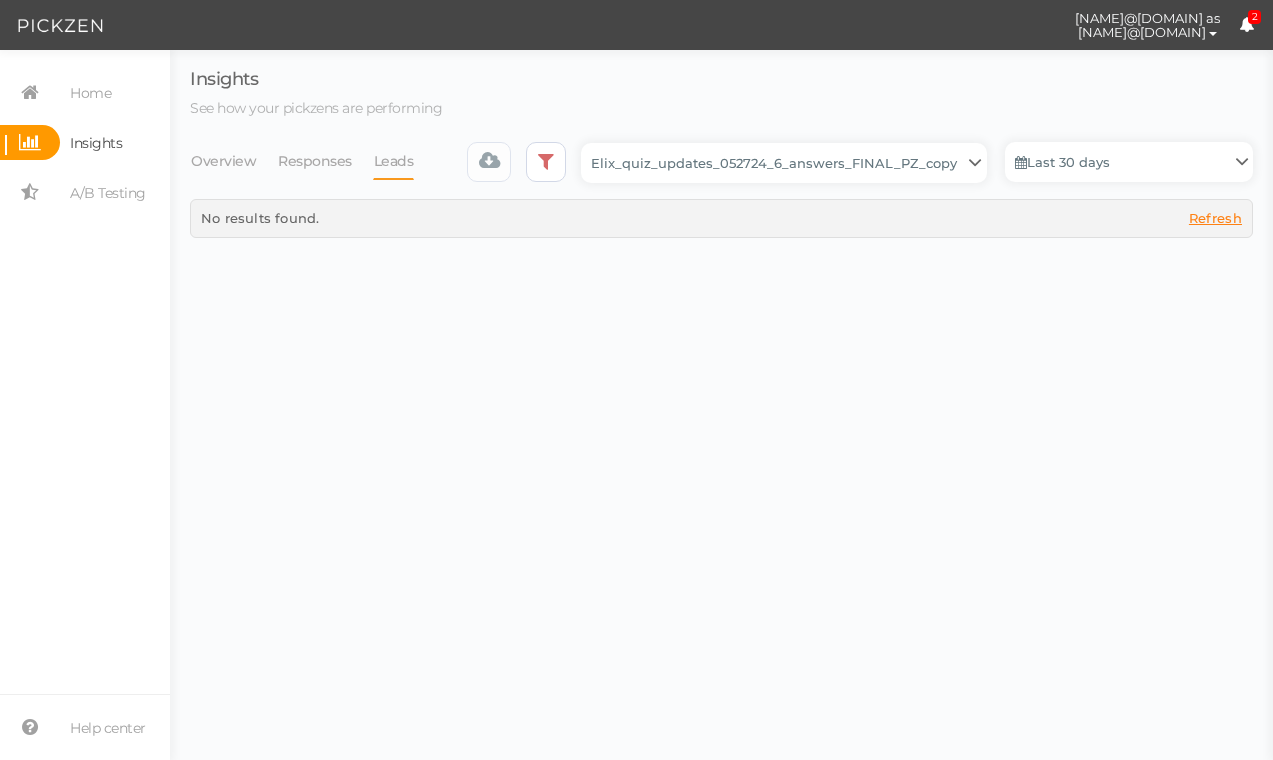 click on "Backup_2020010 backup_20200106 Elix Quiz PopUp Elix_quiz Elix_quiz Elix_quiz_backup Elix_quiz_backup Elix_quiz_backup_06_09_22 Elix_quiz_backup_07_22 Elix_quiz_backup_08_24 Elix_quiz_backup_august_20 Elix_quiz_Backup_PZ Elix_quiz_backup_pz_09_02 Elix_quiz_copy Elix_quiz_copy Elix_quiz_copy Elix_quiz_copy Elix_quiz_copy Elix_quiz_copy Elix_quiz_copy 12.15.23 Elix_quiz_copy 2.08.24 Elix_quiz_copy CRO test DO NOT PUBLISH Elix_quiz_copy CRO test DO NOT PUBLISH_copy Elix_quiz_copy_ w research quesitons  Elix_quiz_copy_07_04_22 Elix_quiz_copy_10-27 Elix_quiz_copyScroll Elix_quiz_CRO test V2 DO NOT PUBLISH  Elix_quiz_new Elix_quiz_new_answers Elix_quiz_new_answers_BACKUP Elix_quiz_new_answers_copy Elix_quiz_new_backup Elix_quiz_new_edits_copy Elix_quiz_new_headline Elix_quiz_original version Elix_quiz_triplewhale_bear Elix_quiz_updates_051324 Elix_quiz_updates_051324_6_answers Elix_quiz_updates_051324_8_answers Elix_quiz_updates_052724_6_answers_FINAL Elix_quiz_Variant_new_quiz Untitled" at bounding box center (860, 170) 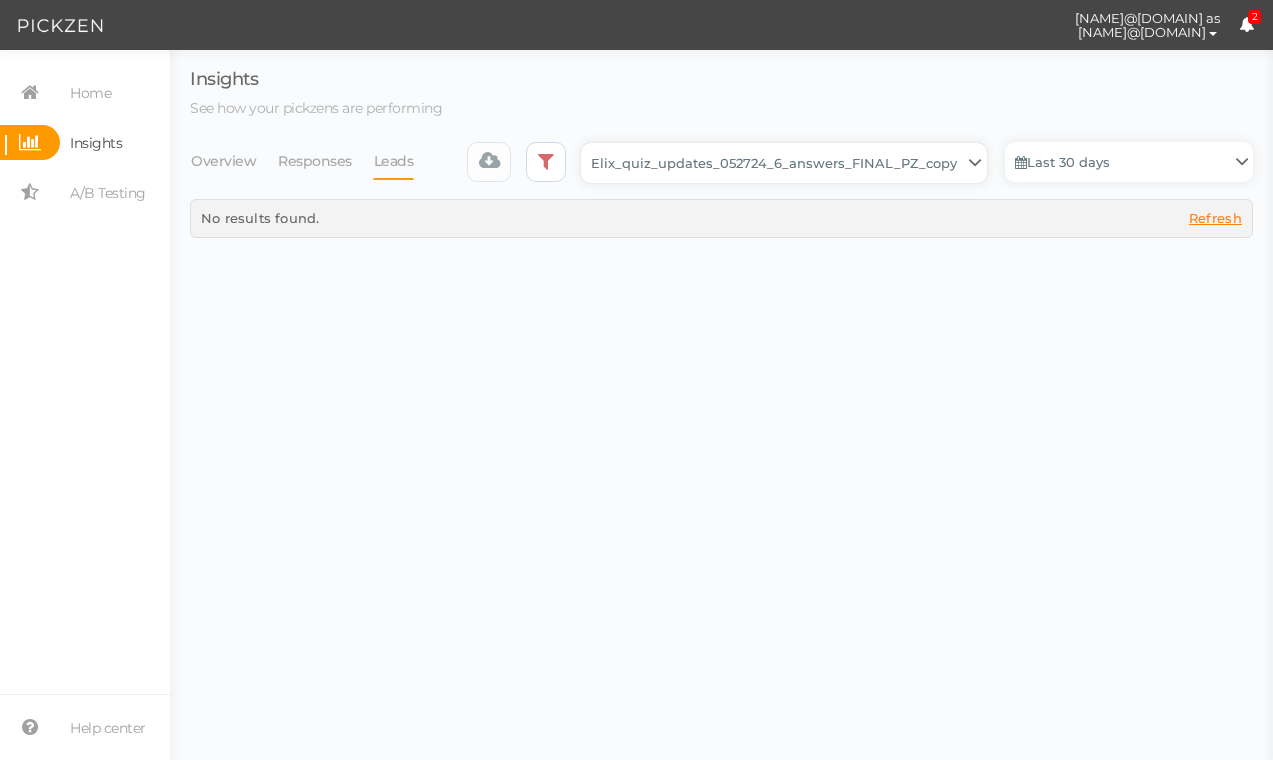 click on "Backup_2020010 backup_20200106 Elix Quiz PopUp Elix_quiz Elix_quiz [OLD] Elix_quiz_backup Elix_quiz_backup Elix_quiz_backup_06_09_22 Elix_quiz_backup_07_22 Elix_quiz_backup_08_24 Elix_quiz_backup_august_20 Elix_quiz_Backup_PZ Elix_quiz_backup_pz_09_02 Elix_quiz_copy Elix_quiz_copy Elix_quiz_copy Elix_quiz_copy Elix_quiz_copy Elix_quiz_copy Elix_quiz_copy 12.15.23 Elix_quiz_copy 2.08.24 Elix_quiz_copy CRO test DO NOT PUBLISH Elix_quiz_copy CRO test DO NOT PUBLISH_copy Elix_quiz_copy_ w research quesitons  Elix_quiz_copy_07_04_22 Elix_quiz_copy_10-27 Elix_quiz_copyScroll Elix_quiz_CRO test V2 DO NOT PUBLISH  Elix_quiz_new Elix_quiz_new_answers Elix_quiz_new_answers_BACKUP Elix_quiz_new_answers_copy Elix_quiz_new_backup Elix_quiz_new_edits_copy Elix_quiz_new_headline Elix_quiz_original version Elix_quiz_triplewhale_bear Elix_quiz_updates_051324 Elix_quiz_updates_051324_6_answers Elix_quiz_updates_051324_8_answers Elix_quiz_updates_052724_6_answers_FINAL Elix_quiz_updates_052724_6_answers_FINAL_copy Untitled" at bounding box center (784, 163) 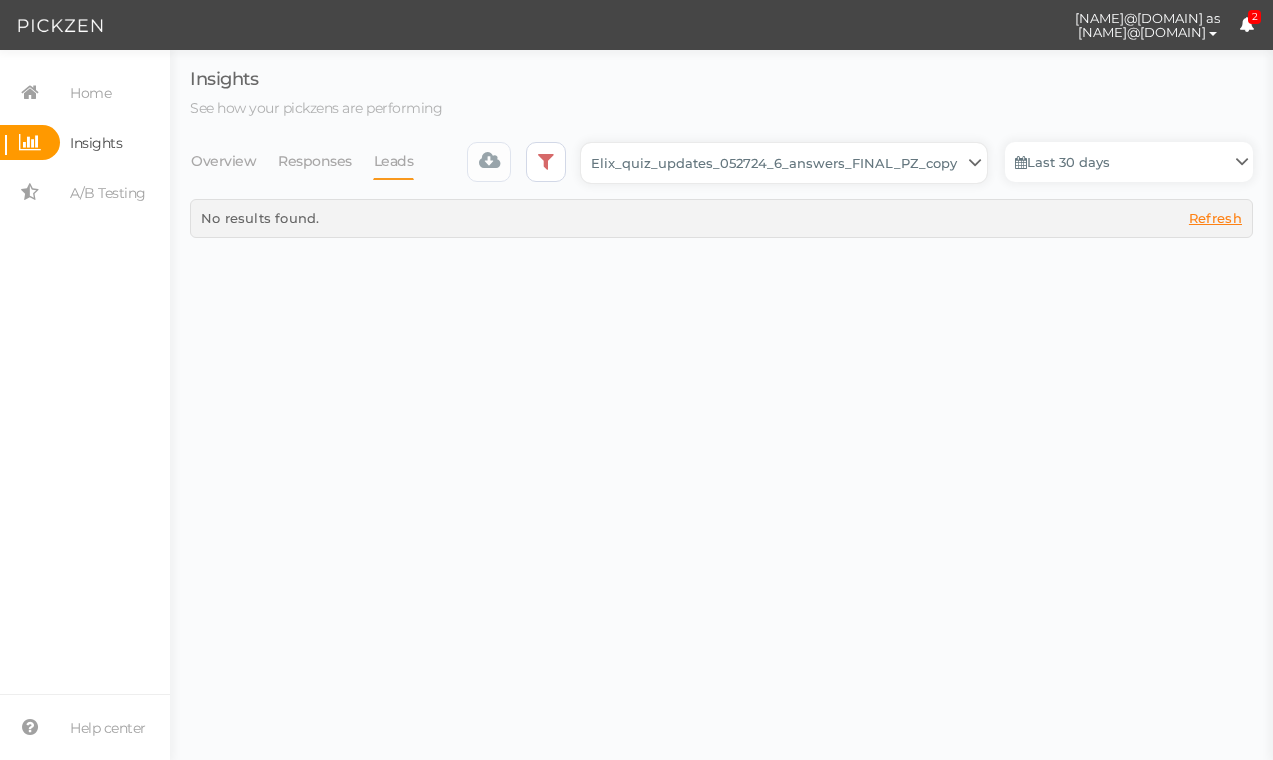 select on "13509" 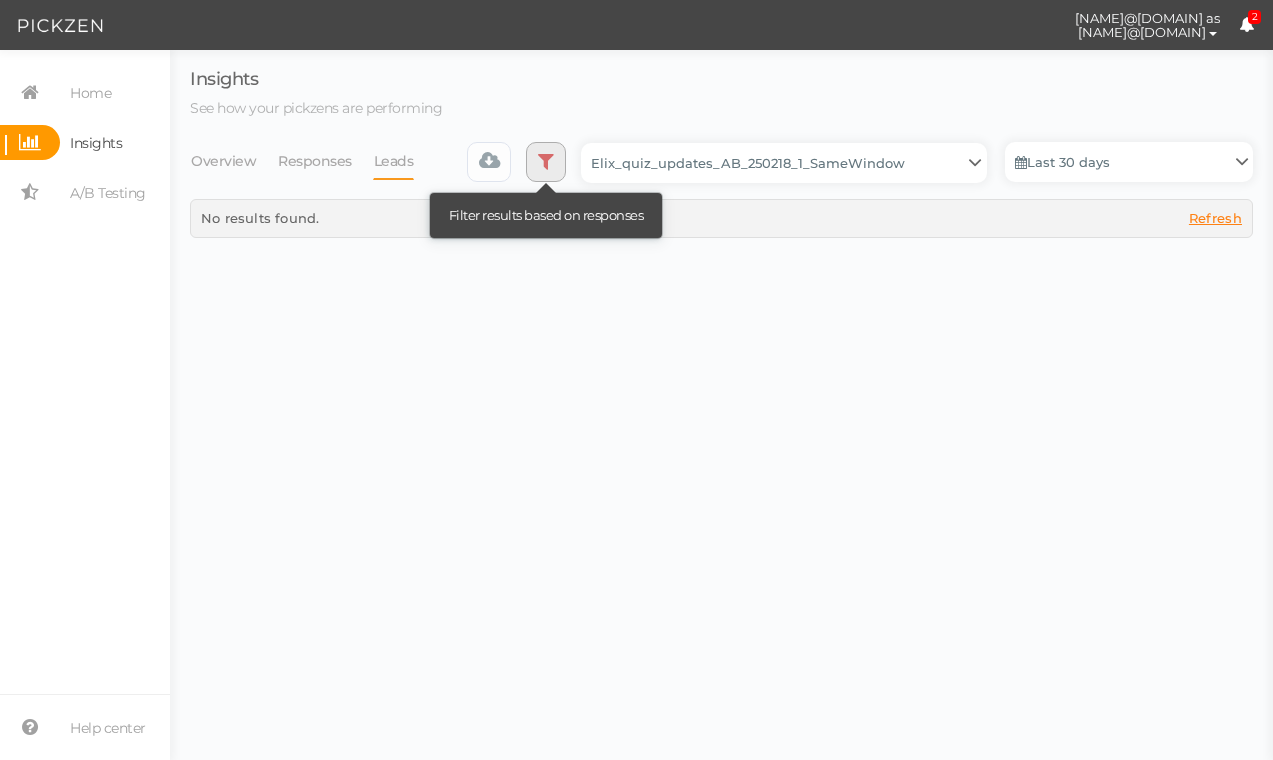 click at bounding box center [546, 162] 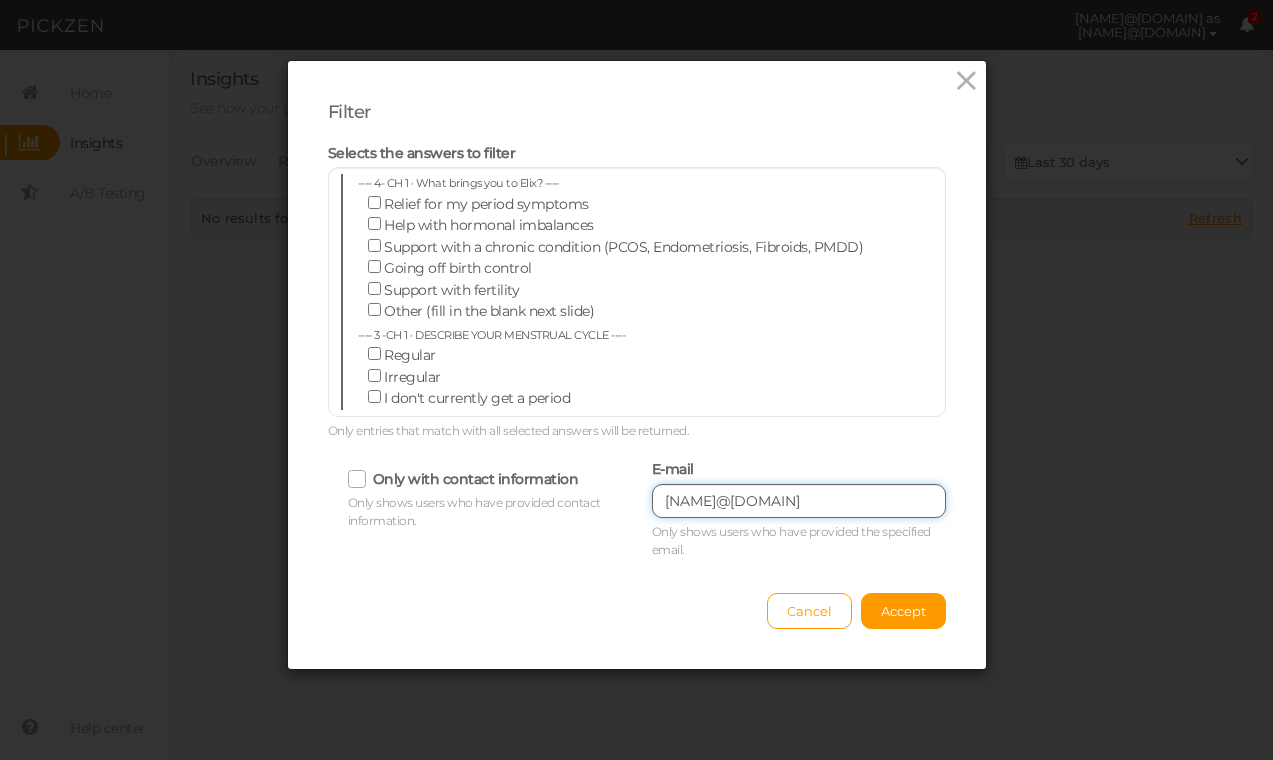 click on "[NAME]@[DOMAIN]" at bounding box center (799, 501) 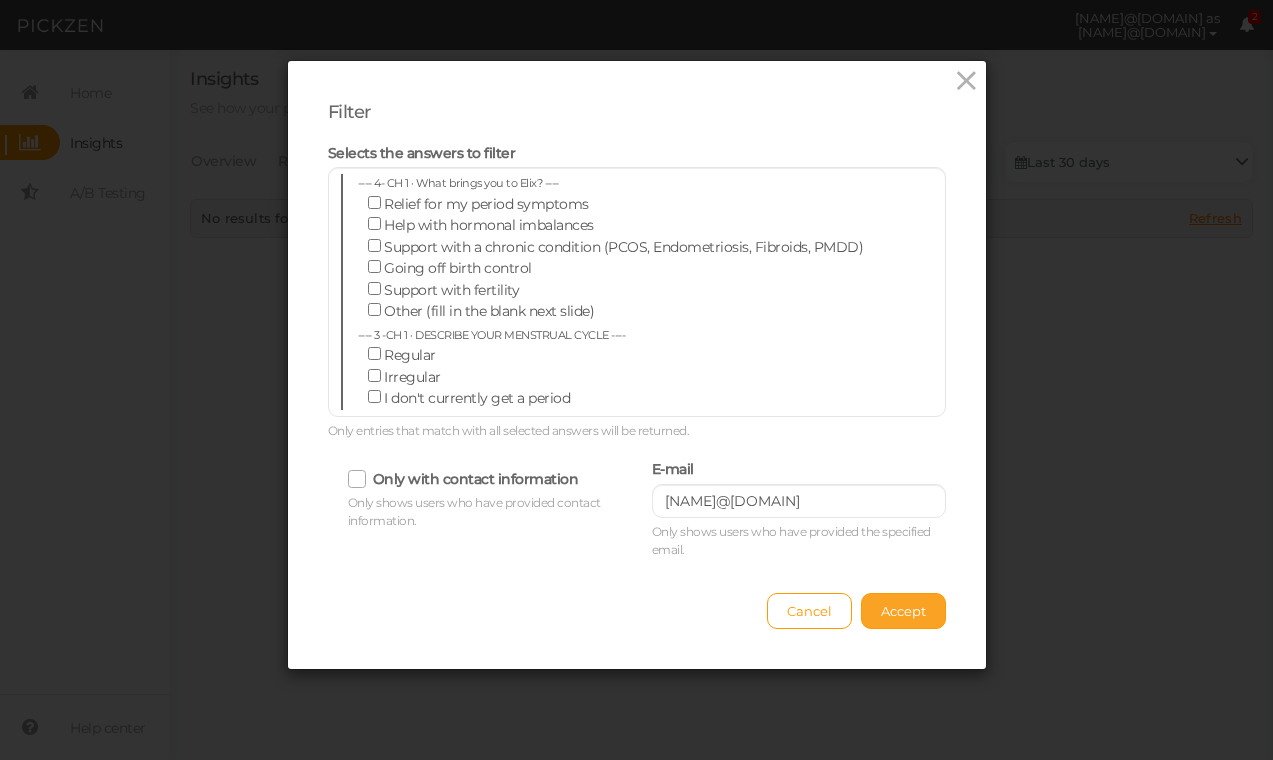 click on "Accept" at bounding box center [903, 611] 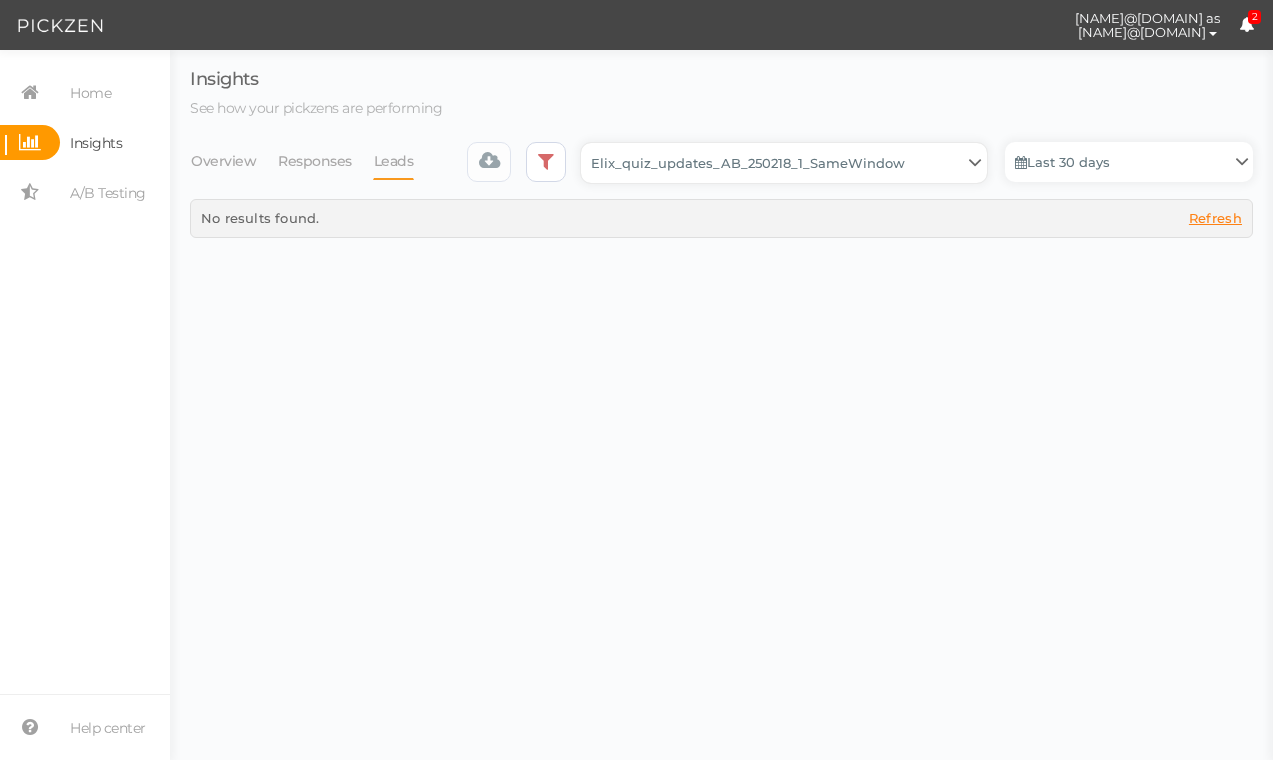 click on "Backup_2020010 backup_20200106 Elix Quiz PopUp Elix_quiz Elix_quiz [OLD] Elix_quiz_backup Elix_quiz_backup Elix_quiz_backup_06_09_22 Elix_quiz_backup_07_22 Elix_quiz_backup_08_24 Elix_quiz_backup_august_20 Elix_quiz_Backup_PZ Elix_quiz_backup_pz_09_02 Elix_quiz_copy Elix_quiz_copy Elix_quiz_copy Elix_quiz_copy Elix_quiz_copy Elix_quiz_copy Elix_quiz_copy 12.15.23 Elix_quiz_copy 2.08.24 Elix_quiz_copy CRO test DO NOT PUBLISH Elix_quiz_copy CRO test DO NOT PUBLISH_copy Elix_quiz_copy_ w research quesitons  Elix_quiz_copy_07_04_22 Elix_quiz_copy_10-27 Elix_quiz_copyScroll Elix_quiz_CRO test V2 DO NOT PUBLISH  Elix_quiz_new Elix_quiz_new_answers Elix_quiz_new_answers_BACKUP Elix_quiz_new_answers_copy Elix_quiz_new_backup Elix_quiz_new_edits_copy Elix_quiz_new_headline Elix_quiz_original version Elix_quiz_triplewhale_bear Elix_quiz_updates_051324 Elix_quiz_updates_051324_6_answers Elix_quiz_updates_051324_8_answers Elix_quiz_updates_052724_6_answers_FINAL Elix_quiz_updates_052724_6_answers_FINAL_copy Untitled" at bounding box center [784, 163] 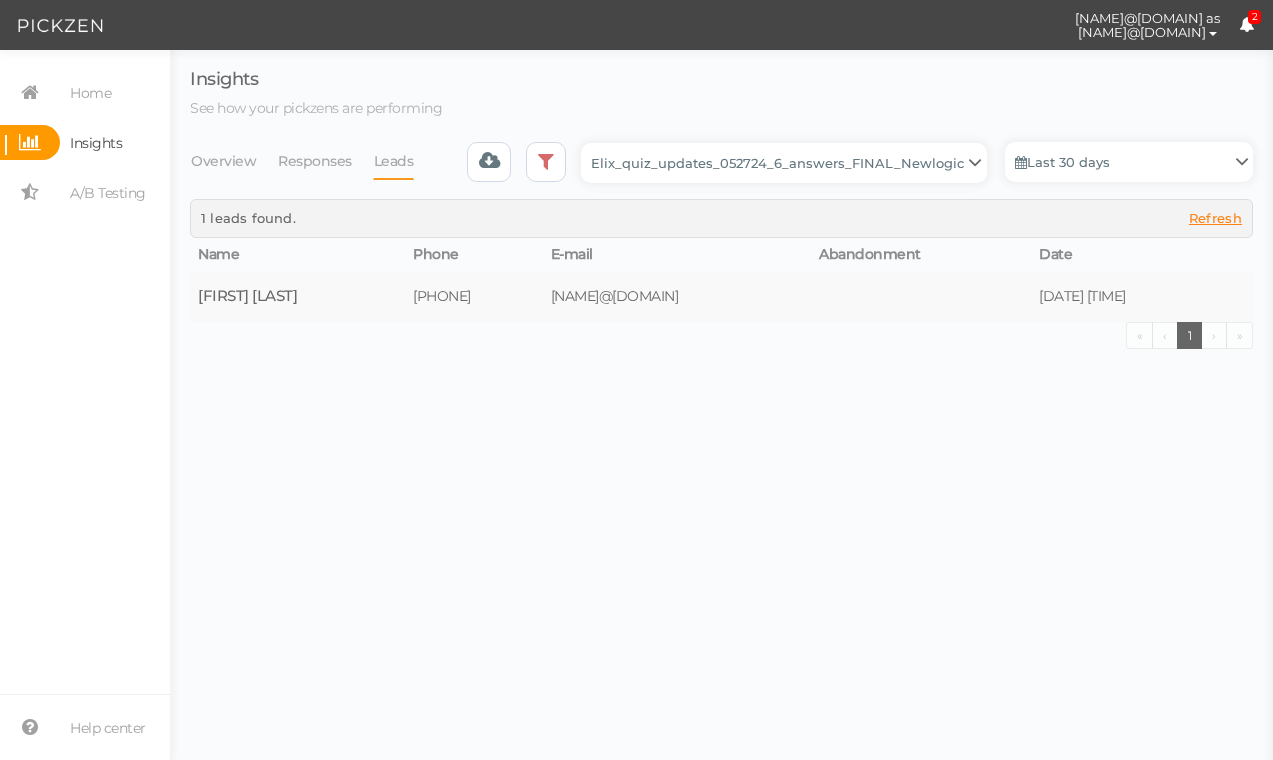 click on "[NAME]@[DOMAIN]" at bounding box center (677, 296) 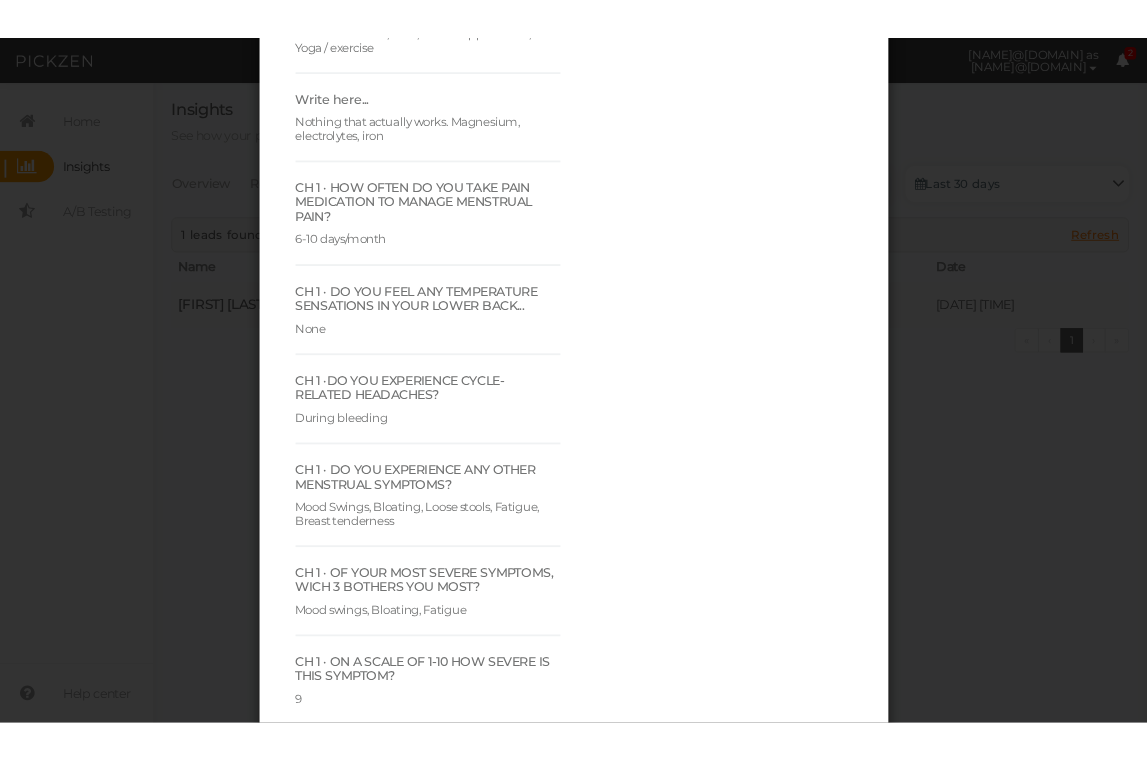 scroll, scrollTop: 0, scrollLeft: 0, axis: both 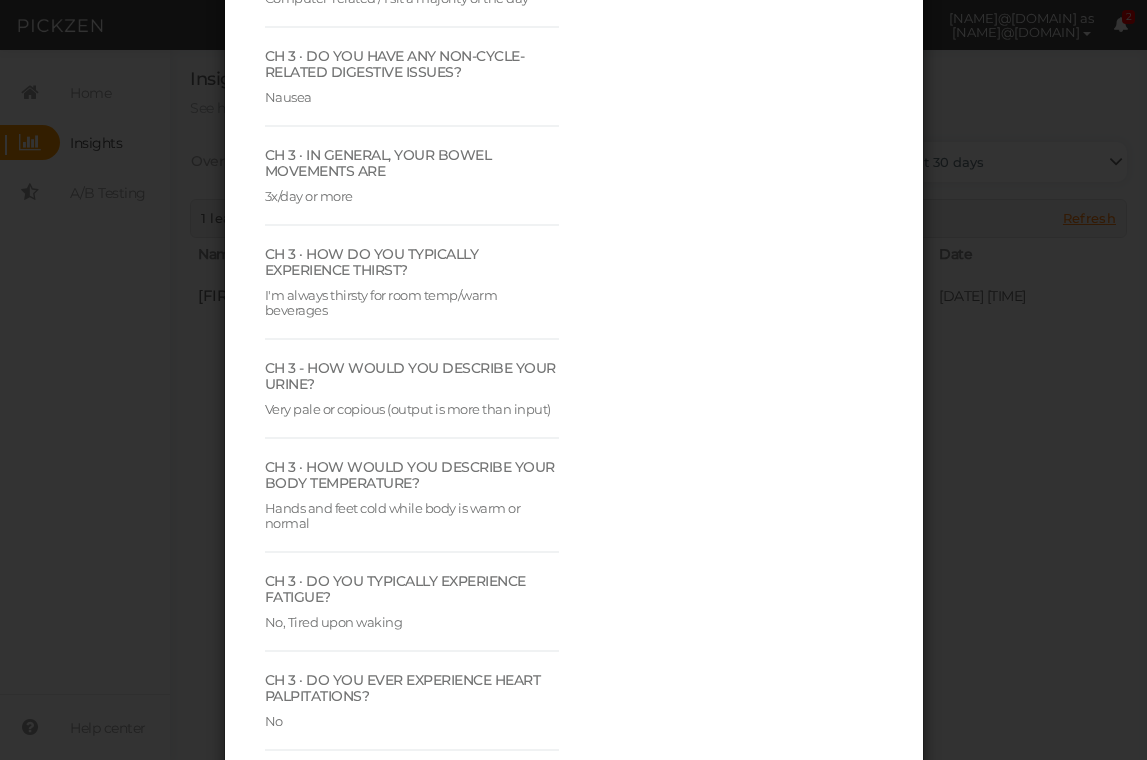 click on "Responses     4- CH 1 · What brings you to Elix?    Relief for my period symptoms, Help with hormonal imbalances, Support with a chronic condition (PCOS, Endometriosis, Fibroids, PMDD)          3 -CH 1 · DESCRIBE YOUR MENSTRUAL CYCLE    Regular          CH 1 · HOW OFTEN DO YOU MENSTRUATE?    Every 21-27 days          CH 1 · IN THE FIRST 2 DAYS OF BLEEDING...    Regular strength as needed          CH 1 · DO YOU FIND CLOTS IN YOUR MENSTRUAL BLOOD?    Yes, few          CH 1 · What size best describes your menstrual clots? If any.    Small          CH 1 · Which best describes your menstrual blood?    Bright red          CH 1 · HOW SEVERE IS YOUR MENSTRUAL CRAMPING?    Pretty bad, the pain keeps me out of work/social activities for 1 day (or more)          CH 1 · WHEN DO YOU EXPERIENCE THE MOST PAIN?    First day of bleeding, Entire length of bleeding          CH 1 · WHERE DO YOU EXPERIENCE MENSTRUAL CRAMPING?    Lower abdomen, Lower back             10          CH 1 · WHAT KIND OF PAIN IS IT?" at bounding box center [574, -576] 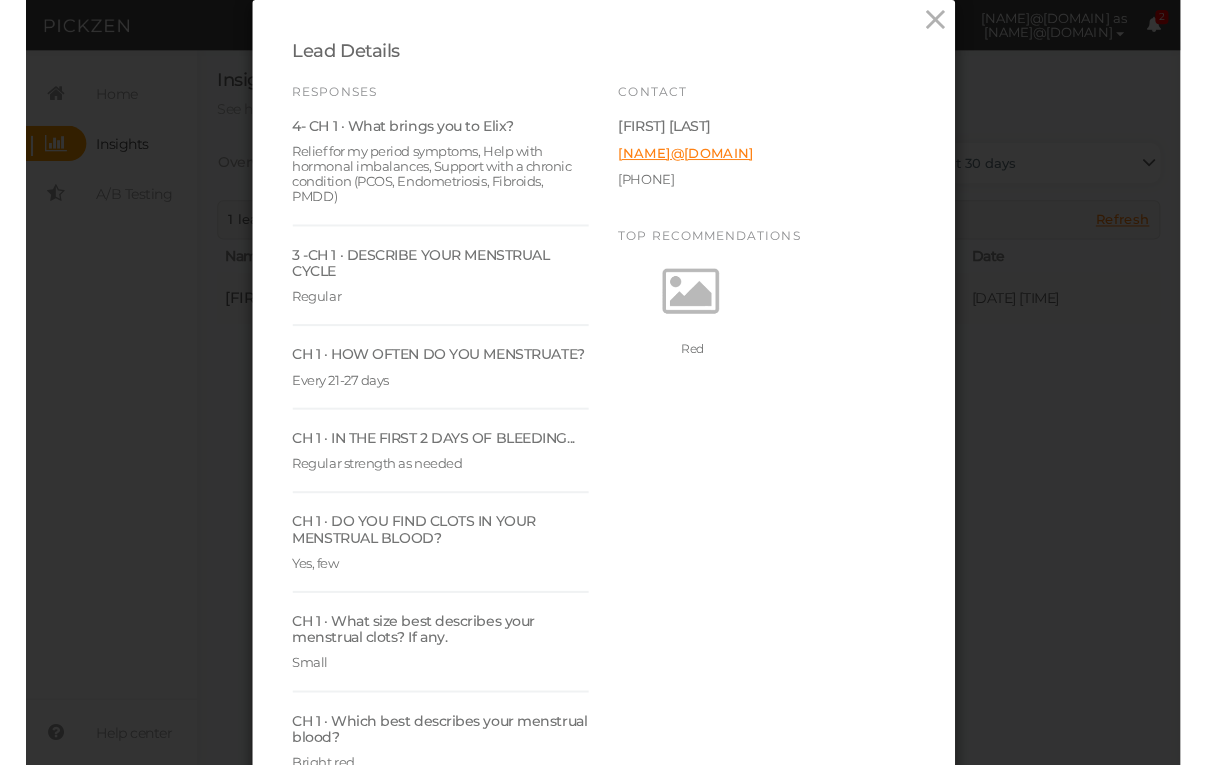 scroll, scrollTop: 0, scrollLeft: 0, axis: both 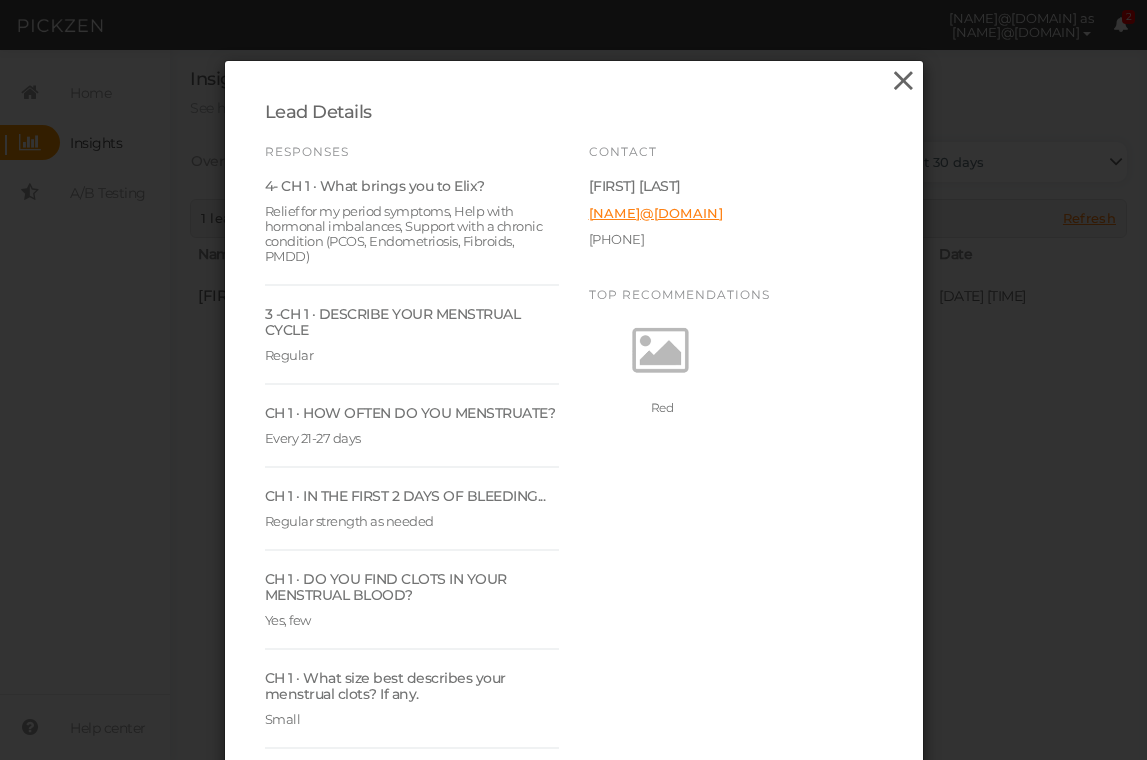 click at bounding box center (903, 81) 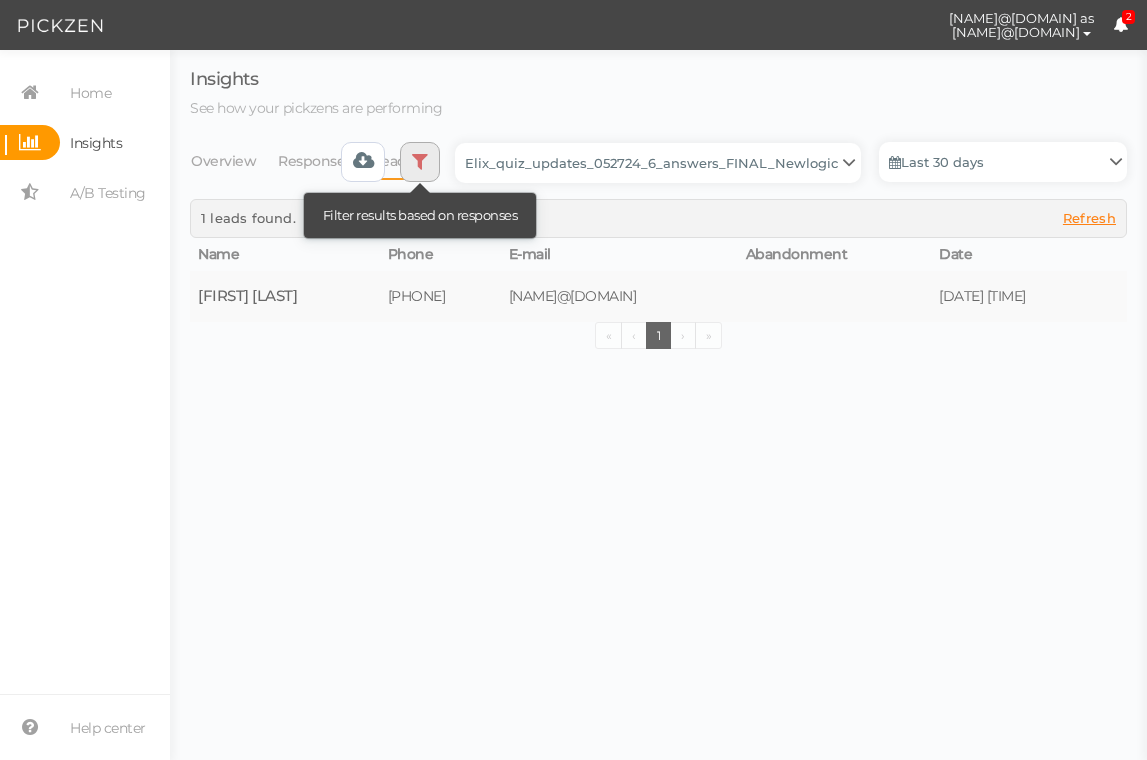 click at bounding box center (420, 161) 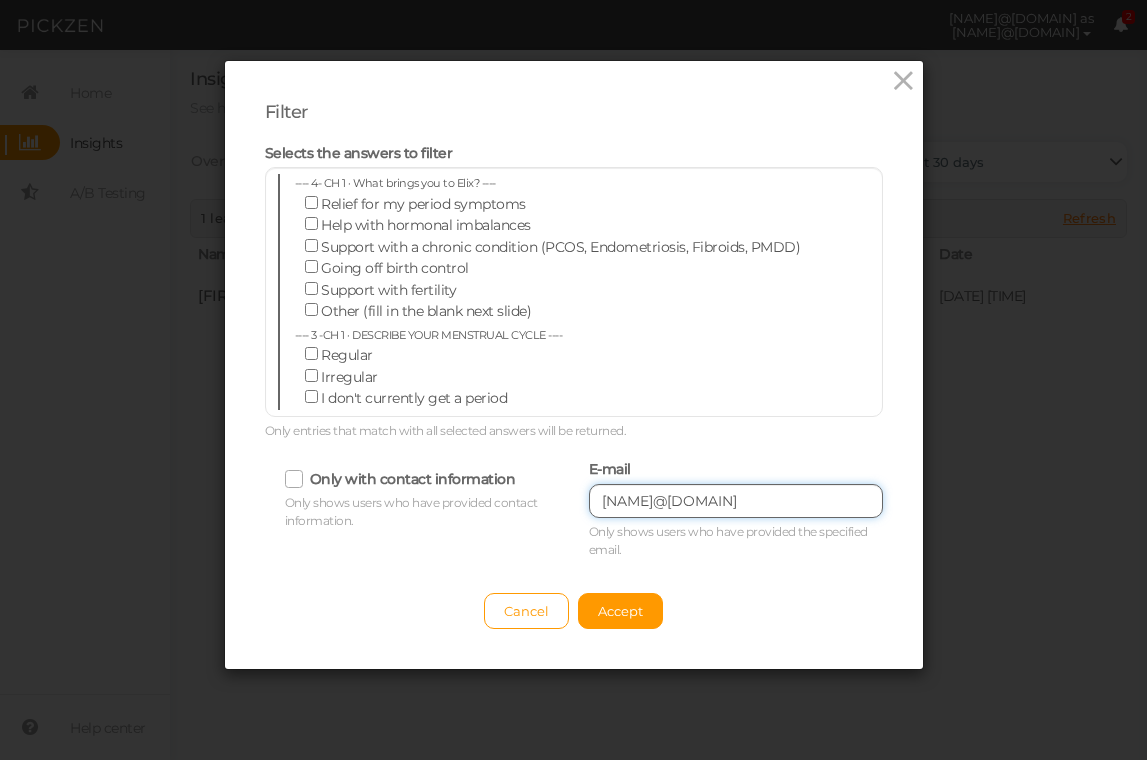 click on "[NAME]@[DOMAIN]" at bounding box center [736, 501] 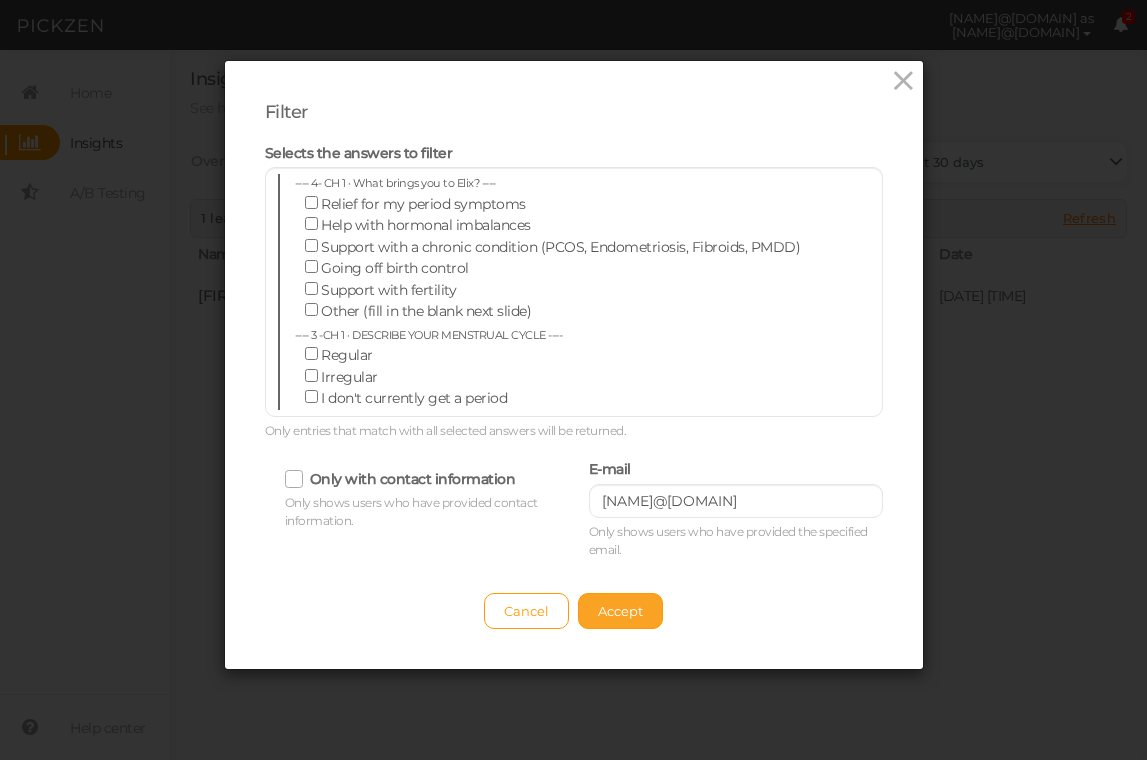 click on "Accept" at bounding box center (620, 611) 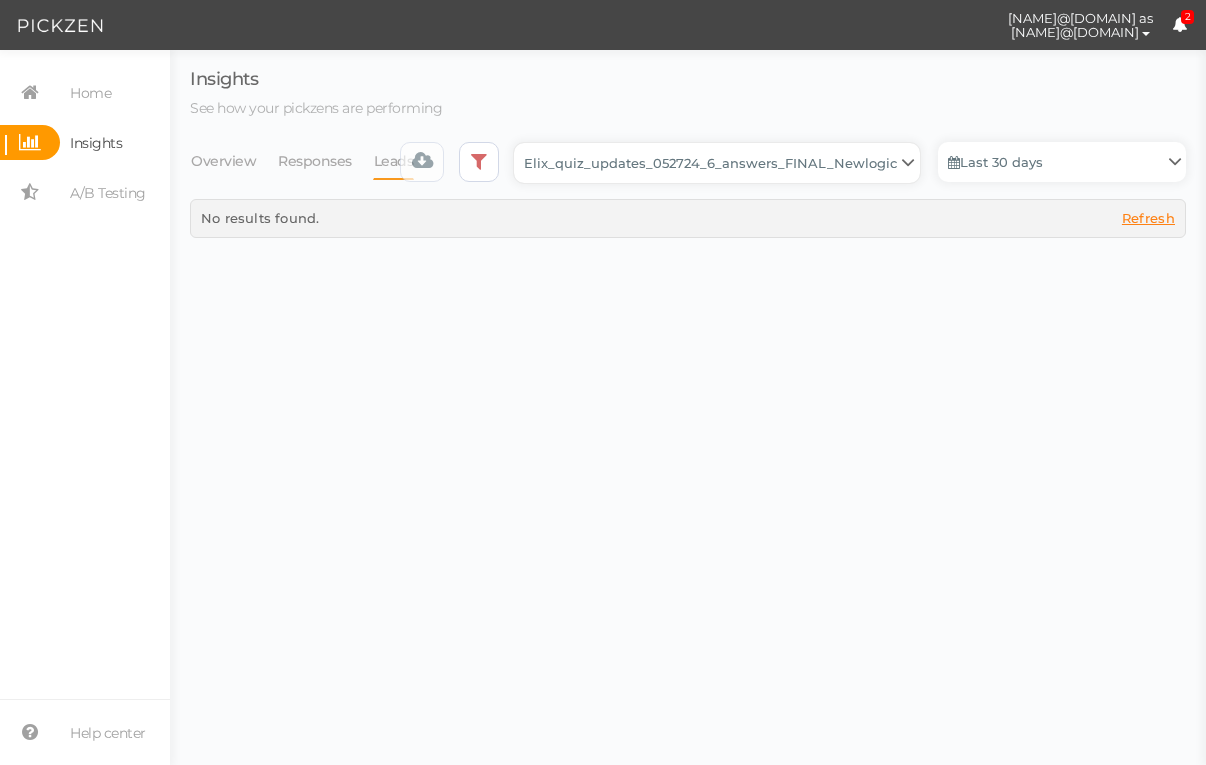 click on "Backup_2020010 backup_20200106 Elix Quiz PopUp Elix_quiz Elix_quiz [OLD] Elix_quiz_backup Elix_quiz_backup Elix_quiz_backup_06_09_22 Elix_quiz_backup_07_22 Elix_quiz_backup_08_24 Elix_quiz_backup_august_20 Elix_quiz_Backup_PZ Elix_quiz_backup_pz_09_02 Elix_quiz_copy Elix_quiz_copy Elix_quiz_copy Elix_quiz_copy Elix_quiz_copy Elix_quiz_copy Elix_quiz_copy 12.15.23 Elix_quiz_copy 2.08.24 Elix_quiz_copy CRO test DO NOT PUBLISH Elix_quiz_copy CRO test DO NOT PUBLISH_copy Elix_quiz_copy_ w research quesitons  Elix_quiz_copy_07_04_22 Elix_quiz_copy_10-27 Elix_quiz_copyScroll Elix_quiz_CRO test V2 DO NOT PUBLISH  Elix_quiz_new Elix_quiz_new_answers Elix_quiz_new_answers_BACKUP Elix_quiz_new_answers_copy Elix_quiz_new_backup Elix_quiz_new_edits_copy Elix_quiz_new_headline Elix_quiz_original version Elix_quiz_triplewhale_bear Elix_quiz_updates_051324 Elix_quiz_updates_051324_6_answers Elix_quiz_updates_051324_8_answers Elix_quiz_updates_052724_6_answers_FINAL Elix_quiz_updates_052724_6_answers_FINAL_copy Untitled" at bounding box center (717, 163) 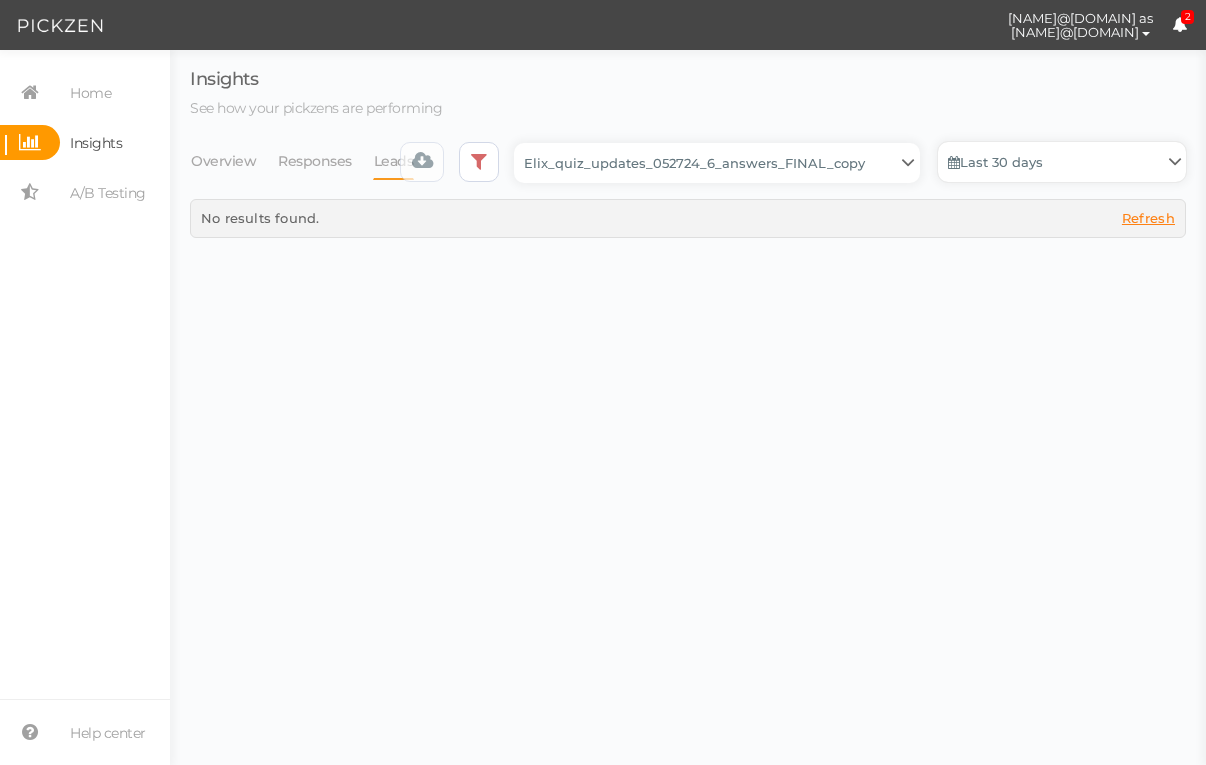 click on "Last 30 days" at bounding box center [1062, 162] 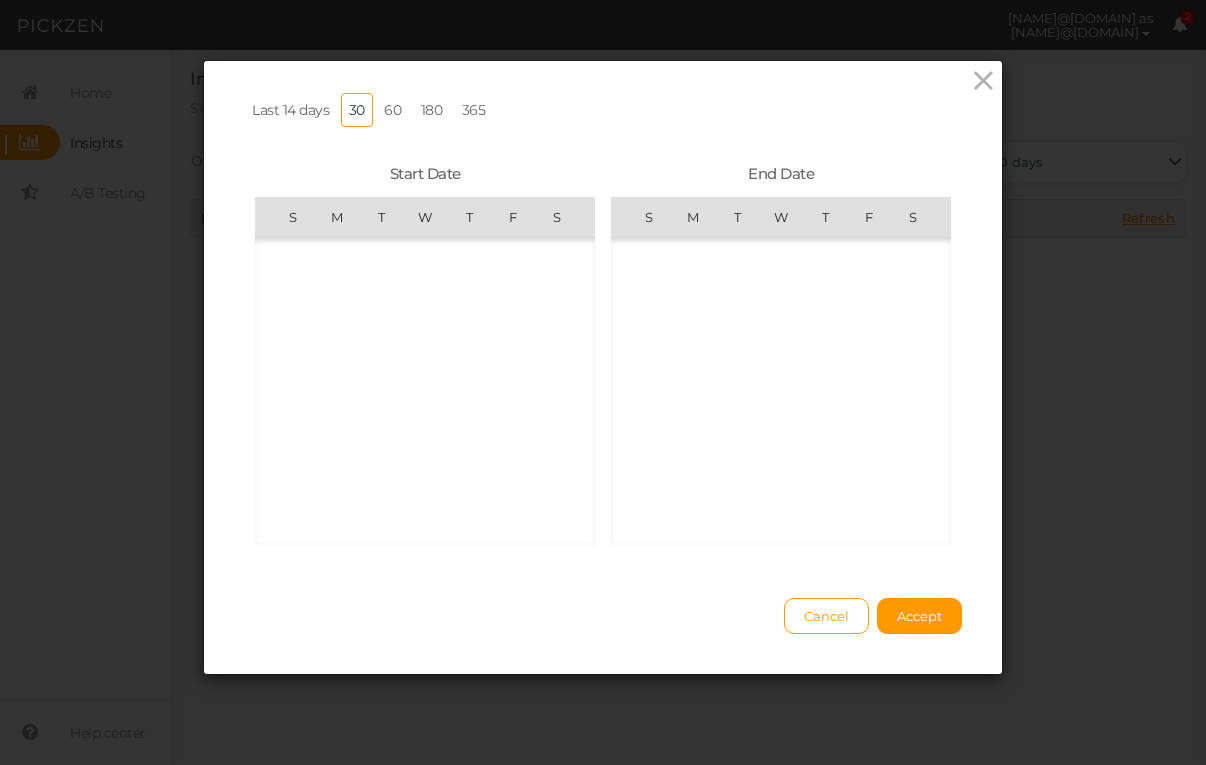 scroll, scrollTop: 462425, scrollLeft: 0, axis: vertical 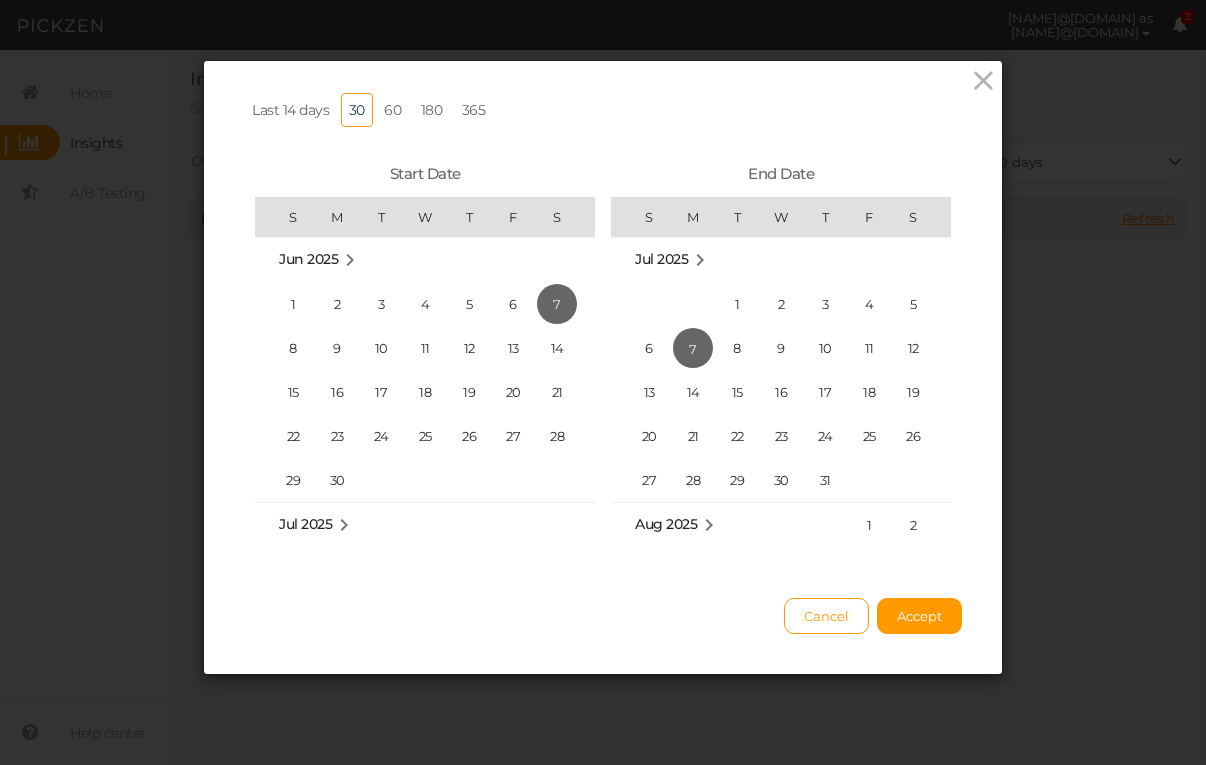 click on "60" at bounding box center (392, 110) 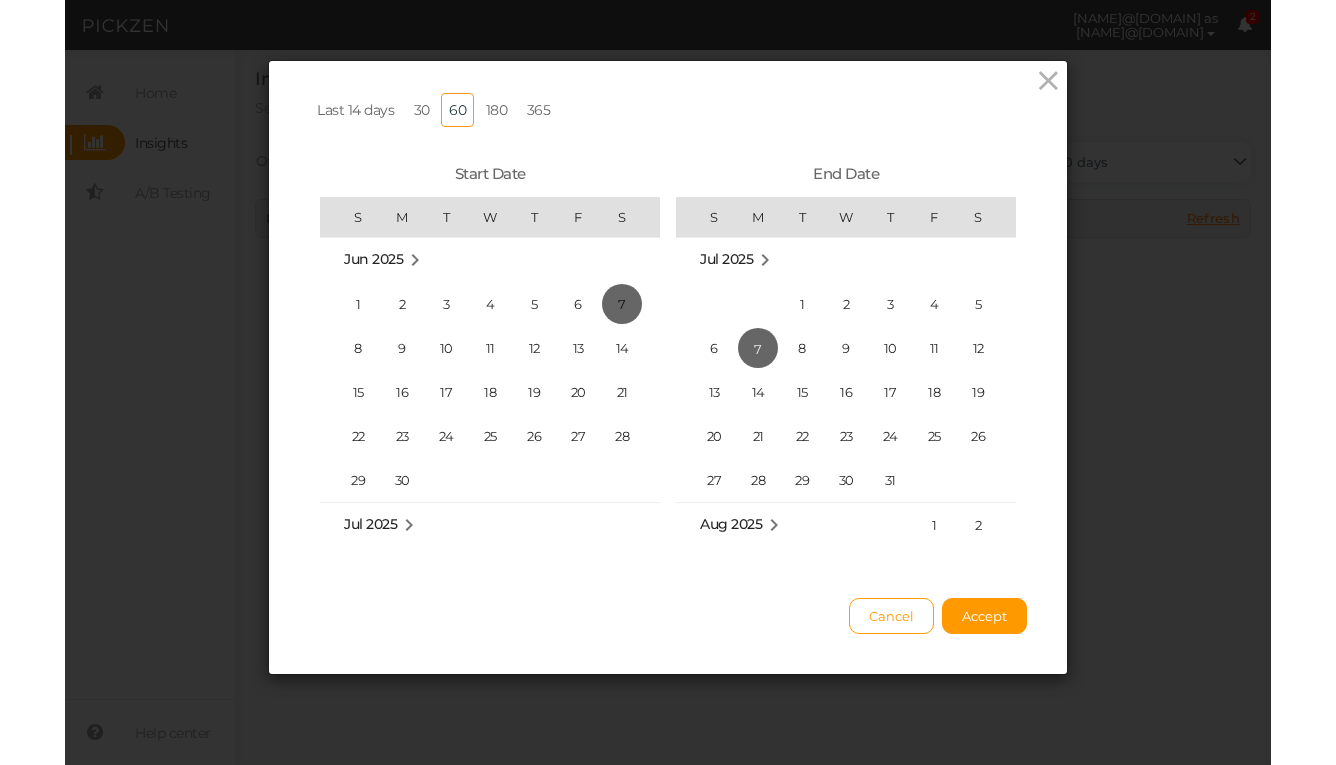 scroll, scrollTop: 462160, scrollLeft: 0, axis: vertical 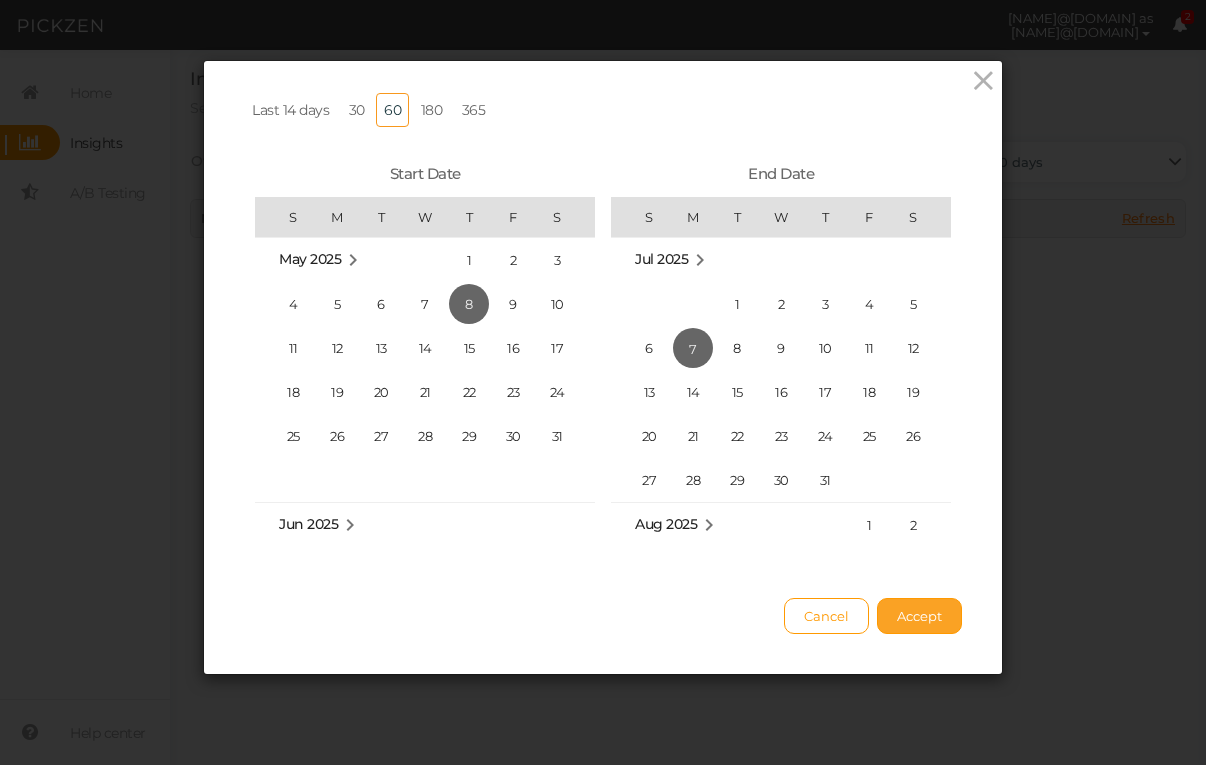 click on "Accept" at bounding box center (919, 616) 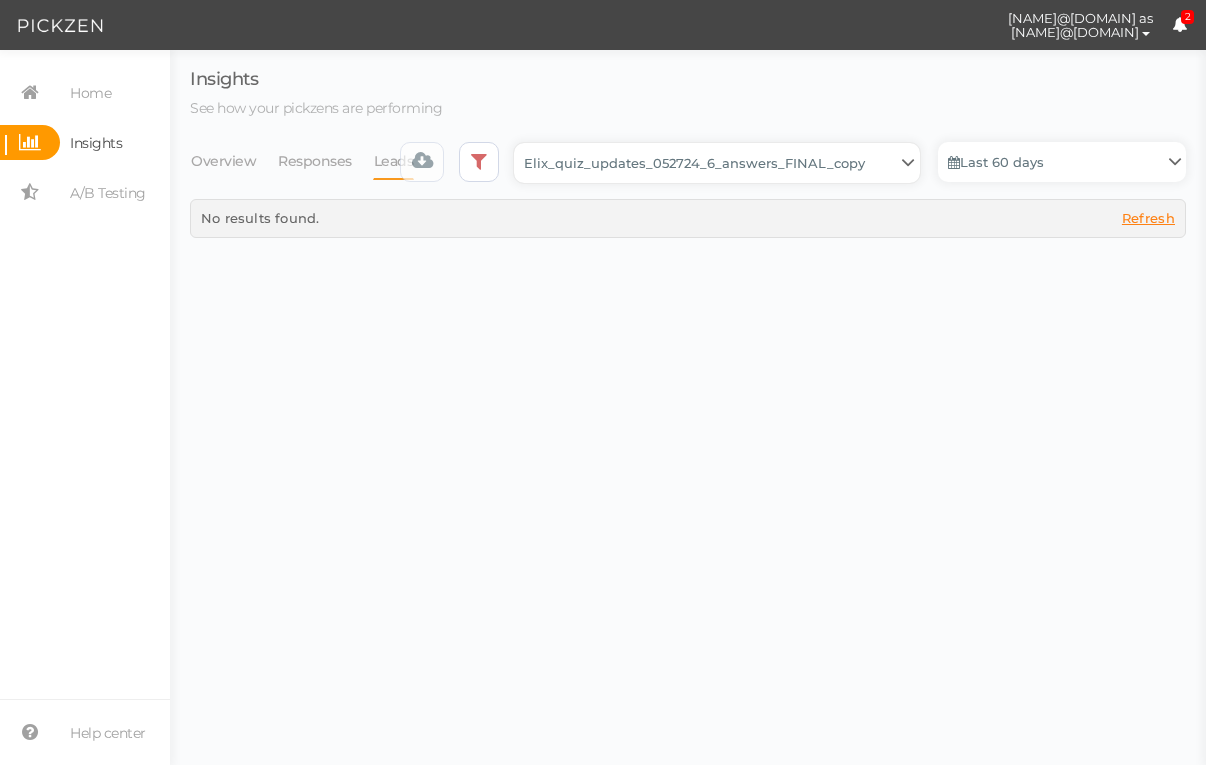 click on "Backup_2020010 backup_20200106 Elix Quiz PopUp Elix_quiz Elix_quiz [OLD] Elix_quiz_backup Elix_quiz_backup Elix_quiz_backup_06_09_22 Elix_quiz_backup_07_22 Elix_quiz_backup_08_24 Elix_quiz_backup_august_20 Elix_quiz_Backup_PZ Elix_quiz_backup_pz_09_02 Elix_quiz_copy Elix_quiz_copy Elix_quiz_copy Elix_quiz_copy Elix_quiz_copy Elix_quiz_copy Elix_quiz_copy 12.15.23 Elix_quiz_copy 2.08.24 Elix_quiz_copy CRO test DO NOT PUBLISH Elix_quiz_copy CRO test DO NOT PUBLISH_copy Elix_quiz_copy_ w research quesitons  Elix_quiz_copy_07_04_22 Elix_quiz_copy_10-27 Elix_quiz_copyScroll Elix_quiz_CRO test V2 DO NOT PUBLISH  Elix_quiz_new Elix_quiz_new_answers Elix_quiz_new_answers_BACKUP Elix_quiz_new_answers_copy Elix_quiz_new_backup Elix_quiz_new_edits_copy Elix_quiz_new_headline Elix_quiz_original version Elix_quiz_triplewhale_bear Elix_quiz_updates_051324 Elix_quiz_updates_051324_6_answers Elix_quiz_updates_051324_8_answers Elix_quiz_updates_052724_6_answers_FINAL Elix_quiz_updates_052724_6_answers_FINAL_copy Untitled" at bounding box center [717, 163] 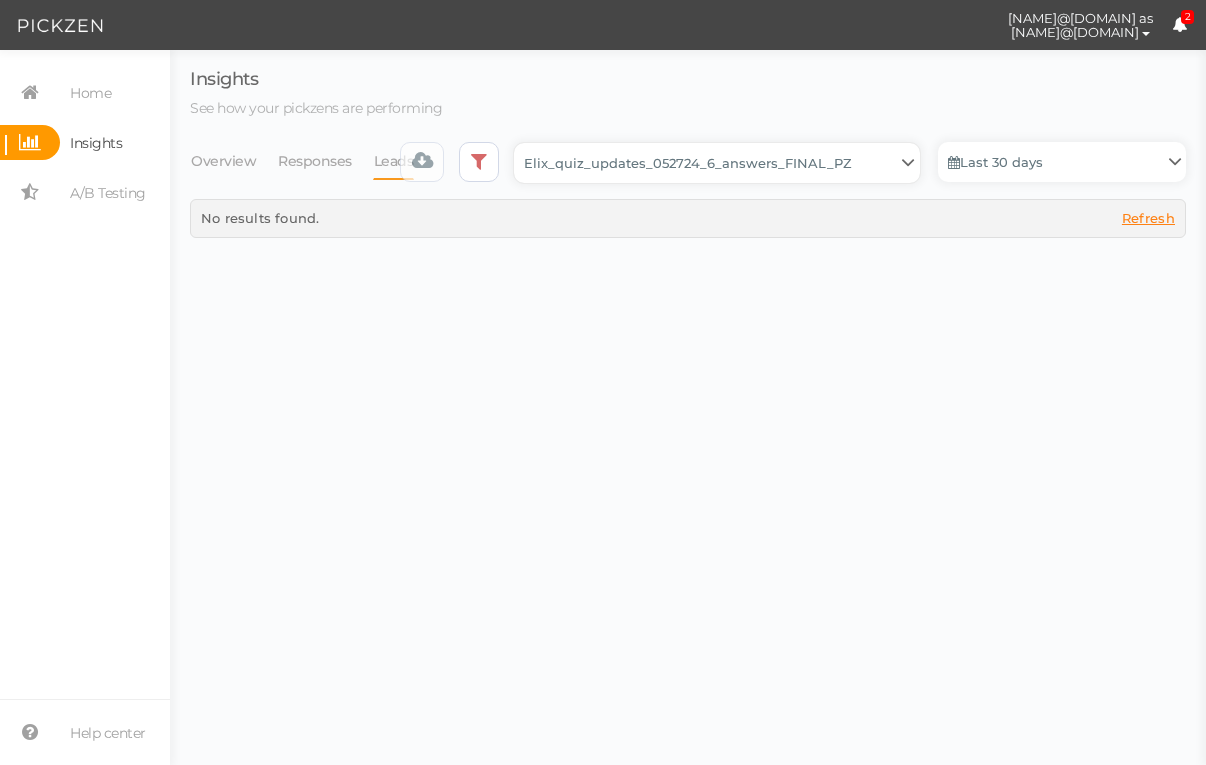 click on "Backup_2020010 backup_20200106 Elix Quiz PopUp Elix_quiz Elix_quiz [OLD] Elix_quiz_backup Elix_quiz_backup Elix_quiz_backup_06_09_22 Elix_quiz_backup_07_22 Elix_quiz_backup_08_24 Elix_quiz_backup_august_20 Elix_quiz_Backup_PZ Elix_quiz_backup_pz_09_02 Elix_quiz_copy Elix_quiz_copy Elix_quiz_copy Elix_quiz_copy Elix_quiz_copy Elix_quiz_copy Elix_quiz_copy 12.15.23 Elix_quiz_copy 2.08.24 Elix_quiz_copy CRO test DO NOT PUBLISH Elix_quiz_copy CRO test DO NOT PUBLISH_copy Elix_quiz_copy_ w research quesitons  Elix_quiz_copy_07_04_22 Elix_quiz_copy_10-27 Elix_quiz_copyScroll Elix_quiz_CRO test V2 DO NOT PUBLISH  Elix_quiz_new Elix_quiz_new_answers Elix_quiz_new_answers_BACKUP Elix_quiz_new_answers_copy Elix_quiz_new_backup Elix_quiz_new_edits_copy Elix_quiz_new_headline Elix_quiz_original version Elix_quiz_triplewhale_bear Elix_quiz_updates_051324 Elix_quiz_updates_051324_6_answers Elix_quiz_updates_051324_8_answers Elix_quiz_updates_052724_6_answers_FINAL Elix_quiz_updates_052724_6_answers_FINAL_copy Untitled" at bounding box center [717, 163] 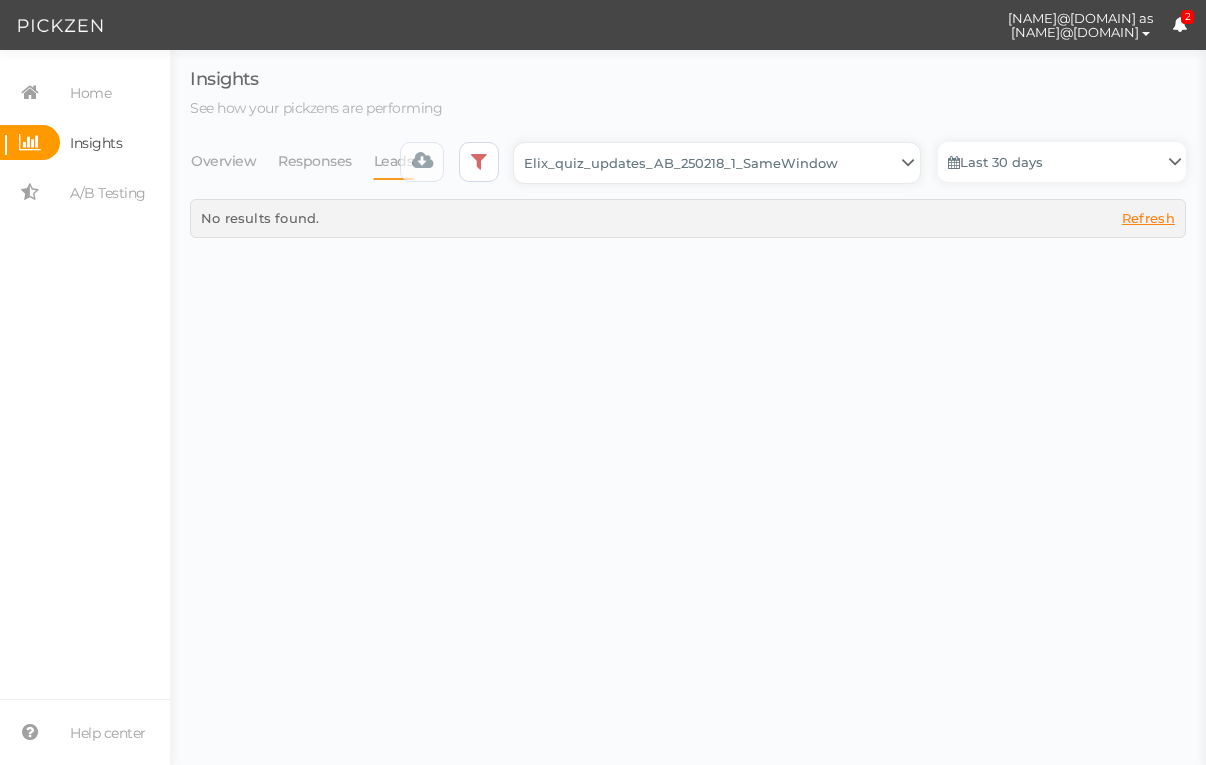 click on "Backup_2020010 backup_20200106 Elix Quiz PopUp Elix_quiz Elix_quiz [OLD] Elix_quiz_backup Elix_quiz_backup Elix_quiz_backup_06_09_22 Elix_quiz_backup_07_22 Elix_quiz_backup_08_24 Elix_quiz_backup_august_20 Elix_quiz_Backup_PZ Elix_quiz_backup_pz_09_02 Elix_quiz_copy Elix_quiz_copy Elix_quiz_copy Elix_quiz_copy Elix_quiz_copy Elix_quiz_copy Elix_quiz_copy 12.15.23 Elix_quiz_copy 2.08.24 Elix_quiz_copy CRO test DO NOT PUBLISH Elix_quiz_copy CRO test DO NOT PUBLISH_copy Elix_quiz_copy_ w research quesitons  Elix_quiz_copy_07_04_22 Elix_quiz_copy_10-27 Elix_quiz_copyScroll Elix_quiz_CRO test V2 DO NOT PUBLISH  Elix_quiz_new Elix_quiz_new_answers Elix_quiz_new_answers_BACKUP Elix_quiz_new_answers_copy Elix_quiz_new_backup Elix_quiz_new_edits_copy Elix_quiz_new_headline Elix_quiz_original version Elix_quiz_triplewhale_bear Elix_quiz_updates_051324 Elix_quiz_updates_051324_6_answers Elix_quiz_updates_051324_8_answers Elix_quiz_updates_052724_6_answers_FINAL Elix_quiz_updates_052724_6_answers_FINAL_copy Untitled" at bounding box center [717, 163] 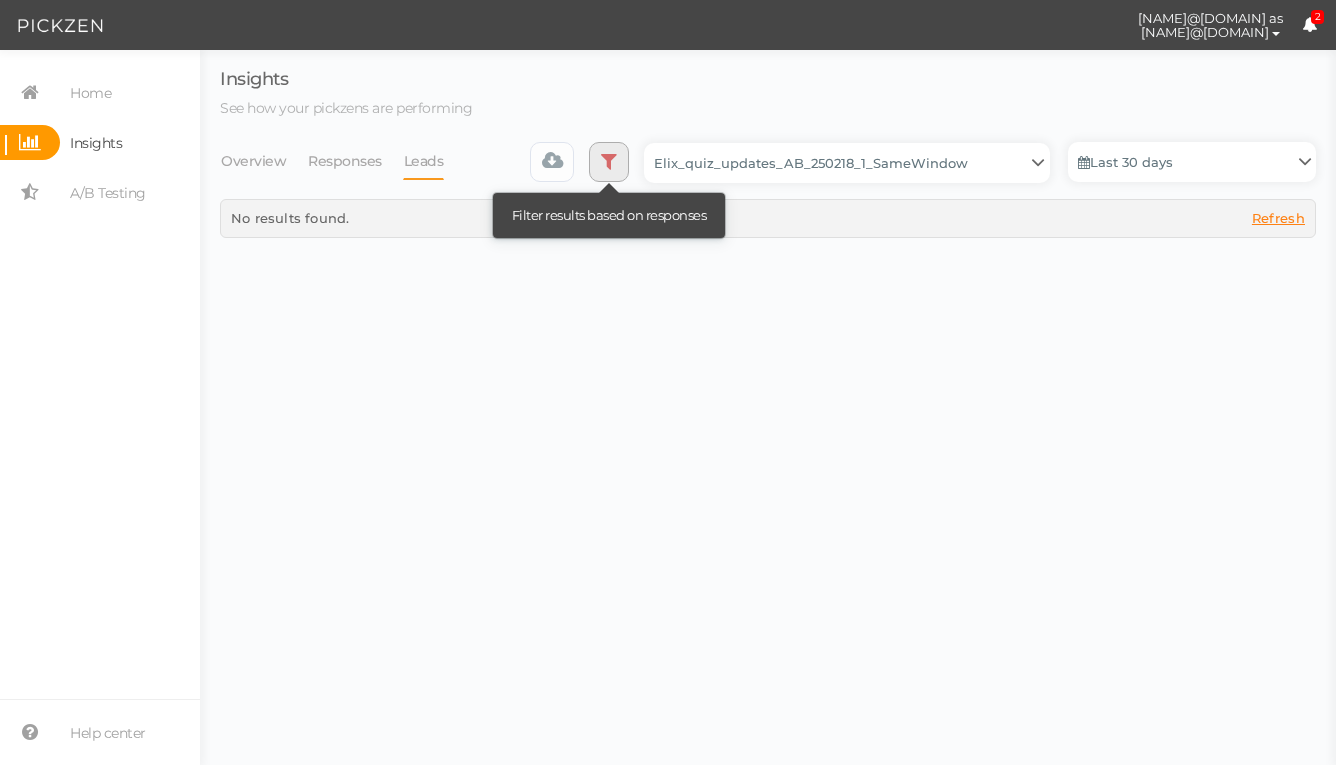 click at bounding box center (609, 162) 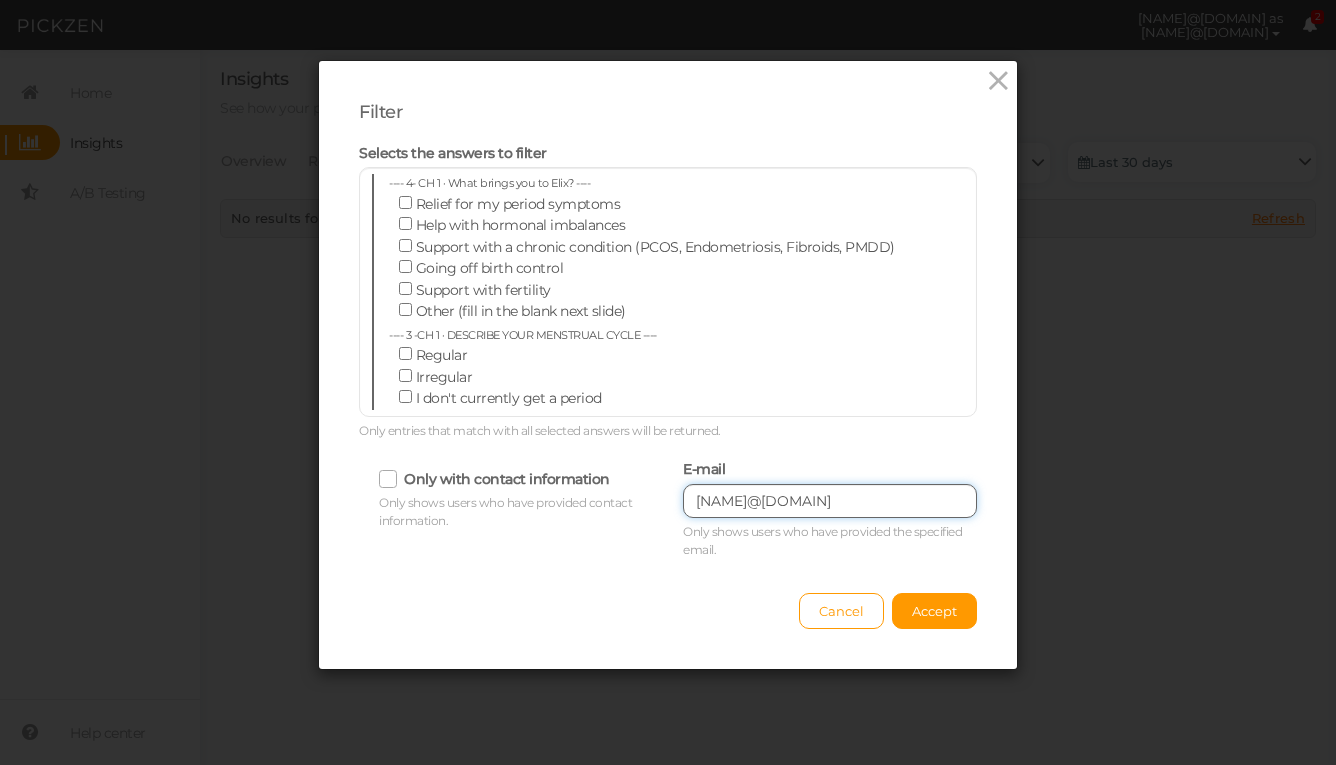 click on "[NAME]@[DOMAIN]" at bounding box center (830, 501) 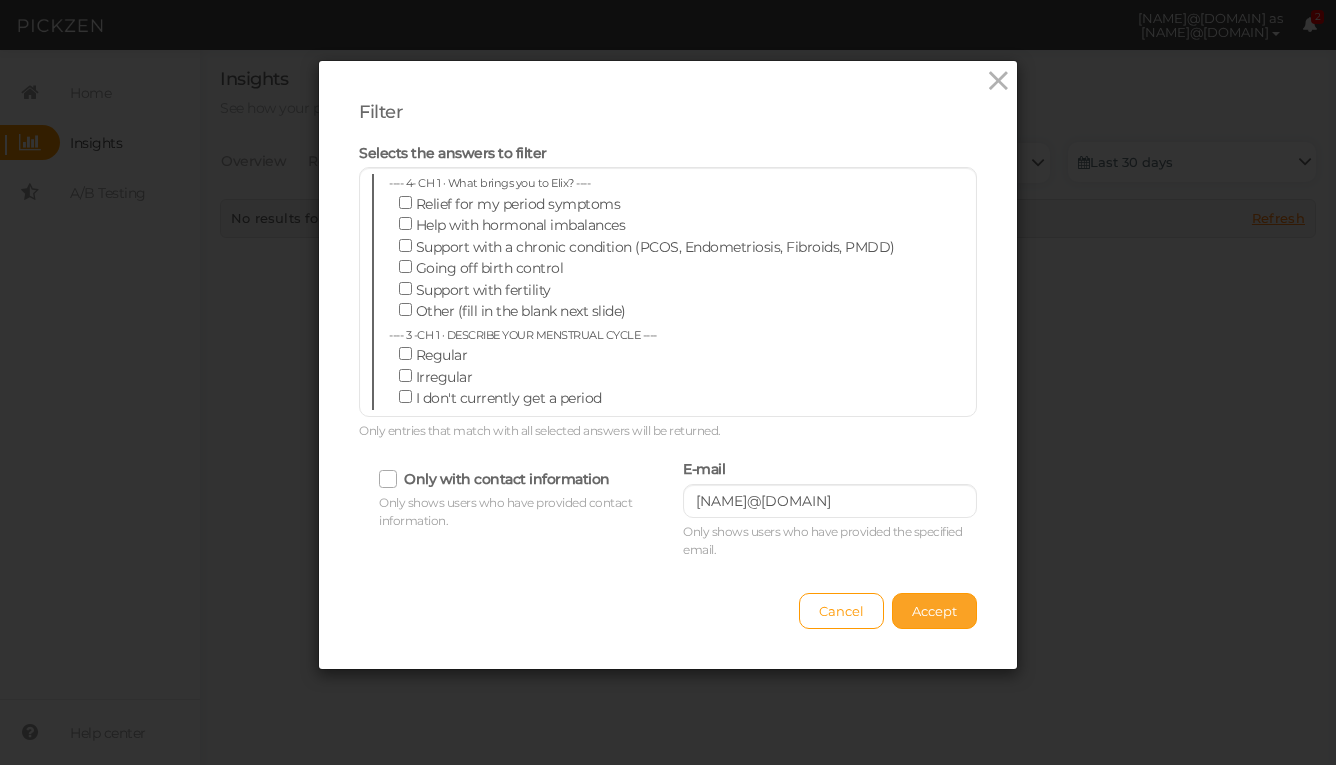 click on "Accept" at bounding box center [934, 611] 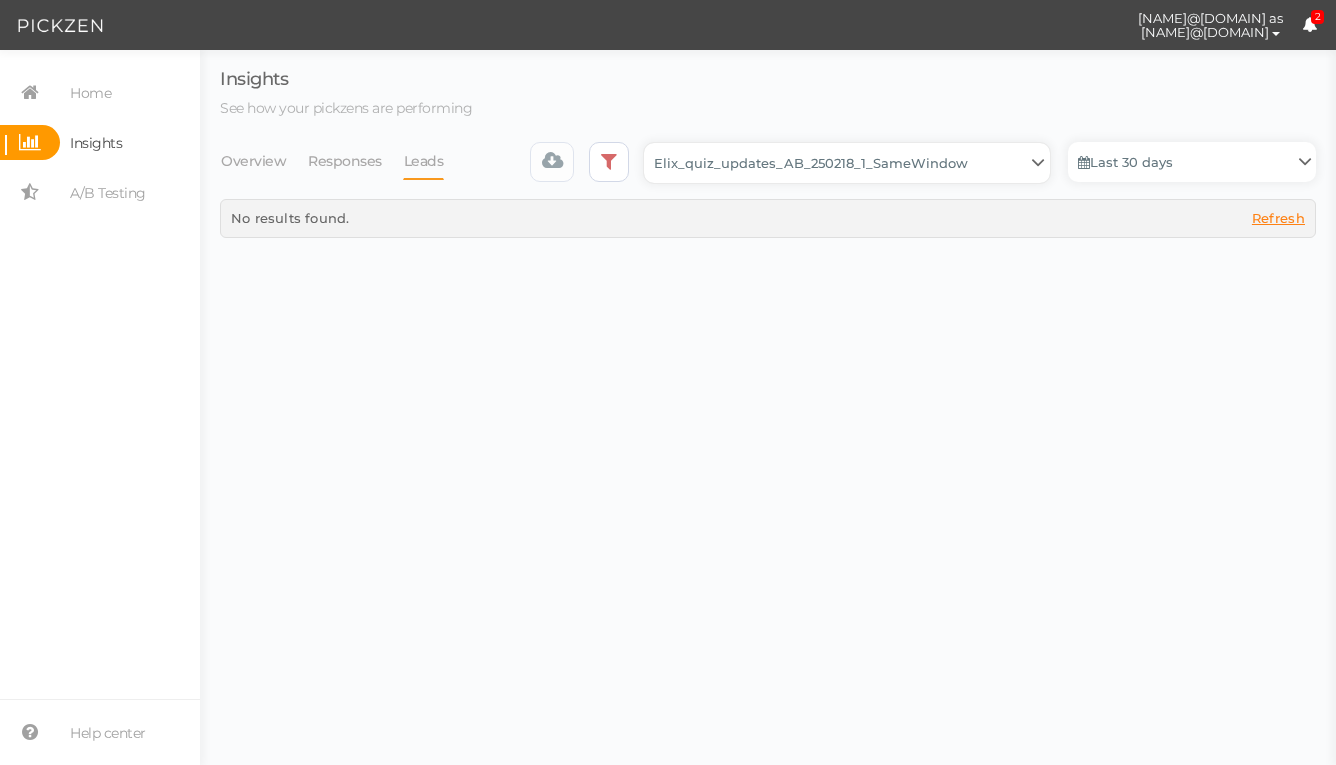 click on "Backup_2020010 backup_20200106 Elix Quiz PopUp Elix_quiz Elix_quiz [OLD] Elix_quiz_backup Elix_quiz_backup Elix_quiz_backup_06_09_22 Elix_quiz_backup_07_22 Elix_quiz_backup_08_24 Elix_quiz_backup_august_20 Elix_quiz_Backup_PZ Elix_quiz_backup_pz_09_02 Elix_quiz_copy Elix_quiz_copy Elix_quiz_copy Elix_quiz_copy Elix_quiz_copy Elix_quiz_copy Elix_quiz_copy 12.15.23 Elix_quiz_copy 2.08.24 Elix_quiz_copy CRO test DO NOT PUBLISH Elix_quiz_copy CRO test DO NOT PUBLISH_copy Elix_quiz_copy_ w research quesitons  Elix_quiz_copy_07_04_22 Elix_quiz_copy_10-27 Elix_quiz_copyScroll Elix_quiz_CRO test V2 DO NOT PUBLISH  Elix_quiz_new Elix_quiz_new_answers Elix_quiz_new_answers_BACKUP Elix_quiz_new_answers_copy Elix_quiz_new_backup Elix_quiz_new_edits_copy Elix_quiz_new_headline Elix_quiz_original version Elix_quiz_triplewhale_bear Elix_quiz_updates_051324 Elix_quiz_updates_051324_6_answers Elix_quiz_updates_051324_8_answers Elix_quiz_updates_052724_6_answers_FINAL Elix_quiz_updates_052724_6_answers_FINAL_copy Untitled" at bounding box center [847, 163] 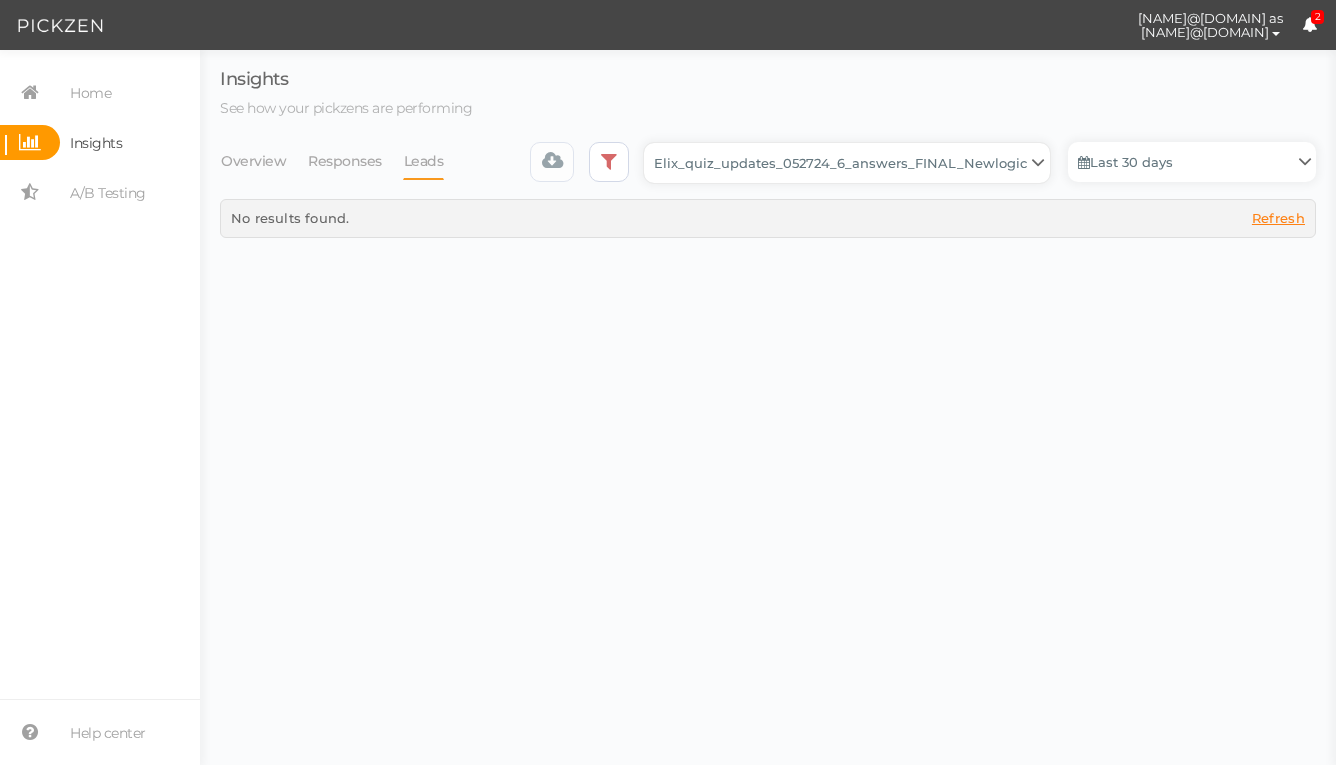 click on "Backup_2020010 backup_20200106 Elix Quiz PopUp Elix_quiz Elix_quiz [OLD] Elix_quiz_backup Elix_quiz_backup Elix_quiz_backup_06_09_22 Elix_quiz_backup_07_22 Elix_quiz_backup_08_24 Elix_quiz_backup_august_20 Elix_quiz_Backup_PZ Elix_quiz_backup_pz_09_02 Elix_quiz_copy Elix_quiz_copy Elix_quiz_copy Elix_quiz_copy Elix_quiz_copy Elix_quiz_copy Elix_quiz_copy 12.15.23 Elix_quiz_copy 2.08.24 Elix_quiz_copy CRO test DO NOT PUBLISH Elix_quiz_copy CRO test DO NOT PUBLISH_copy Elix_quiz_copy_ w research quesitons  Elix_quiz_copy_07_04_22 Elix_quiz_copy_10-27 Elix_quiz_copyScroll Elix_quiz_CRO test V2 DO NOT PUBLISH  Elix_quiz_new Elix_quiz_new_answers Elix_quiz_new_answers_BACKUP Elix_quiz_new_answers_copy Elix_quiz_new_backup Elix_quiz_new_edits_copy Elix_quiz_new_headline Elix_quiz_original version Elix_quiz_triplewhale_bear Elix_quiz_updates_051324 Elix_quiz_updates_051324_6_answers Elix_quiz_updates_051324_8_answers Elix_quiz_updates_052724_6_answers_FINAL Elix_quiz_updates_052724_6_answers_FINAL_copy Untitled" at bounding box center [847, 163] 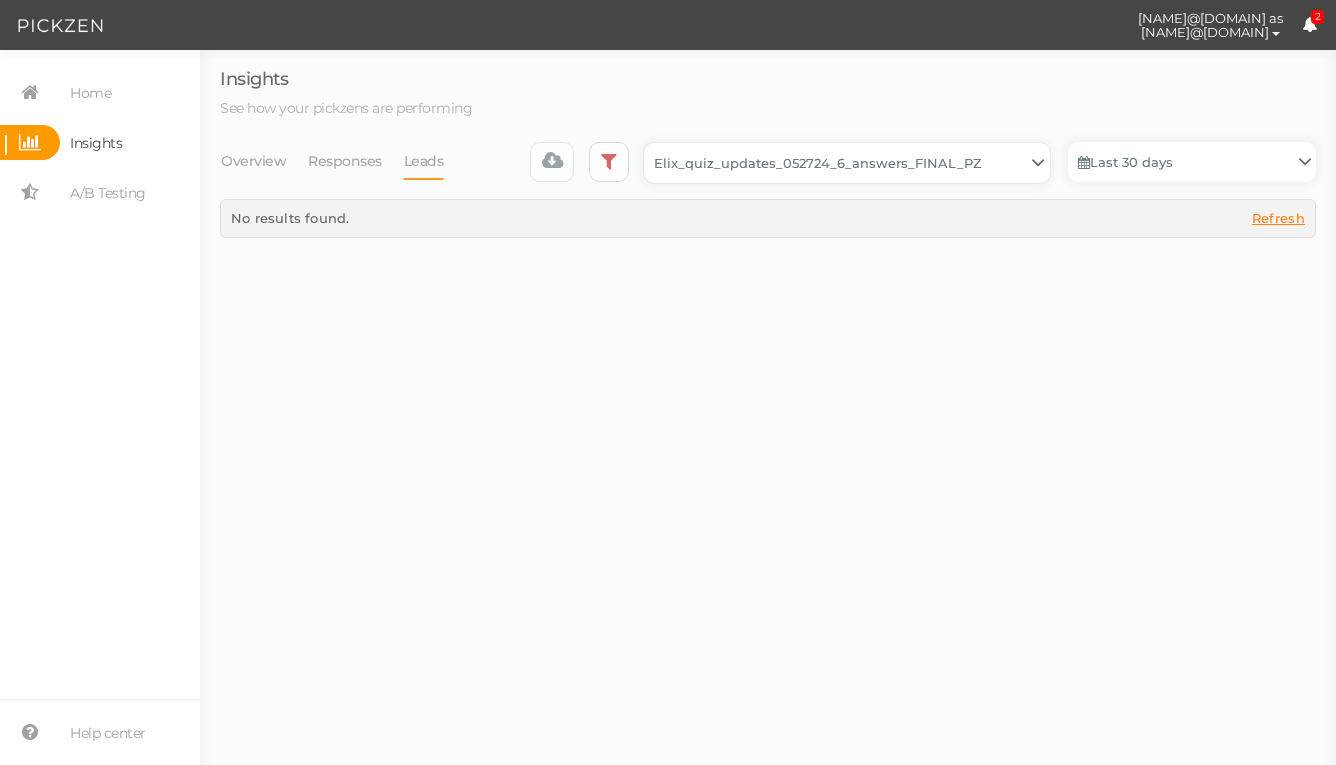 click on "Backup_2020010 backup_20200106 Elix Quiz PopUp Elix_quiz Elix_quiz [OLD] Elix_quiz_backup Elix_quiz_backup Elix_quiz_backup_06_09_22 Elix_quiz_backup_07_22 Elix_quiz_backup_08_24 Elix_quiz_backup_august_20 Elix_quiz_Backup_PZ Elix_quiz_backup_pz_09_02 Elix_quiz_copy Elix_quiz_copy Elix_quiz_copy Elix_quiz_copy Elix_quiz_copy Elix_quiz_copy Elix_quiz_copy 12.15.23 Elix_quiz_copy 2.08.24 Elix_quiz_copy CRO test DO NOT PUBLISH Elix_quiz_copy CRO test DO NOT PUBLISH_copy Elix_quiz_copy_ w research quesitons  Elix_quiz_copy_07_04_22 Elix_quiz_copy_10-27 Elix_quiz_copyScroll Elix_quiz_CRO test V2 DO NOT PUBLISH  Elix_quiz_new Elix_quiz_new_answers Elix_quiz_new_answers_BACKUP Elix_quiz_new_answers_copy Elix_quiz_new_backup Elix_quiz_new_edits_copy Elix_quiz_new_headline Elix_quiz_original version Elix_quiz_triplewhale_bear Elix_quiz_updates_051324 Elix_quiz_updates_051324_6_answers Elix_quiz_updates_051324_8_answers Elix_quiz_updates_052724_6_answers_FINAL Elix_quiz_updates_052724_6_answers_FINAL_copy Untitled" at bounding box center (847, 163) 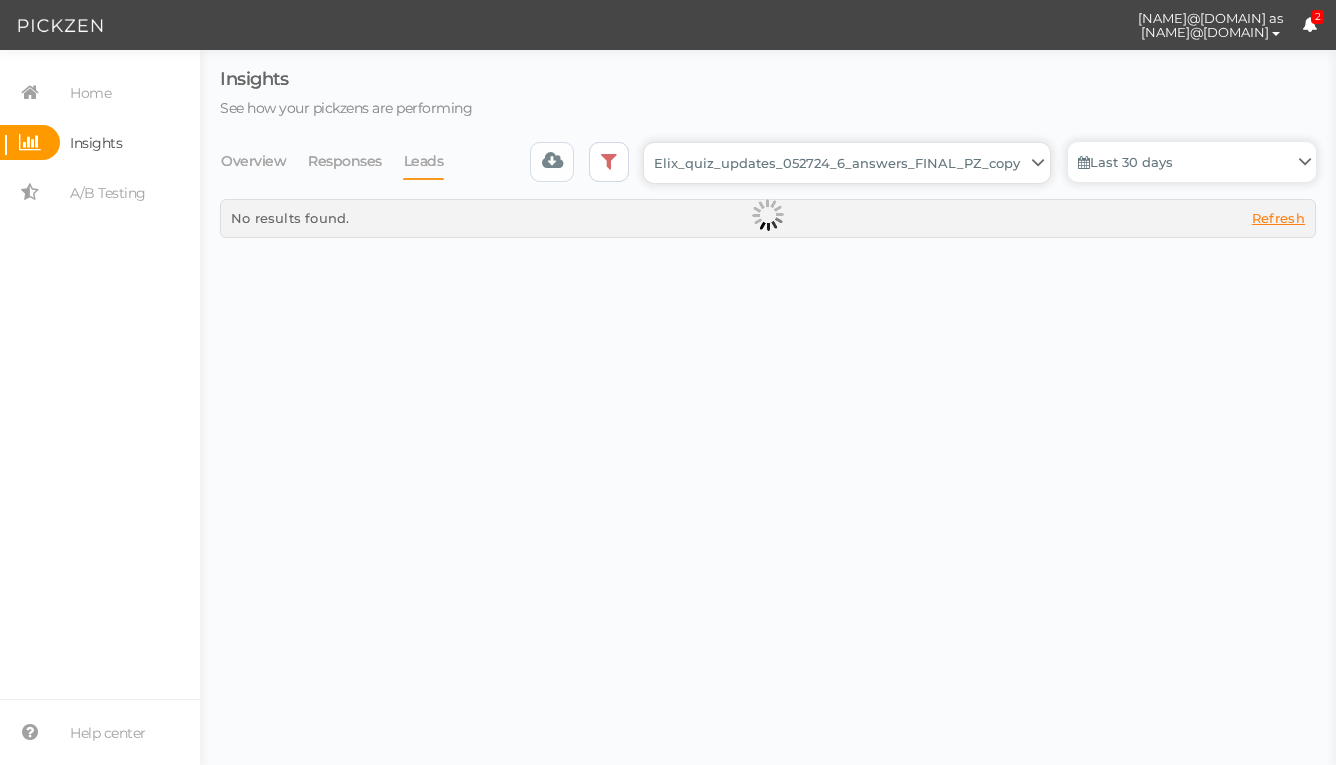 click on "Backup_2020010 backup_20200106 Elix Quiz PopUp Elix_quiz Elix_quiz [OLD] Elix_quiz_backup Elix_quiz_backup Elix_quiz_backup_06_09_22 Elix_quiz_backup_07_22 Elix_quiz_backup_08_24 Elix_quiz_backup_august_20 Elix_quiz_Backup_PZ Elix_quiz_backup_pz_09_02 Elix_quiz_copy Elix_quiz_copy Elix_quiz_copy Elix_quiz_copy Elix_quiz_copy Elix_quiz_copy Elix_quiz_copy 12.15.23 Elix_quiz_copy 2.08.24 Elix_quiz_copy CRO test DO NOT PUBLISH Elix_quiz_copy CRO test DO NOT PUBLISH_copy Elix_quiz_copy_ w research quesitons  Elix_quiz_copy_07_04_22 Elix_quiz_copy_10-27 Elix_quiz_copyScroll Elix_quiz_CRO test V2 DO NOT PUBLISH  Elix_quiz_new Elix_quiz_new_answers Elix_quiz_new_answers_BACKUP Elix_quiz_new_answers_copy Elix_quiz_new_backup Elix_quiz_new_edits_copy Elix_quiz_new_headline Elix_quiz_original version Elix_quiz_triplewhale_bear Elix_quiz_updates_051324 Elix_quiz_updates_051324_6_answers Elix_quiz_updates_051324_8_answers Elix_quiz_updates_052724_6_answers_FINAL Elix_quiz_updates_052724_6_answers_FINAL_copy Untitled" at bounding box center [847, 163] 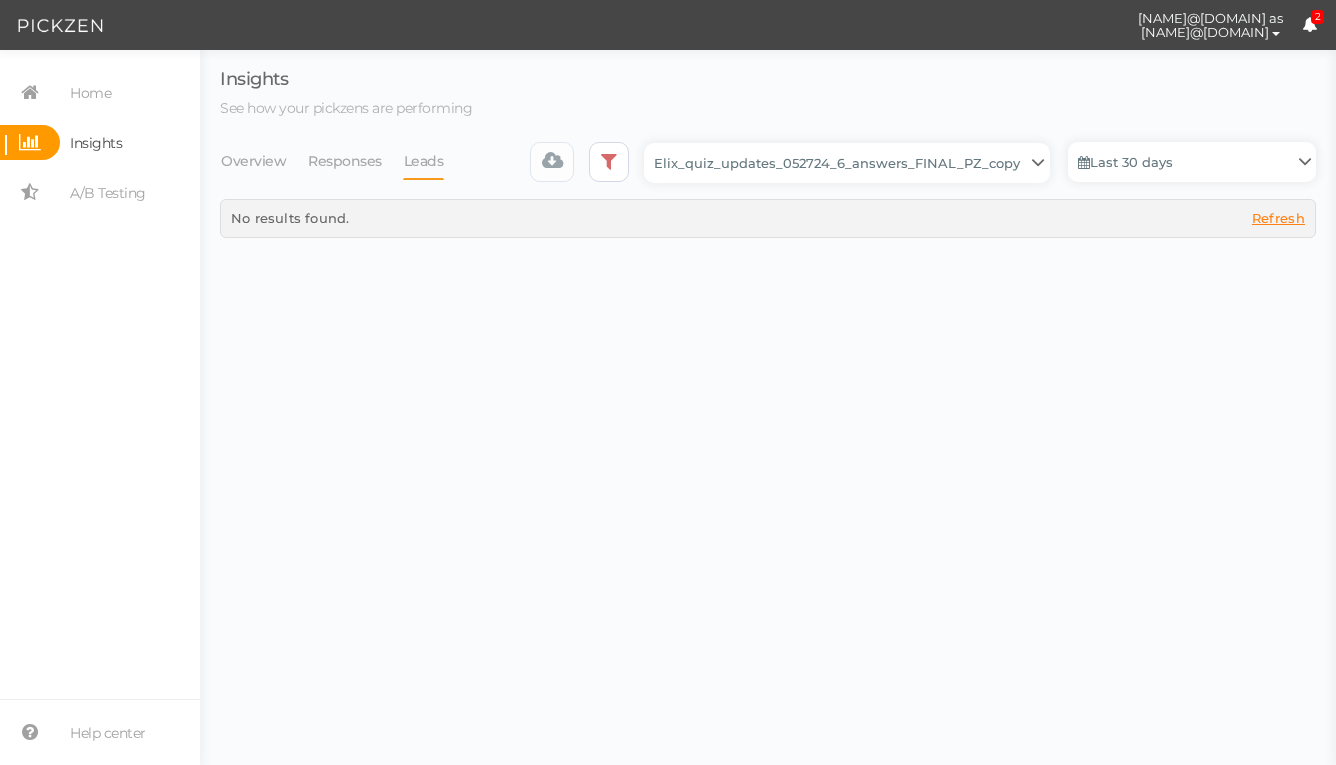 select on "13510" 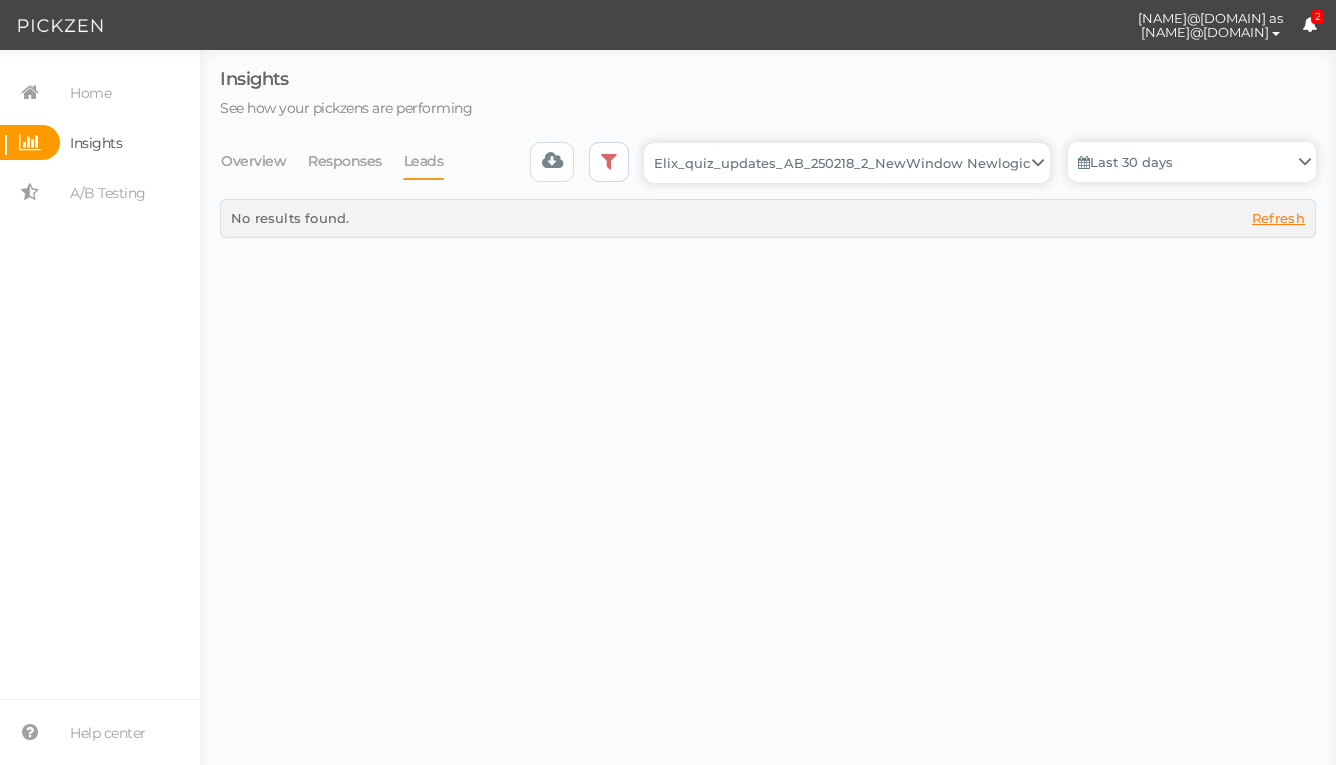 click on "Backup_2020010 backup_20200106 Elix Quiz PopUp Elix_quiz Elix_quiz [OLD] Elix_quiz_backup Elix_quiz_backup Elix_quiz_backup_06_09_22 Elix_quiz_backup_07_22 Elix_quiz_backup_08_24 Elix_quiz_backup_august_20 Elix_quiz_Backup_PZ Elix_quiz_backup_pz_09_02 Elix_quiz_copy Elix_quiz_copy Elix_quiz_copy Elix_quiz_copy Elix_quiz_copy Elix_quiz_copy Elix_quiz_copy 12.15.23 Elix_quiz_copy 2.08.24 Elix_quiz_copy CRO test DO NOT PUBLISH Elix_quiz_copy CRO test DO NOT PUBLISH_copy Elix_quiz_copy_ w research quesitons  Elix_quiz_copy_07_04_22 Elix_quiz_copy_10-27 Elix_quiz_copyScroll Elix_quiz_CRO test V2 DO NOT PUBLISH  Elix_quiz_new Elix_quiz_new_answers Elix_quiz_new_answers_BACKUP Elix_quiz_new_answers_copy Elix_quiz_new_backup Elix_quiz_new_edits_copy Elix_quiz_new_headline Elix_quiz_original version Elix_quiz_triplewhale_bear Elix_quiz_updates_051324 Elix_quiz_updates_051324_6_answers Elix_quiz_updates_051324_8_answers Elix_quiz_updates_052724_6_answers_FINAL Elix_quiz_updates_052724_6_answers_FINAL_copy Untitled" at bounding box center [847, 163] 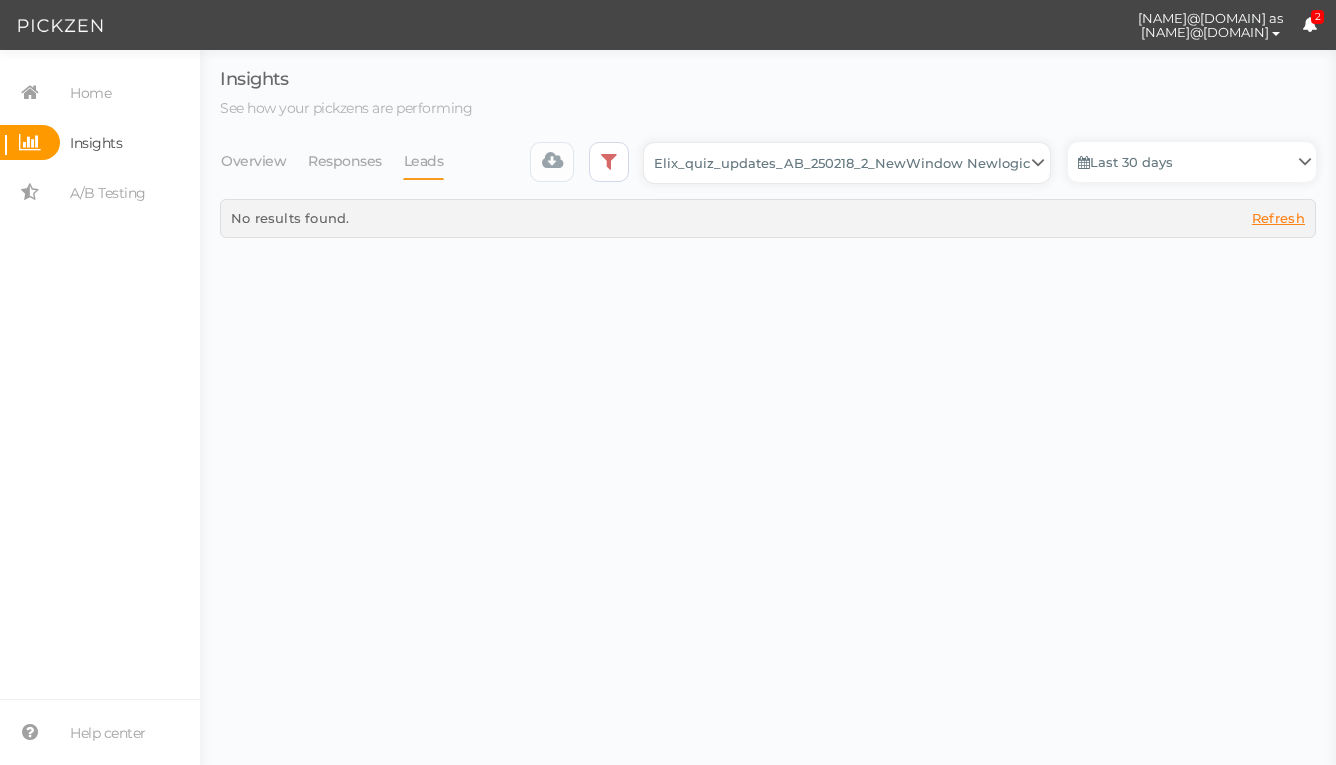 select on "13547" 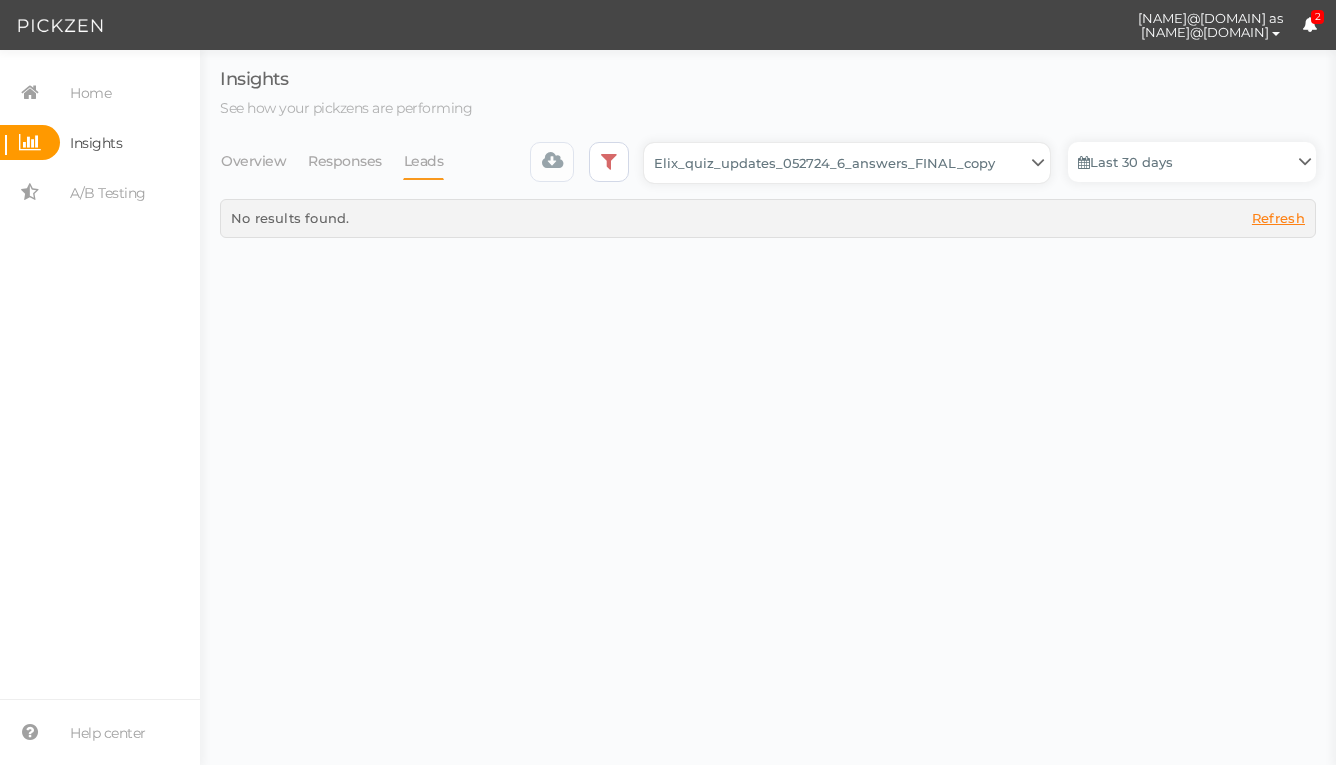 click on "Backup_2020010 backup_20200106 Elix Quiz PopUp Elix_quiz Elix_quiz [OLD] Elix_quiz_backup Elix_quiz_backup Elix_quiz_backup_06_09_22 Elix_quiz_backup_07_22 Elix_quiz_backup_08_24 Elix_quiz_backup_august_20 Elix_quiz_Backup_PZ Elix_quiz_backup_pz_09_02 Elix_quiz_copy Elix_quiz_copy Elix_quiz_copy Elix_quiz_copy Elix_quiz_copy Elix_quiz_copy Elix_quiz_copy 12.15.23 Elix_quiz_copy 2.08.24 Elix_quiz_copy CRO test DO NOT PUBLISH Elix_quiz_copy CRO test DO NOT PUBLISH_copy Elix_quiz_copy_ w research quesitons  Elix_quiz_copy_07_04_22 Elix_quiz_copy_10-27 Elix_quiz_copyScroll Elix_quiz_CRO test V2 DO NOT PUBLISH  Elix_quiz_new Elix_quiz_new_answers Elix_quiz_new_answers_BACKUP Elix_quiz_new_answers_copy Elix_quiz_new_backup Elix_quiz_new_edits_copy Elix_quiz_new_headline Elix_quiz_original version Elix_quiz_triplewhale_bear Elix_quiz_updates_051324 Elix_quiz_updates_051324_6_answers Elix_quiz_updates_051324_8_answers Elix_quiz_updates_052724_6_answers_FINAL Elix_quiz_updates_052724_6_answers_FINAL_copy Untitled" at bounding box center (847, 163) 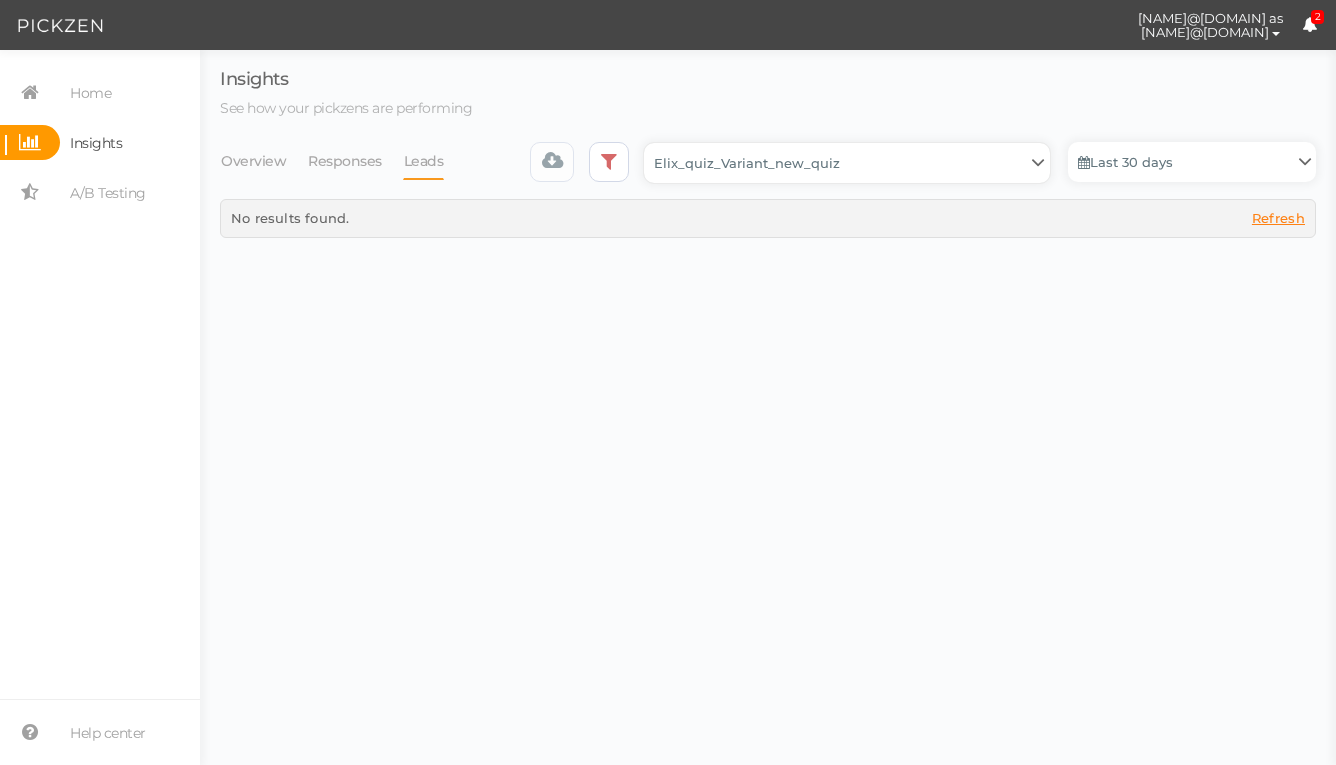 click on "Backup_2020010 backup_20200106 Elix Quiz PopUp Elix_quiz Elix_quiz [OLD] Elix_quiz_backup Elix_quiz_backup Elix_quiz_backup_06_09_22 Elix_quiz_backup_07_22 Elix_quiz_backup_08_24 Elix_quiz_backup_august_20 Elix_quiz_Backup_PZ Elix_quiz_backup_pz_09_02 Elix_quiz_copy Elix_quiz_copy Elix_quiz_copy Elix_quiz_copy Elix_quiz_copy Elix_quiz_copy Elix_quiz_copy 12.15.23 Elix_quiz_copy 2.08.24 Elix_quiz_copy CRO test DO NOT PUBLISH Elix_quiz_copy CRO test DO NOT PUBLISH_copy Elix_quiz_copy_ w research quesitons  Elix_quiz_copy_07_04_22 Elix_quiz_copy_10-27 Elix_quiz_copyScroll Elix_quiz_CRO test V2 DO NOT PUBLISH  Elix_quiz_new Elix_quiz_new_answers Elix_quiz_new_answers_BACKUP Elix_quiz_new_answers_copy Elix_quiz_new_backup Elix_quiz_new_edits_copy Elix_quiz_new_headline Elix_quiz_original version Elix_quiz_triplewhale_bear Elix_quiz_updates_051324 Elix_quiz_updates_051324_6_answers Elix_quiz_updates_051324_8_answers Elix_quiz_updates_052724_6_answers_FINAL Elix_quiz_updates_052724_6_answers_FINAL_copy Untitled" at bounding box center (847, 163) 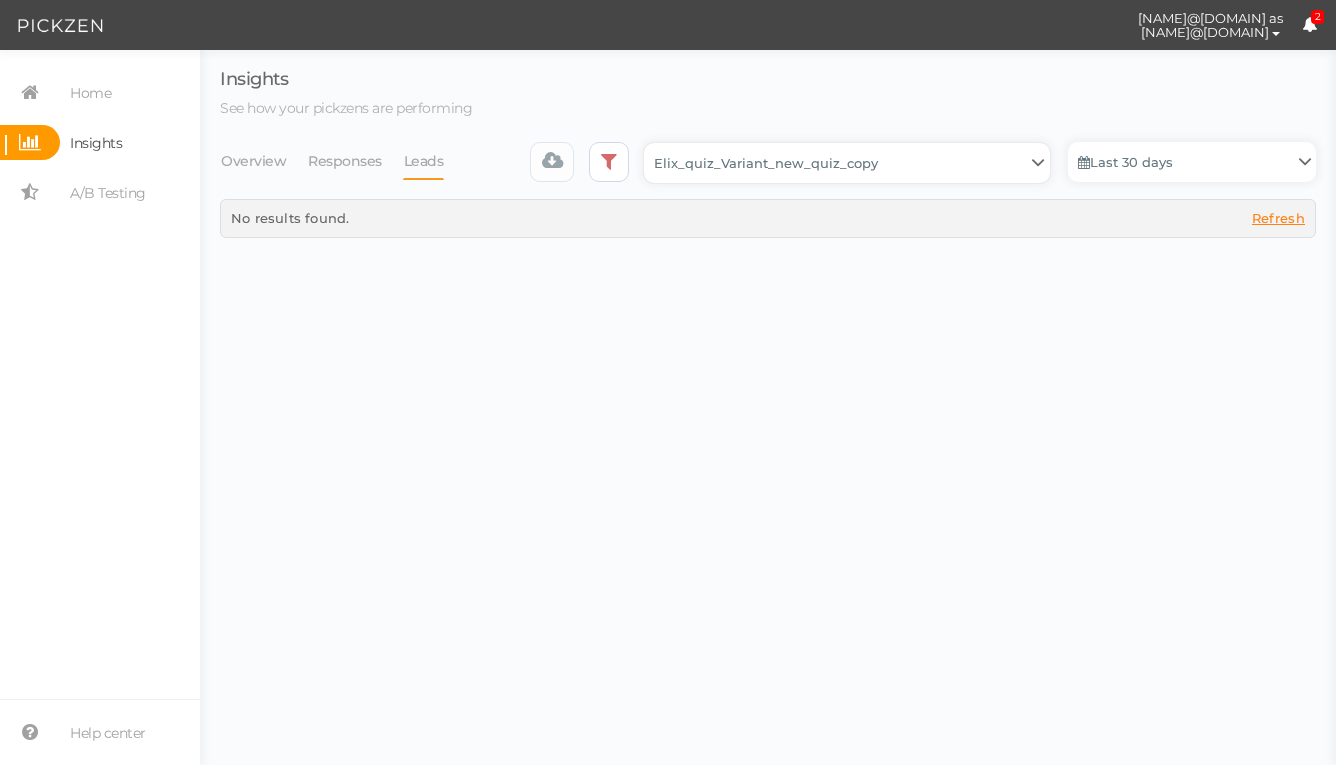 click on "Backup_2020010 backup_20200106 Elix Quiz PopUp Elix_quiz Elix_quiz [OLD] Elix_quiz_backup Elix_quiz_backup Elix_quiz_backup_06_09_22 Elix_quiz_backup_07_22 Elix_quiz_backup_08_24 Elix_quiz_backup_august_20 Elix_quiz_Backup_PZ Elix_quiz_backup_pz_09_02 Elix_quiz_copy Elix_quiz_copy Elix_quiz_copy Elix_quiz_copy Elix_quiz_copy Elix_quiz_copy Elix_quiz_copy 12.15.23 Elix_quiz_copy 2.08.24 Elix_quiz_copy CRO test DO NOT PUBLISH Elix_quiz_copy CRO test DO NOT PUBLISH_copy Elix_quiz_copy_ w research quesitons  Elix_quiz_copy_07_04_22 Elix_quiz_copy_10-27 Elix_quiz_copyScroll Elix_quiz_CRO test V2 DO NOT PUBLISH  Elix_quiz_new Elix_quiz_new_answers Elix_quiz_new_answers_BACKUP Elix_quiz_new_answers_copy Elix_quiz_new_backup Elix_quiz_new_edits_copy Elix_quiz_new_headline Elix_quiz_original version Elix_quiz_triplewhale_bear Elix_quiz_updates_051324 Elix_quiz_updates_051324_6_answers Elix_quiz_updates_051324_8_answers Elix_quiz_updates_052724_6_answers_FINAL Elix_quiz_updates_052724_6_answers_FINAL_copy Untitled" at bounding box center [847, 163] 